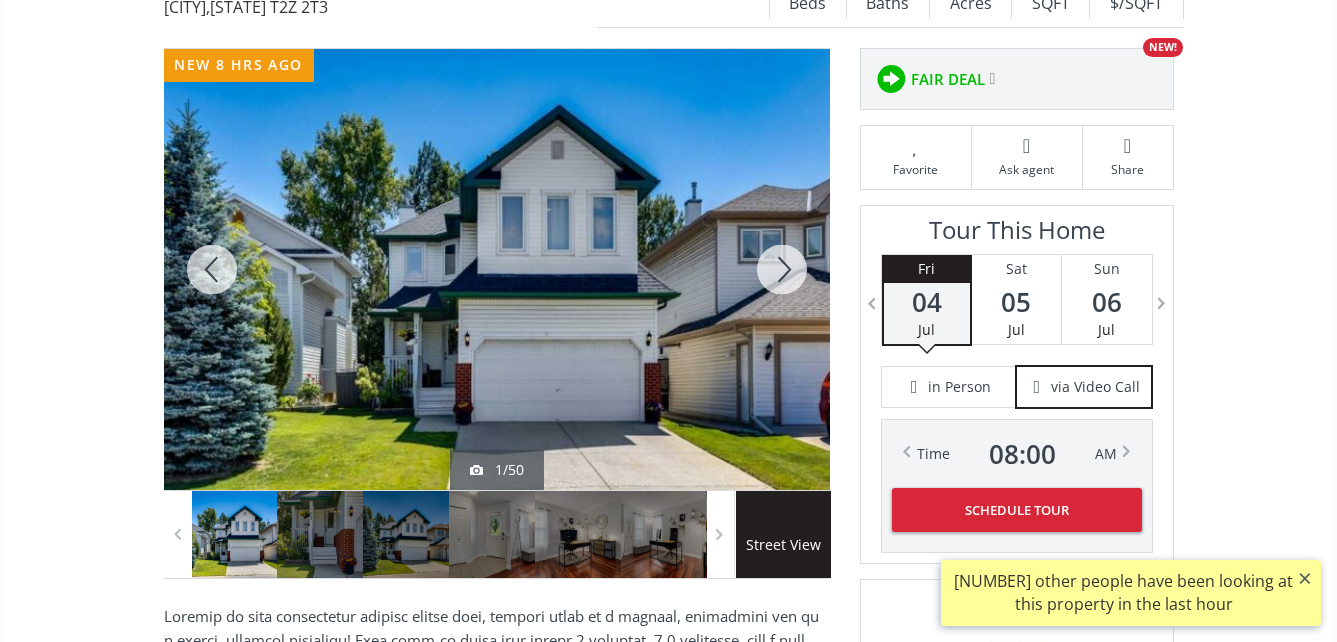 scroll, scrollTop: 0, scrollLeft: 0, axis: both 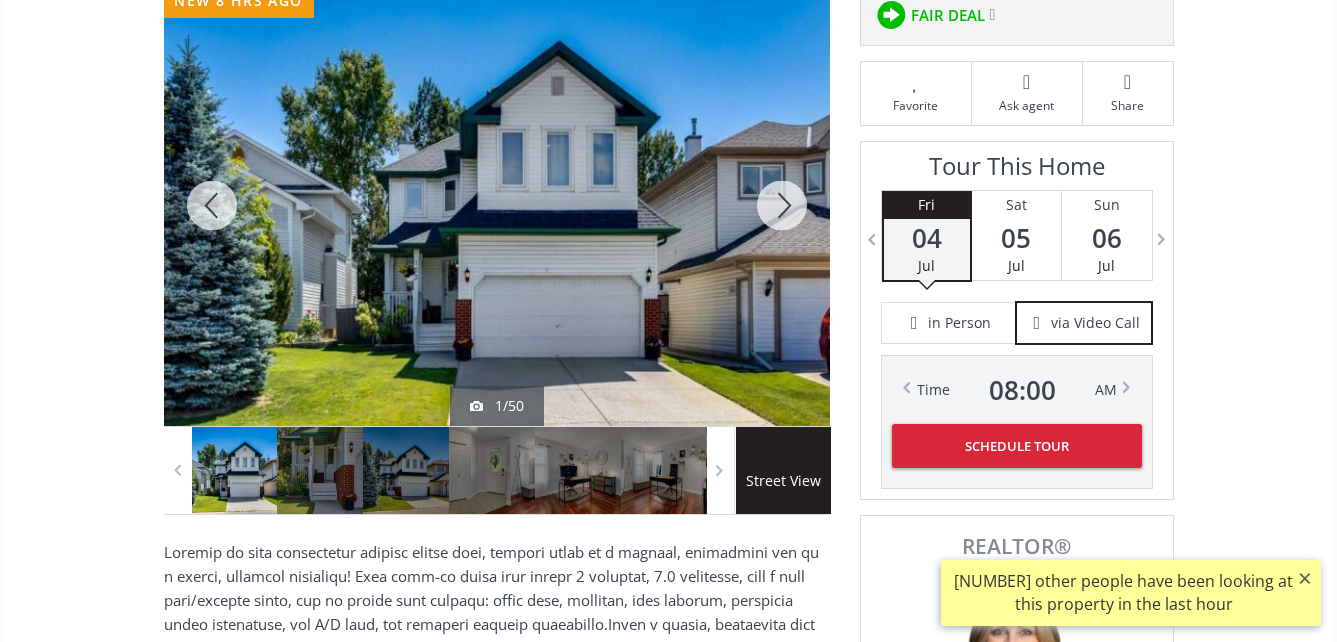 click at bounding box center [497, 205] 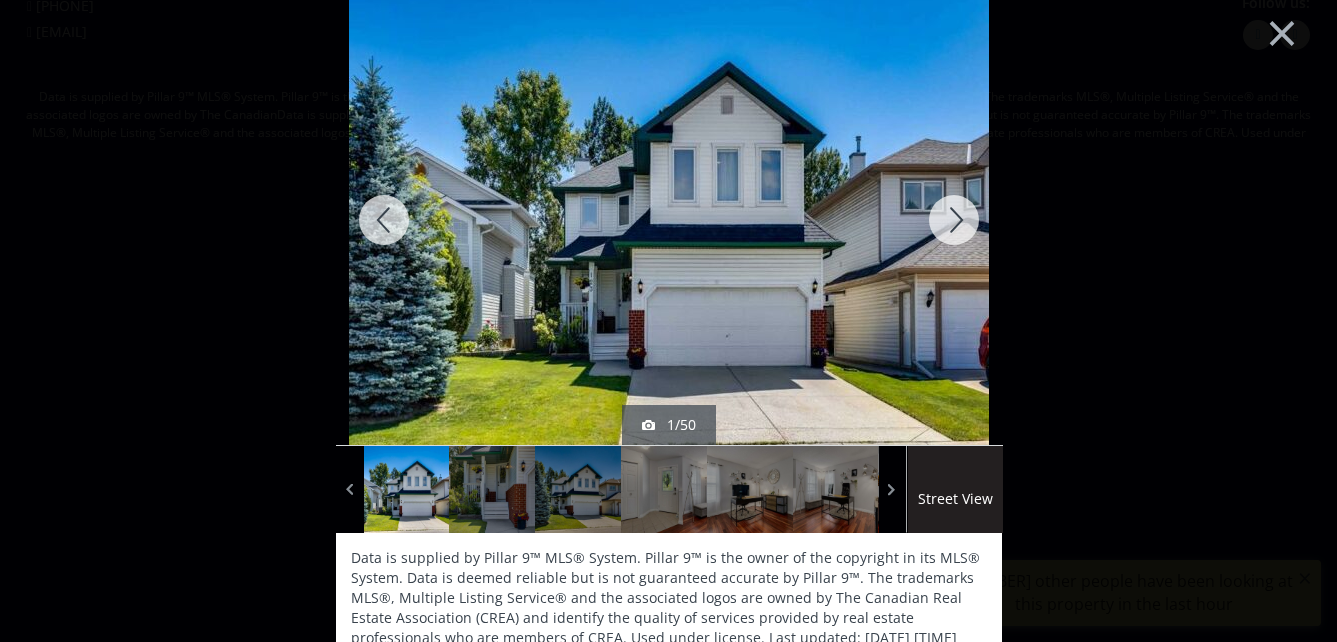 scroll, scrollTop: 0, scrollLeft: 0, axis: both 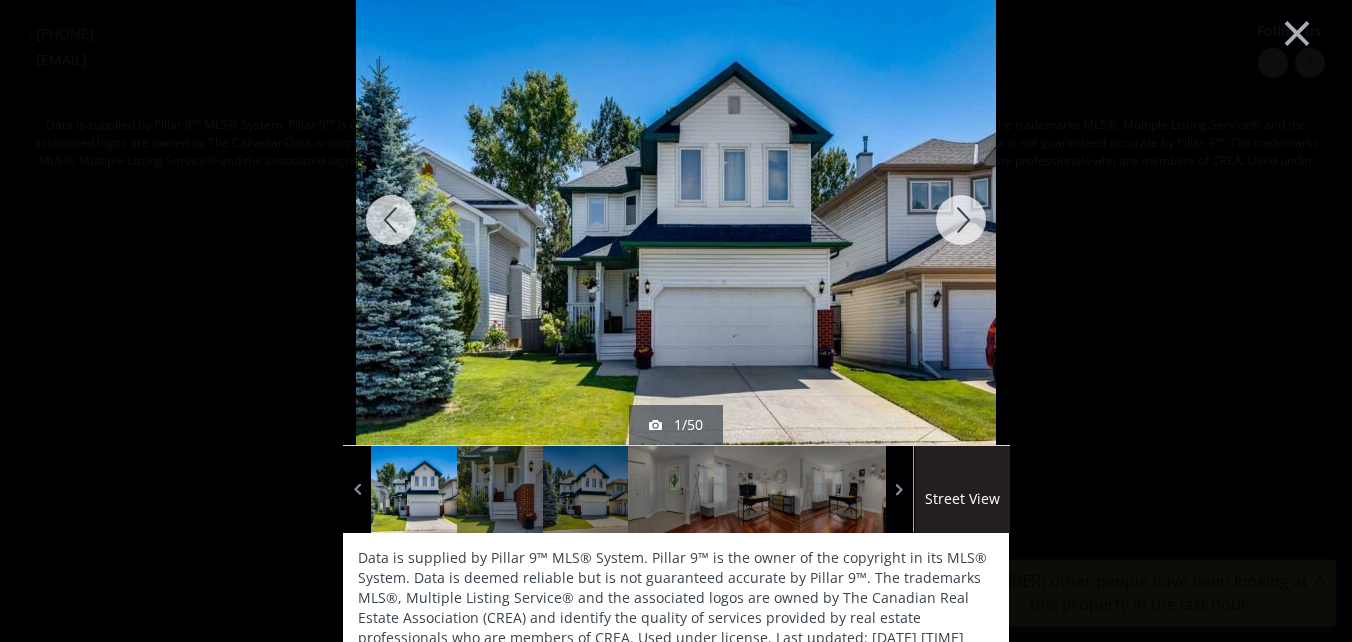 click at bounding box center [961, 220] 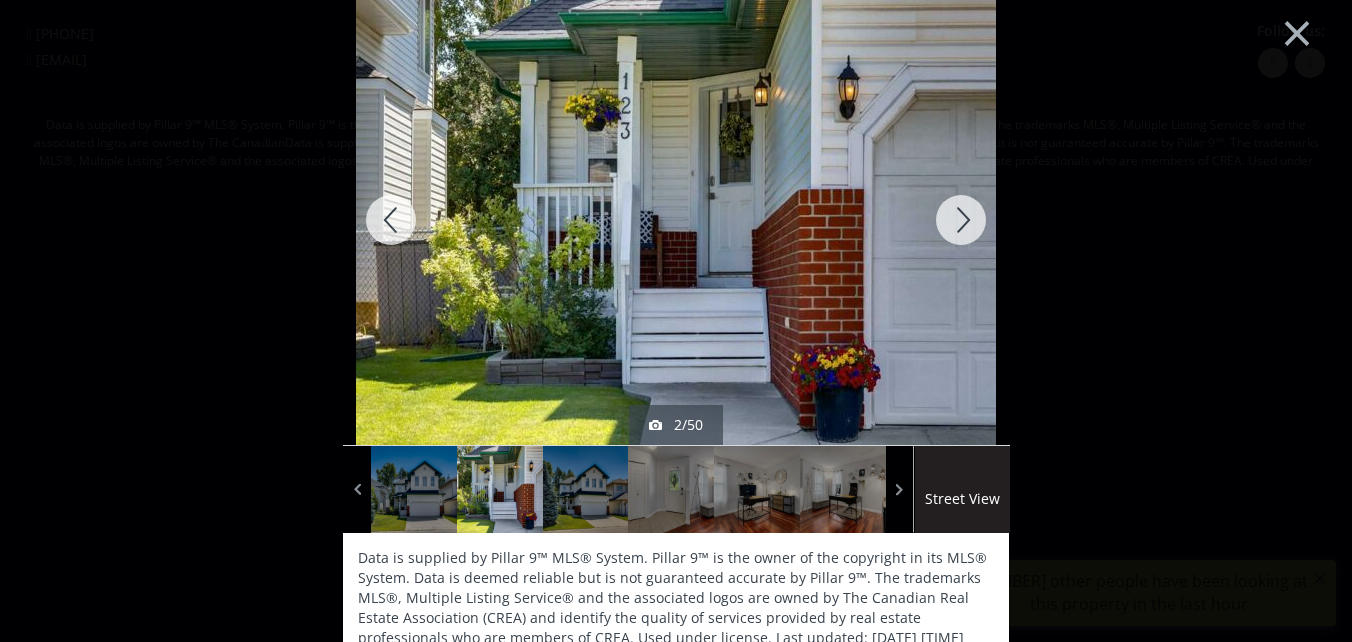 click at bounding box center (961, 220) 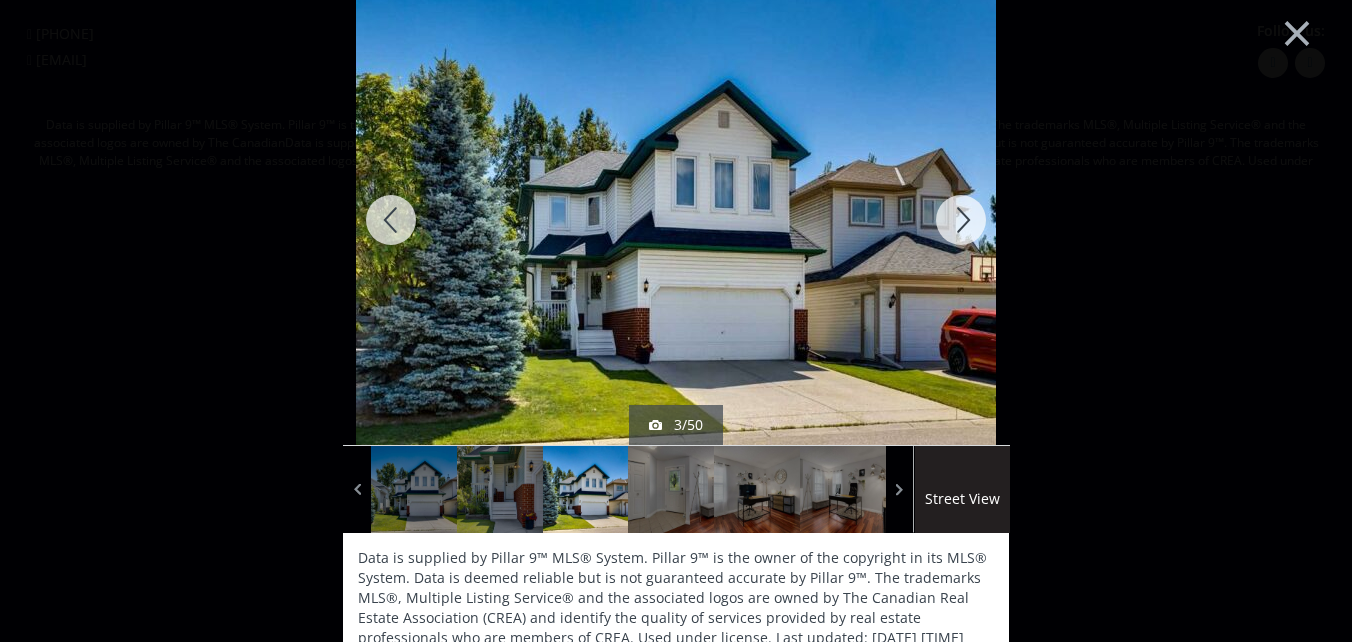 click at bounding box center (961, 220) 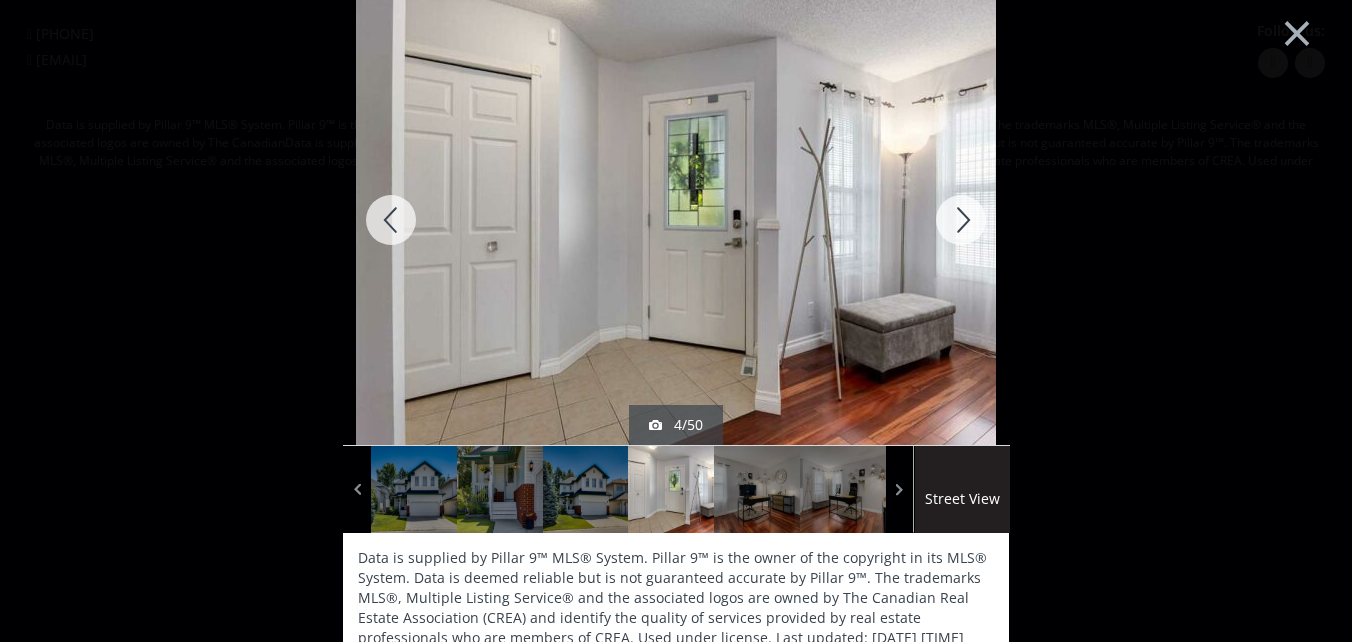 click at bounding box center (961, 220) 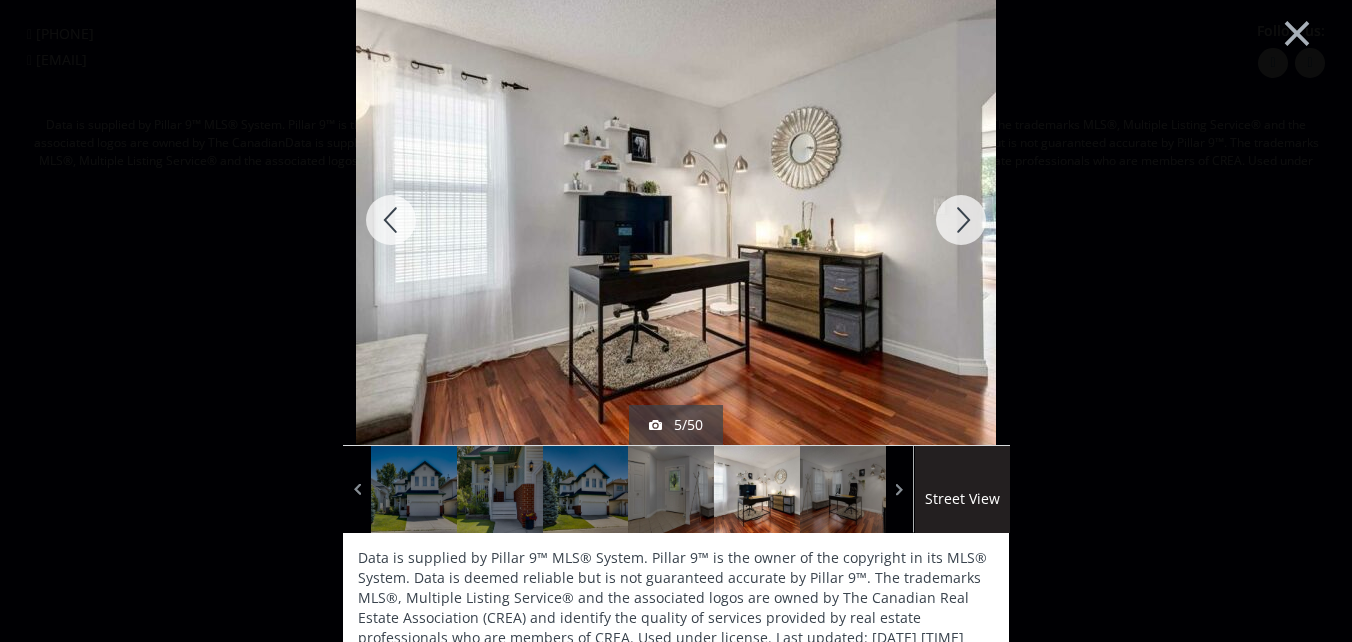 click at bounding box center (961, 220) 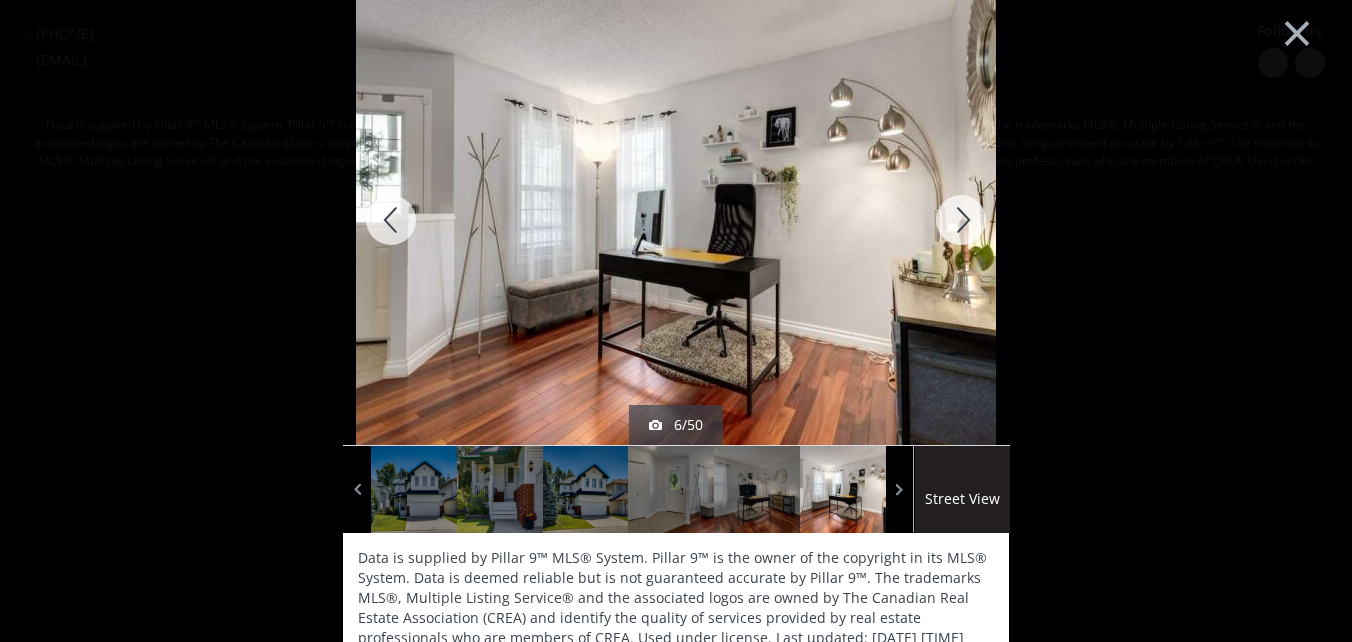 click at bounding box center (961, 220) 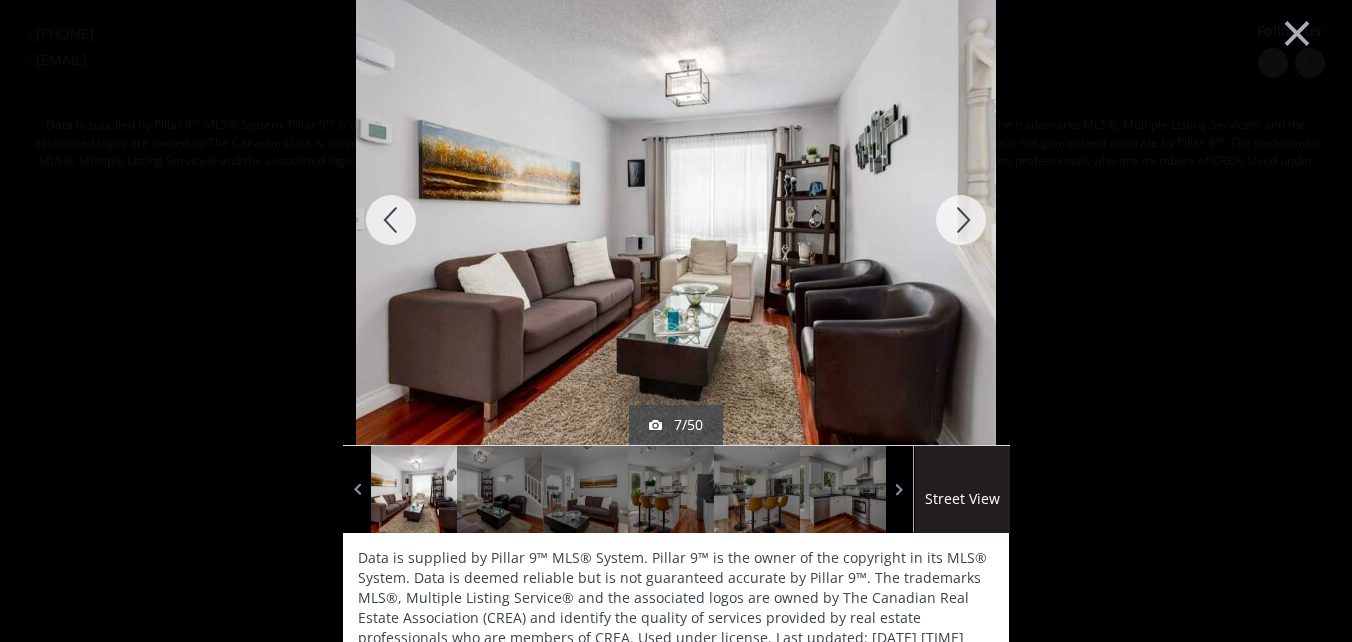 click at bounding box center [961, 220] 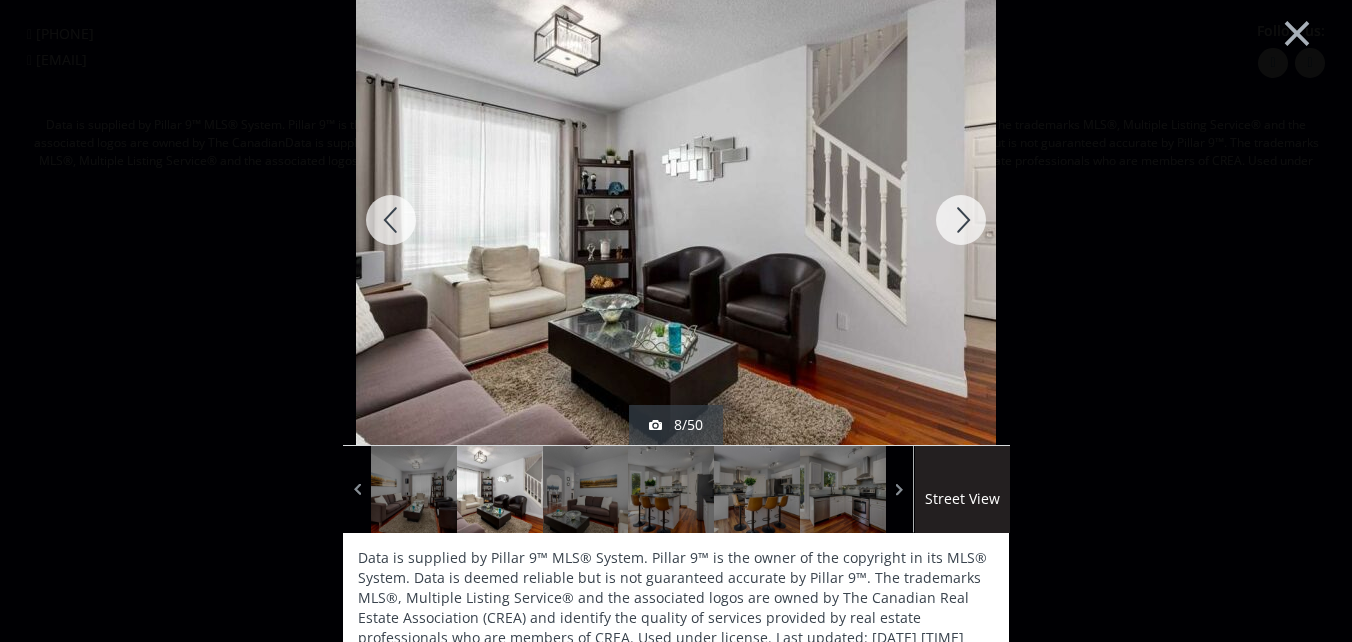 click at bounding box center [961, 220] 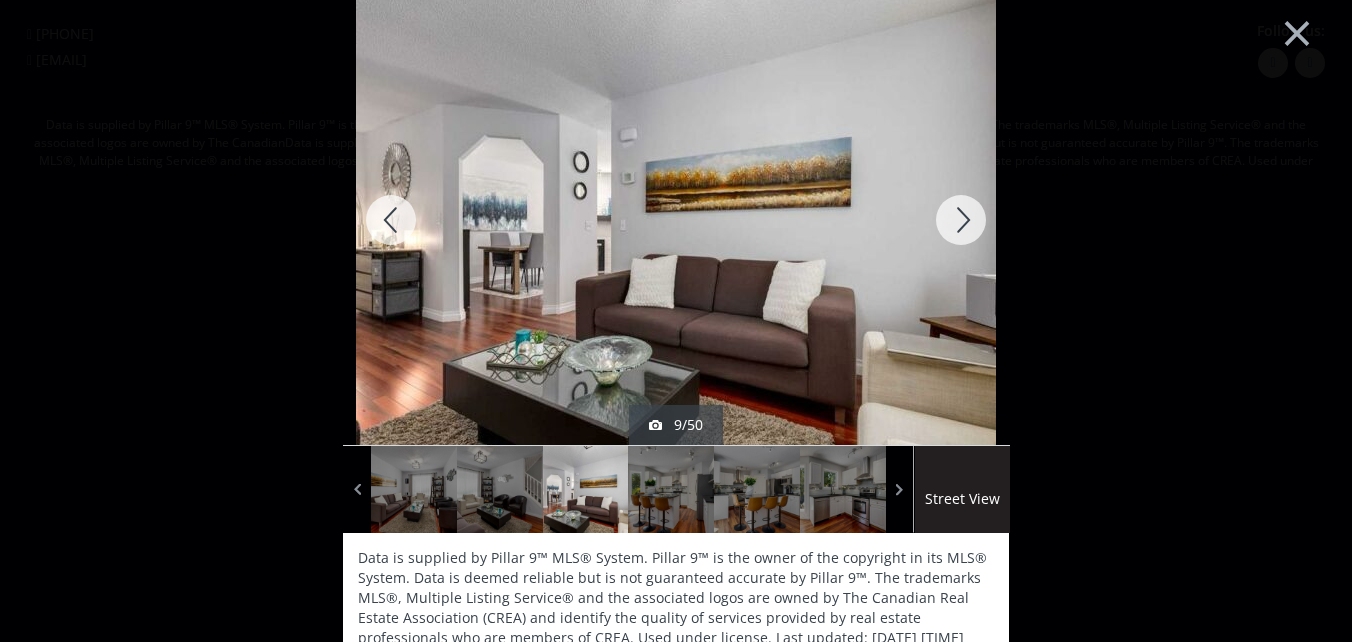click at bounding box center (961, 220) 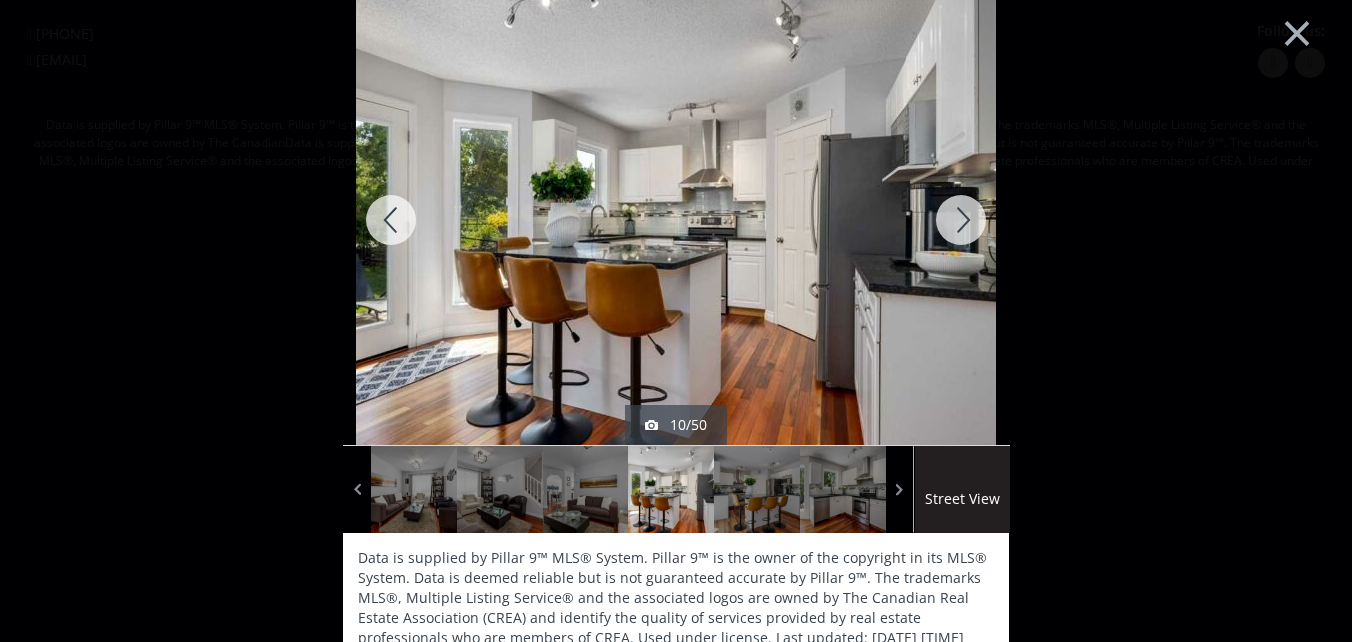 click at bounding box center (961, 220) 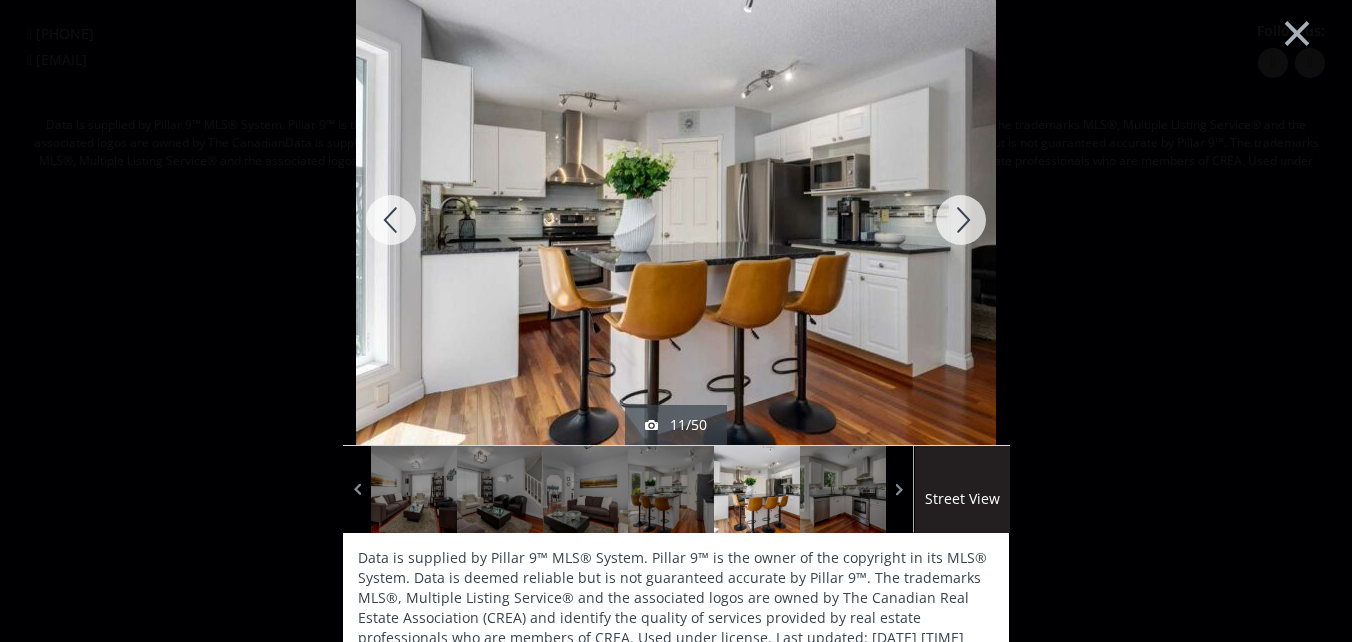 click at bounding box center [961, 220] 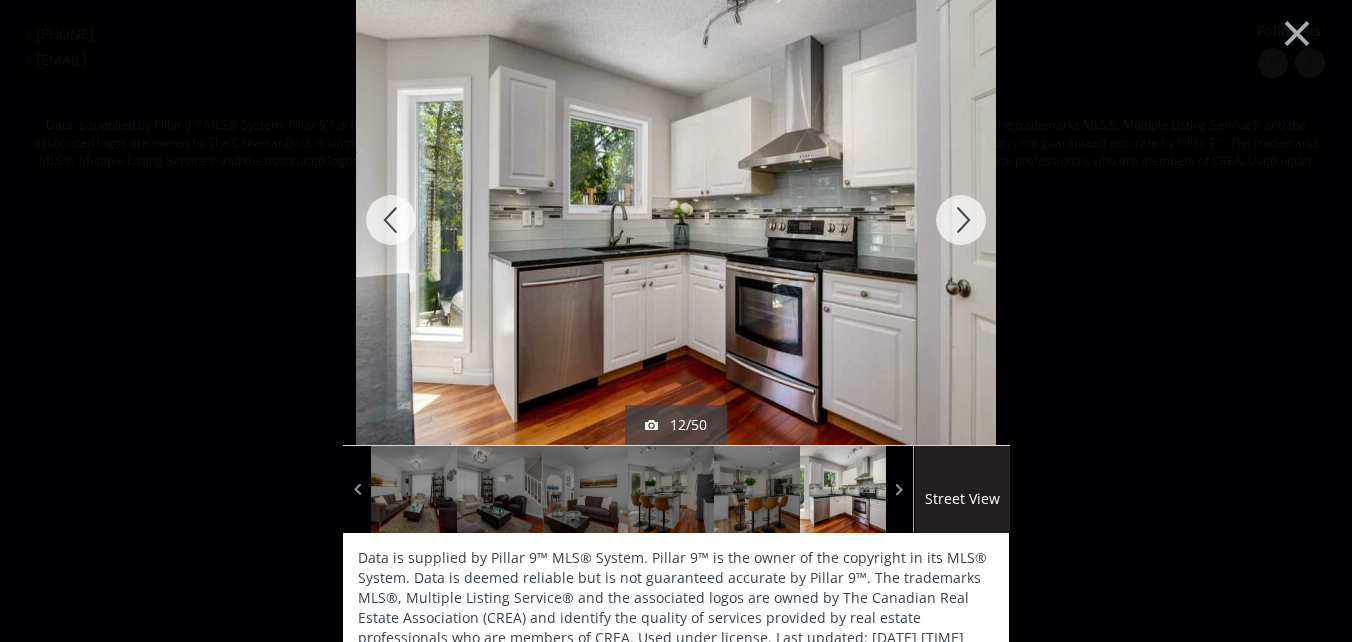 click at bounding box center (961, 220) 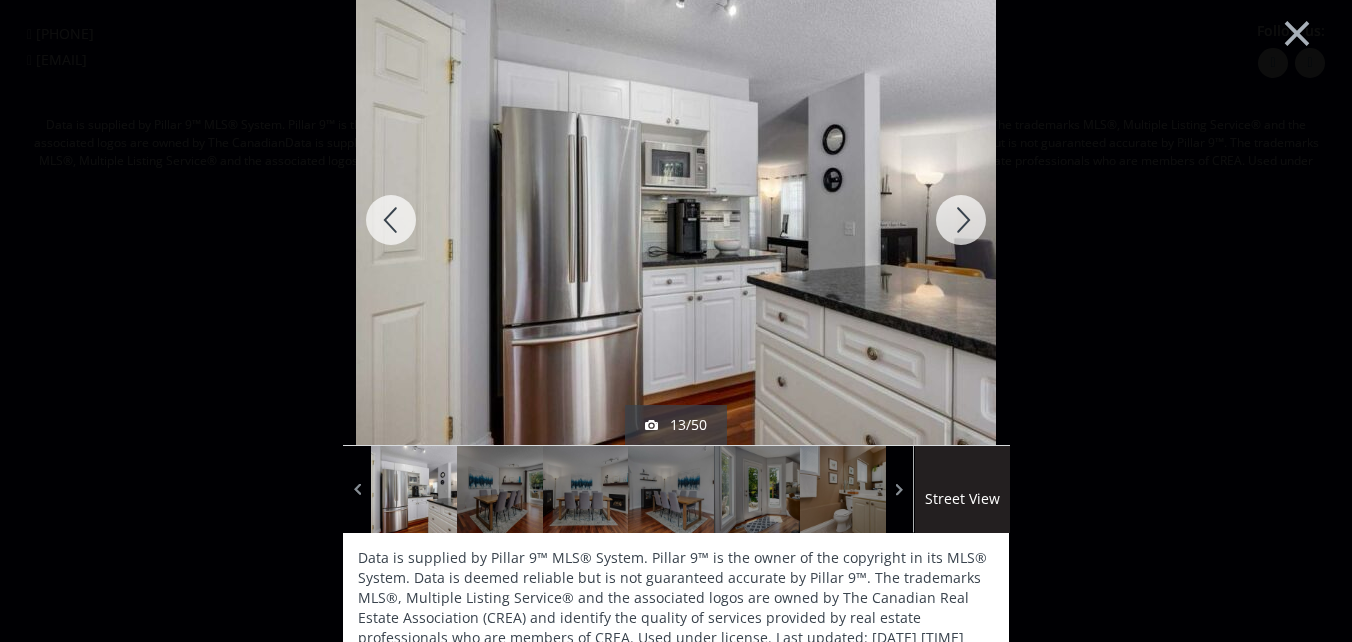 click at bounding box center [961, 220] 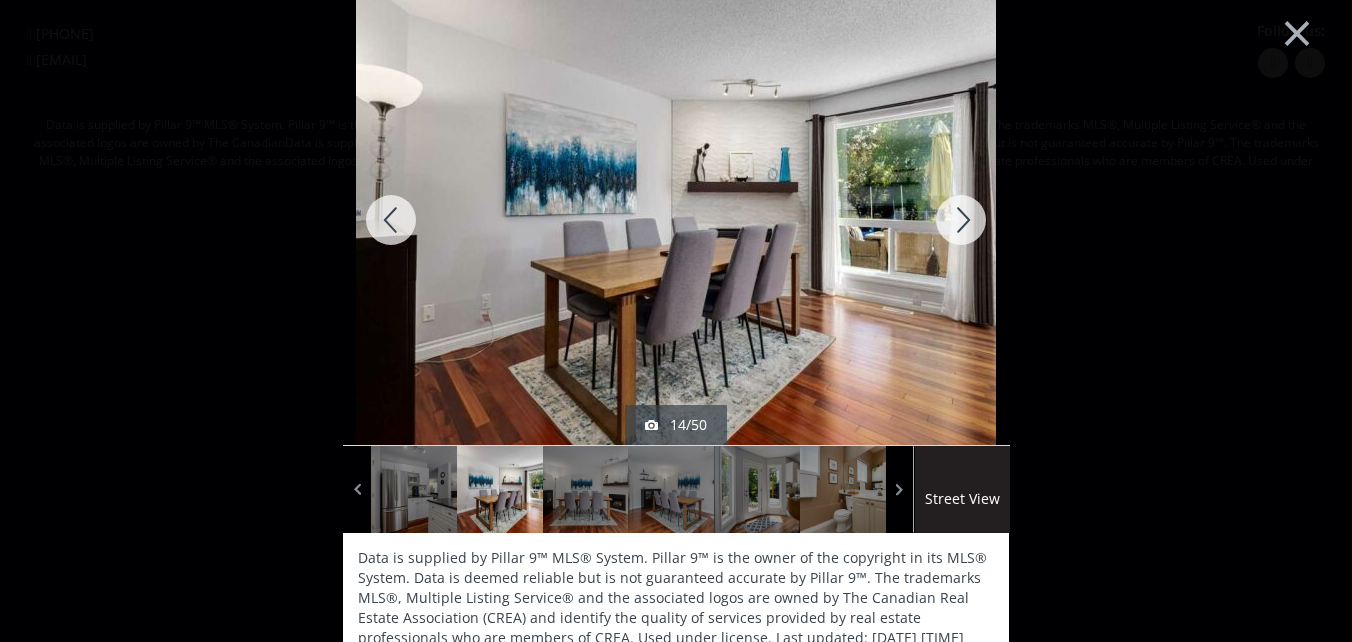 click at bounding box center [961, 220] 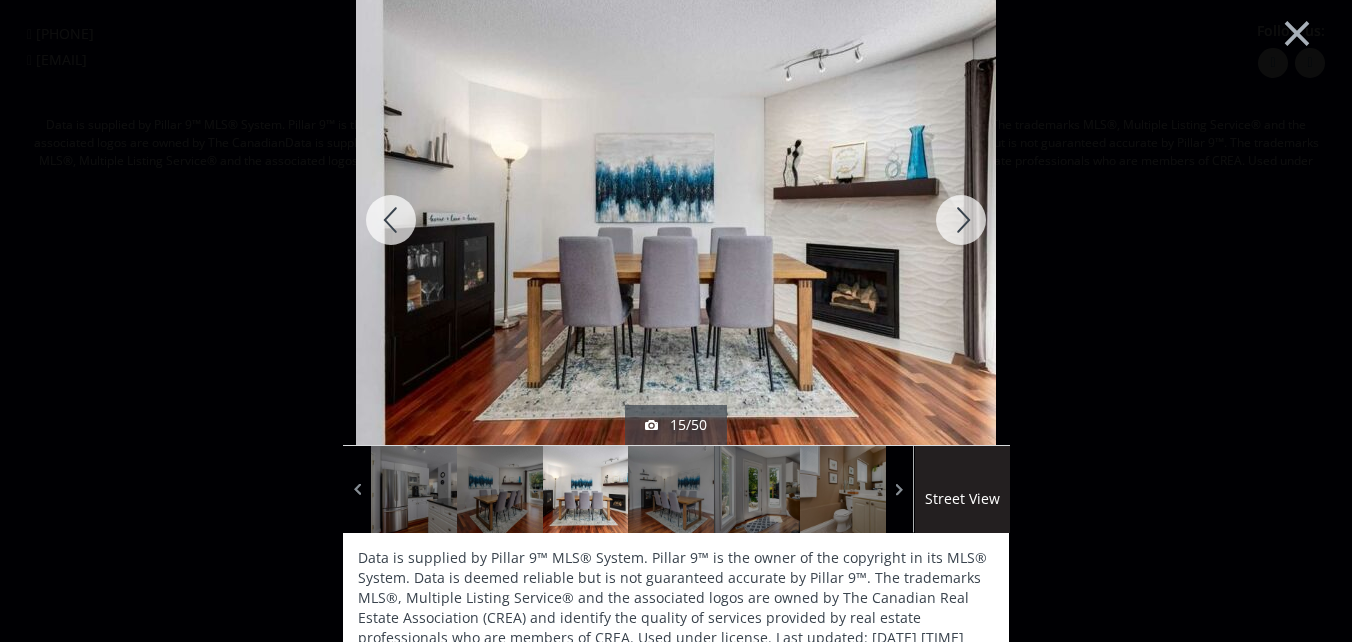 click at bounding box center [961, 220] 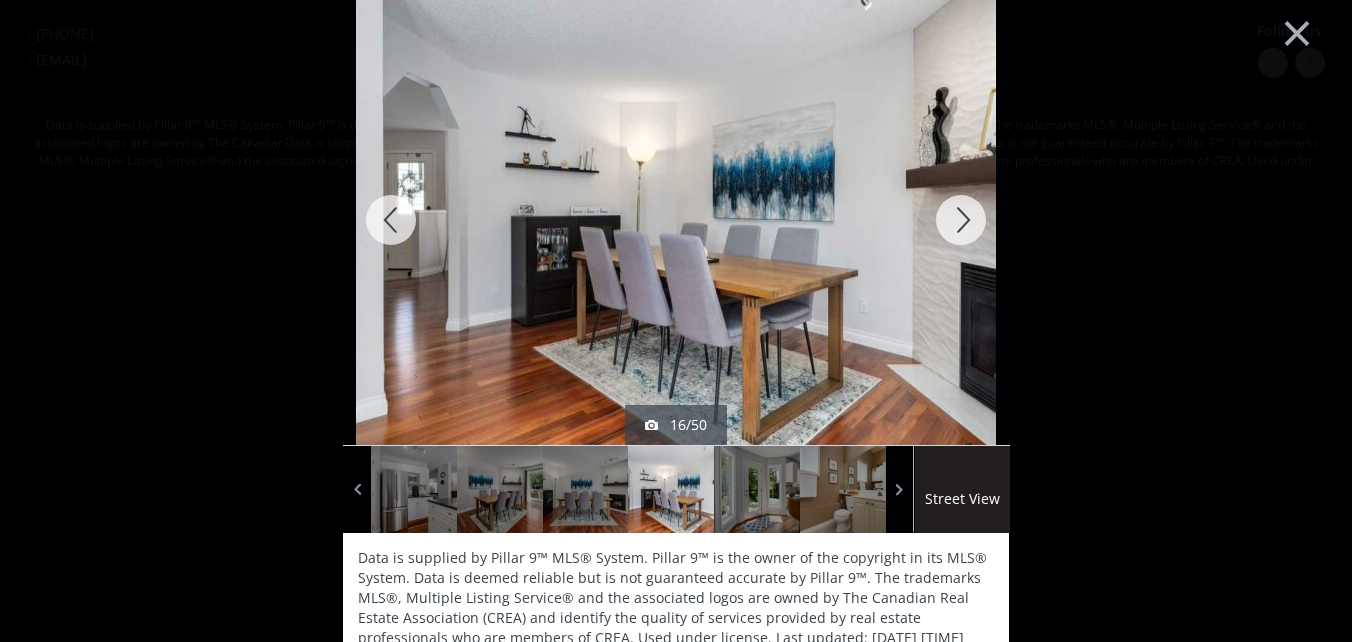 click at bounding box center (961, 220) 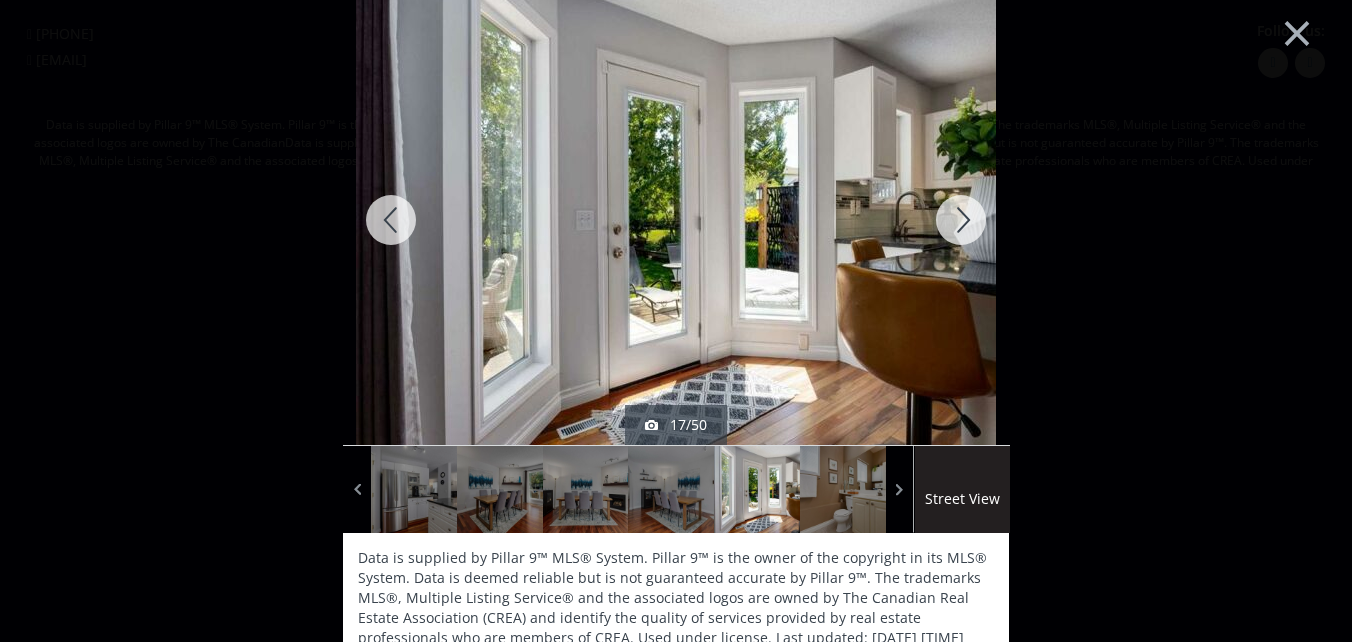 click at bounding box center (961, 220) 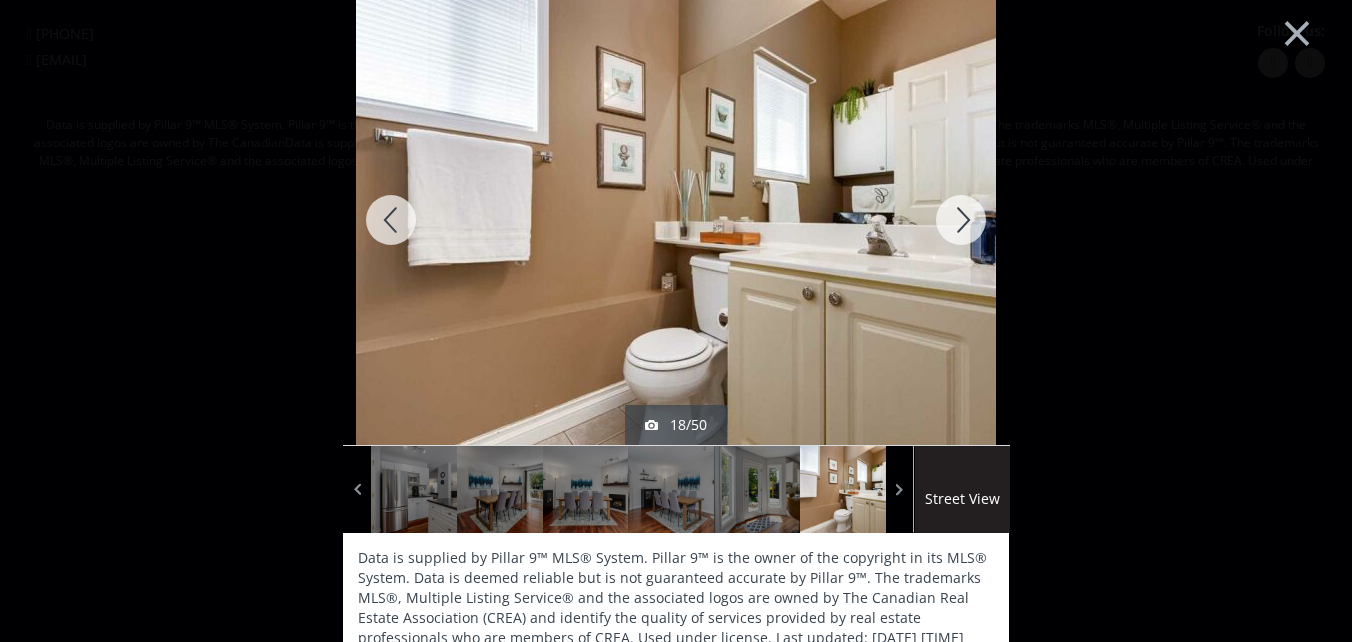 click at bounding box center [961, 220] 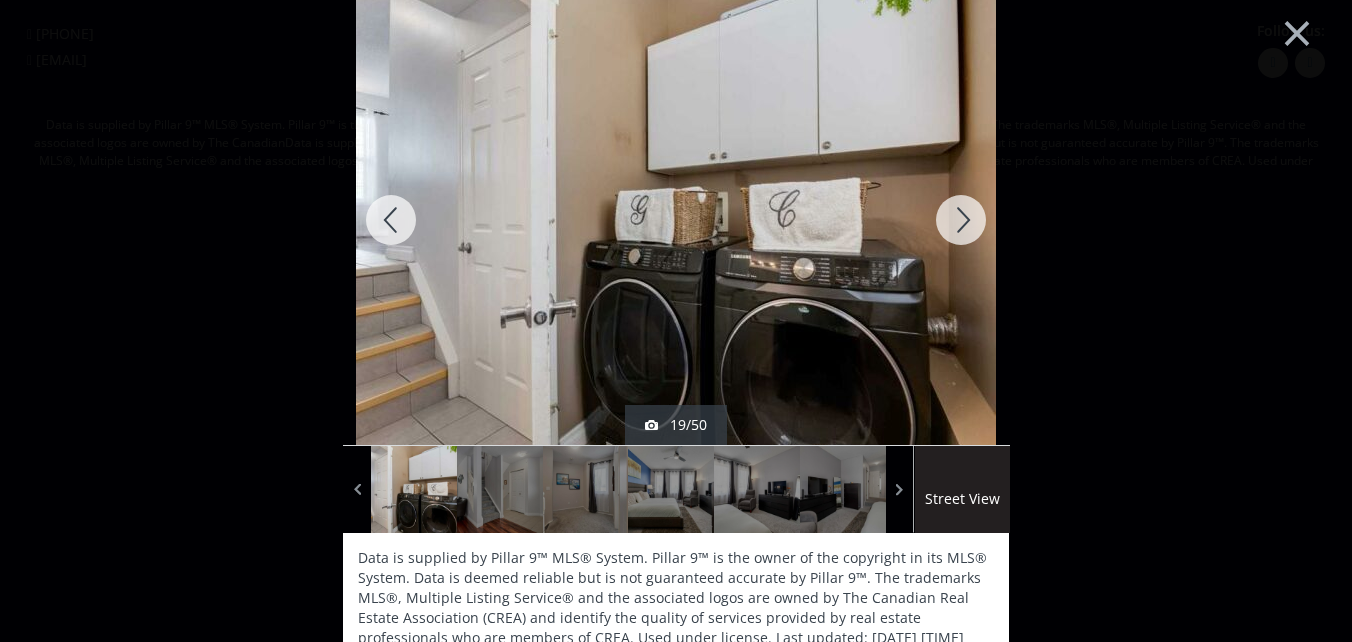 click at bounding box center (961, 220) 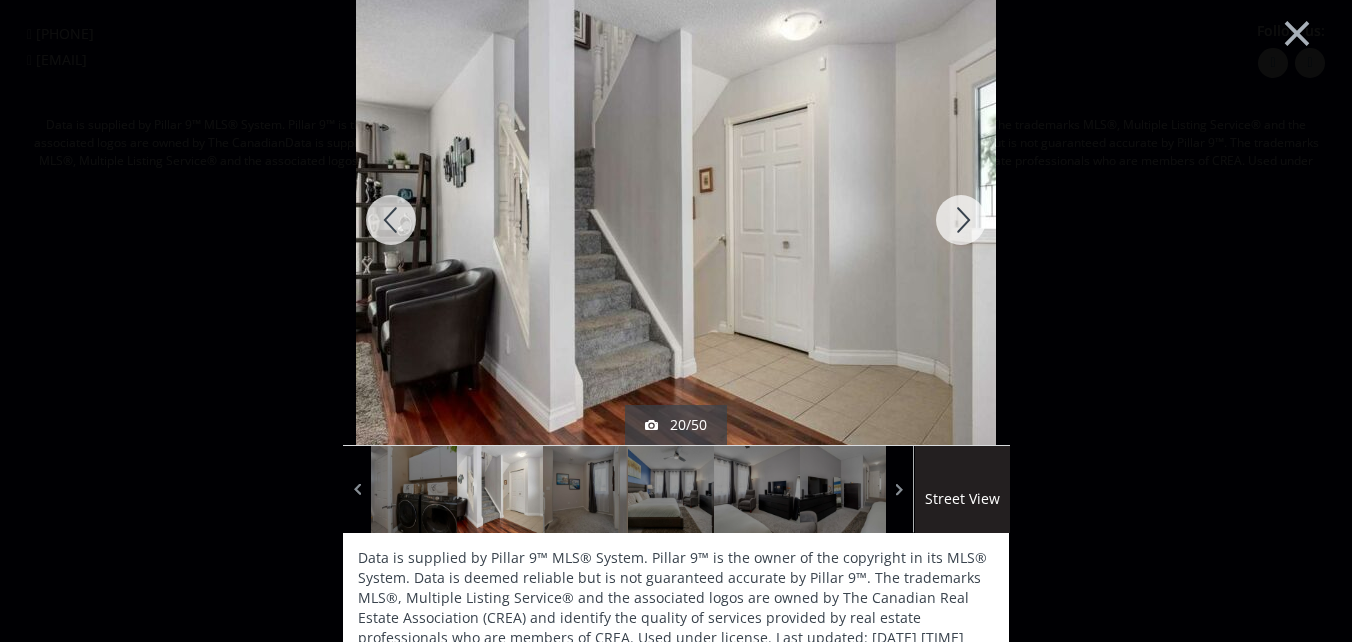 click at bounding box center (961, 220) 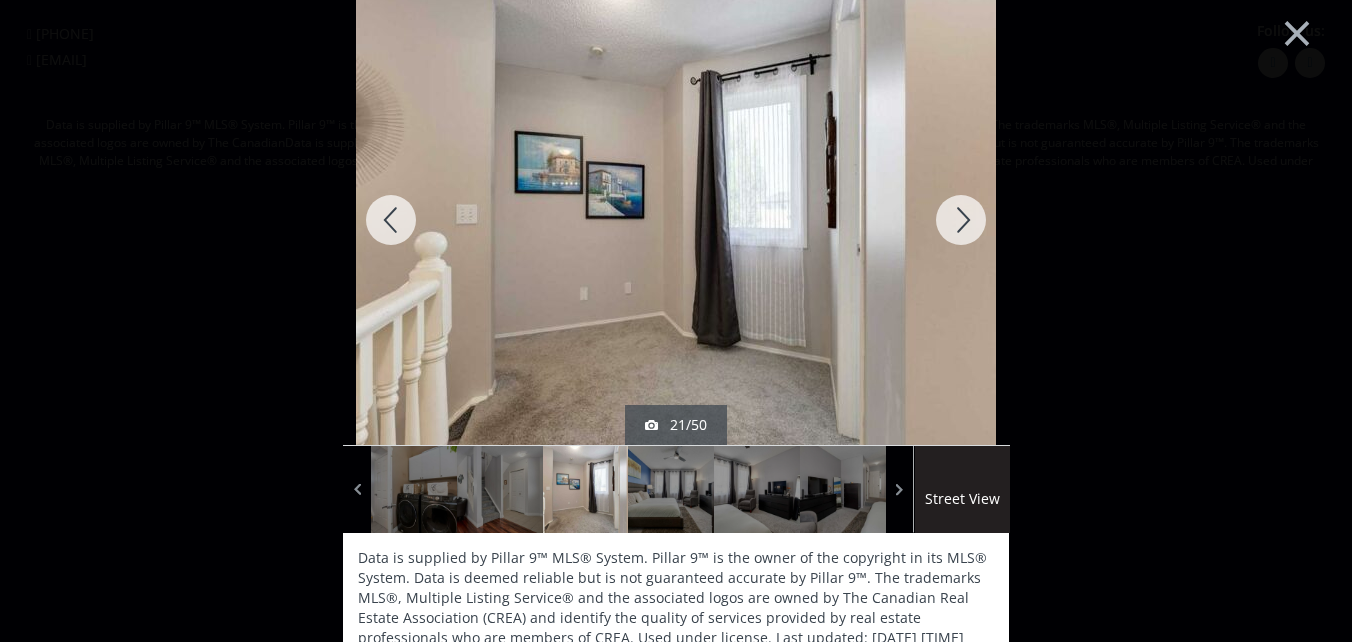click at bounding box center [961, 220] 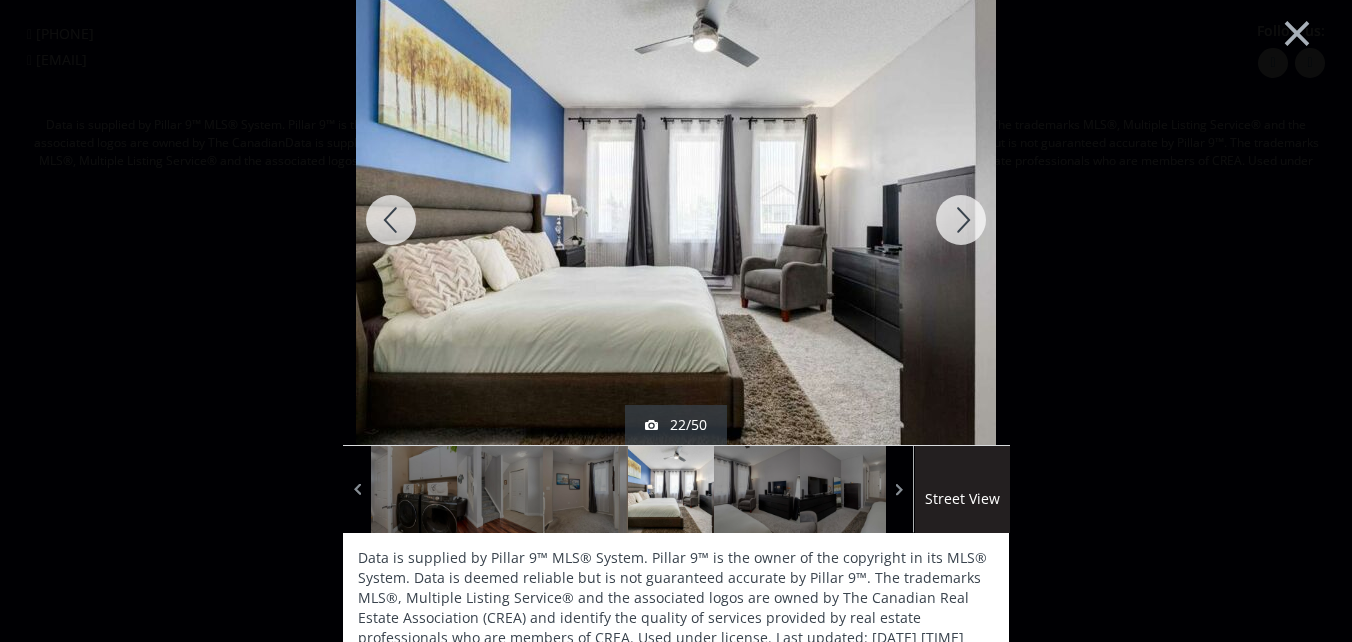 click at bounding box center [961, 220] 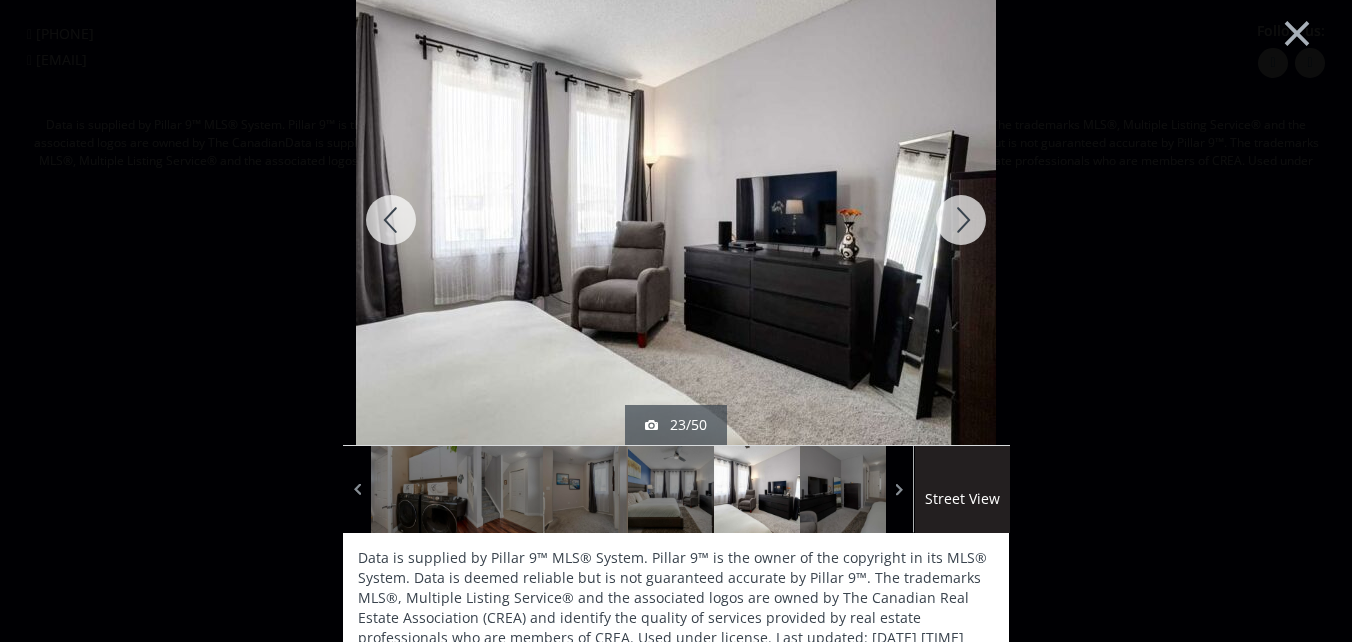 click at bounding box center [961, 220] 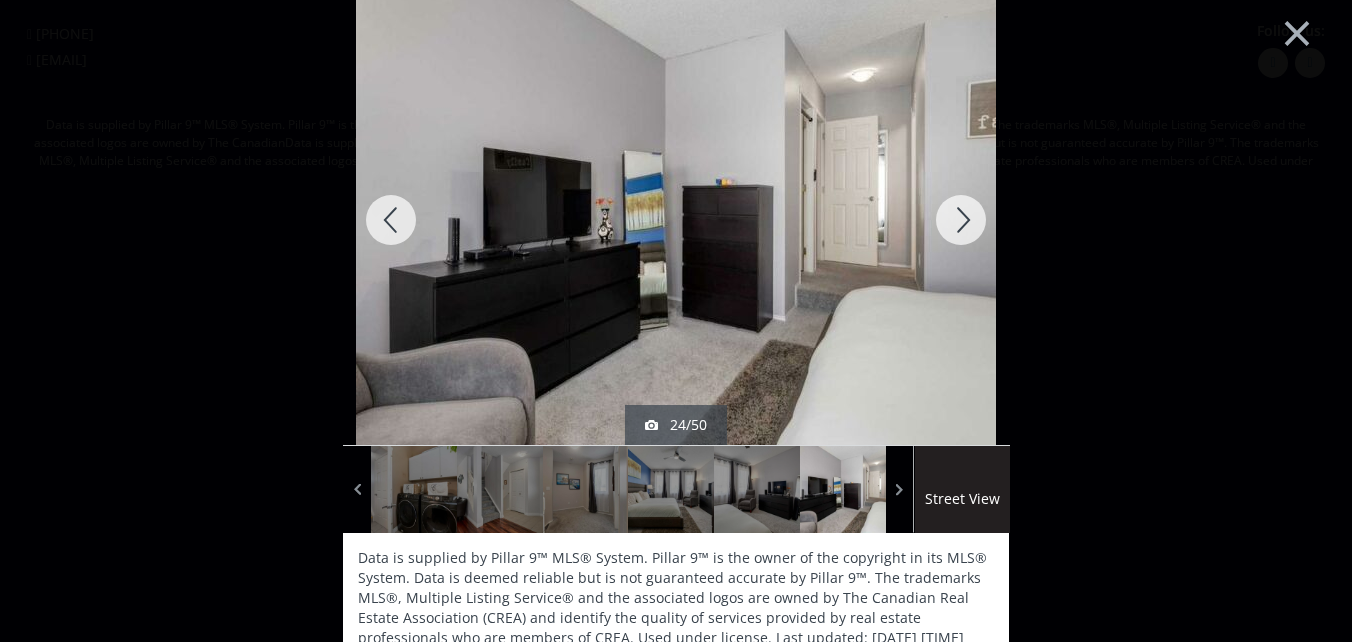 click at bounding box center [961, 220] 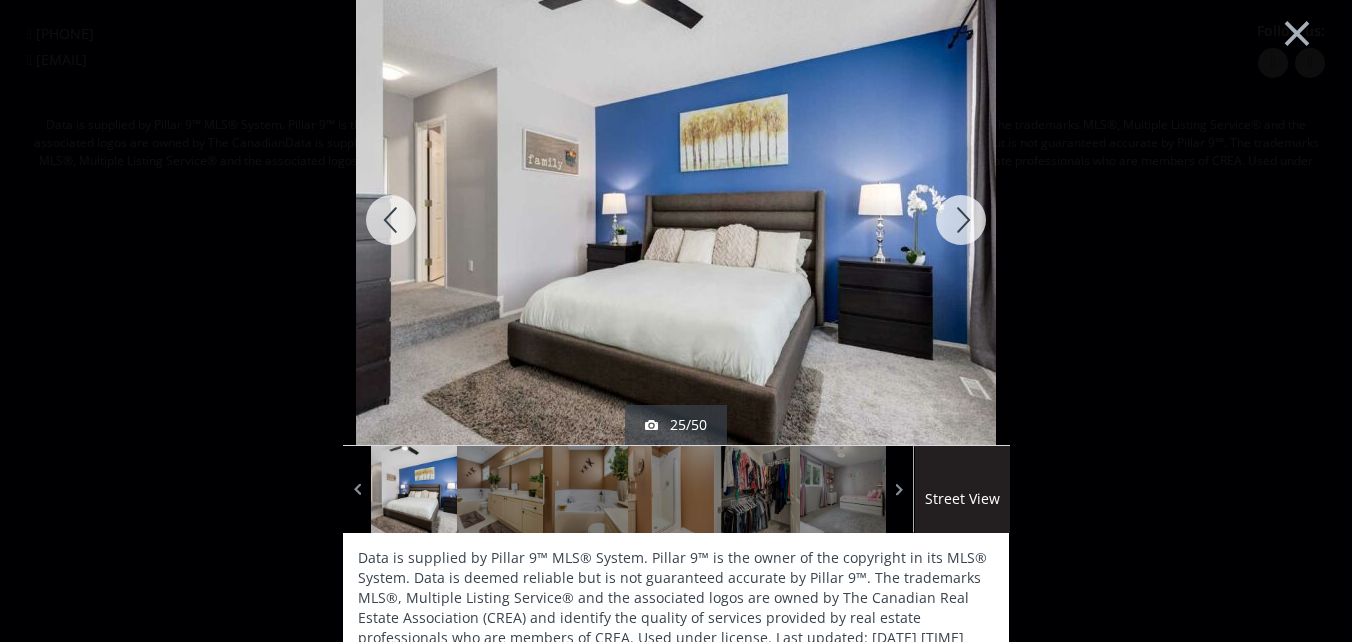 click at bounding box center (961, 220) 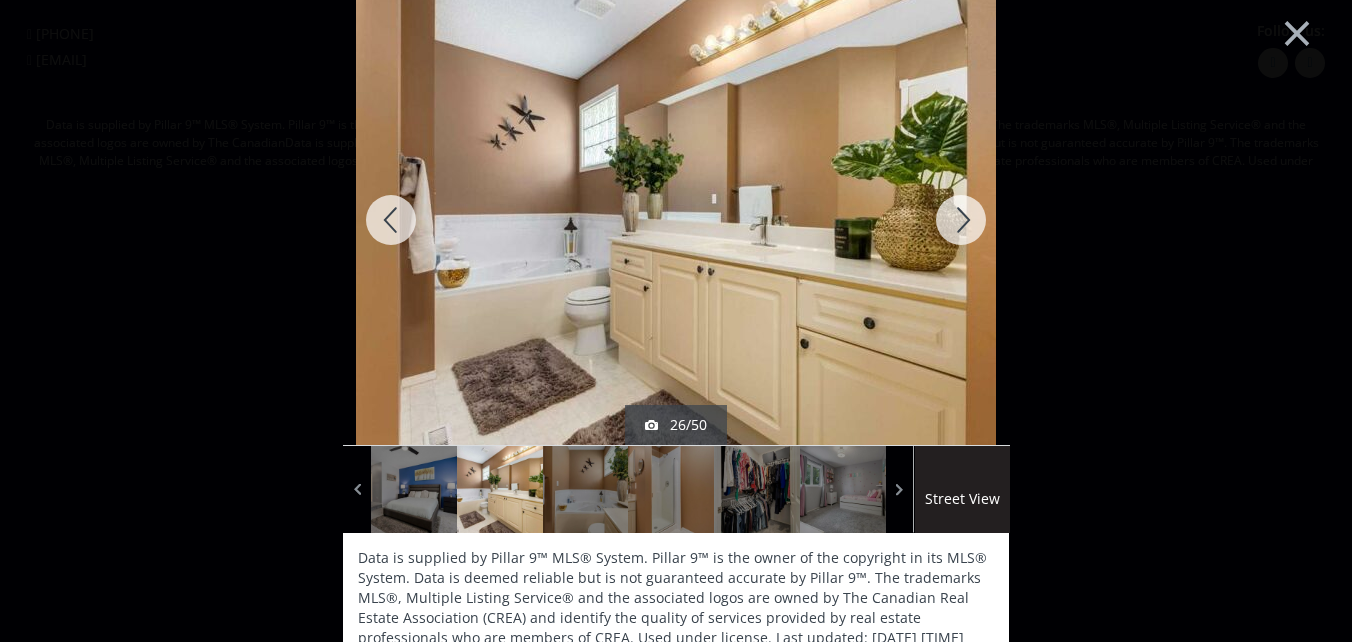 click at bounding box center (961, 220) 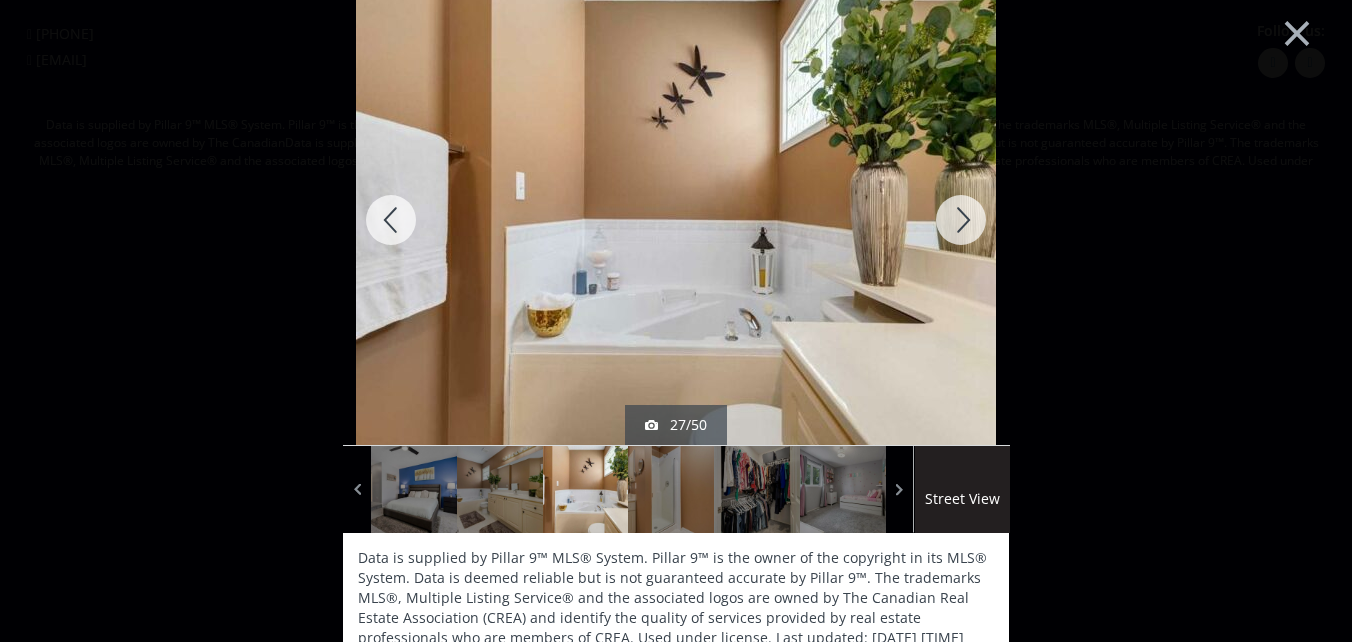 click at bounding box center (961, 220) 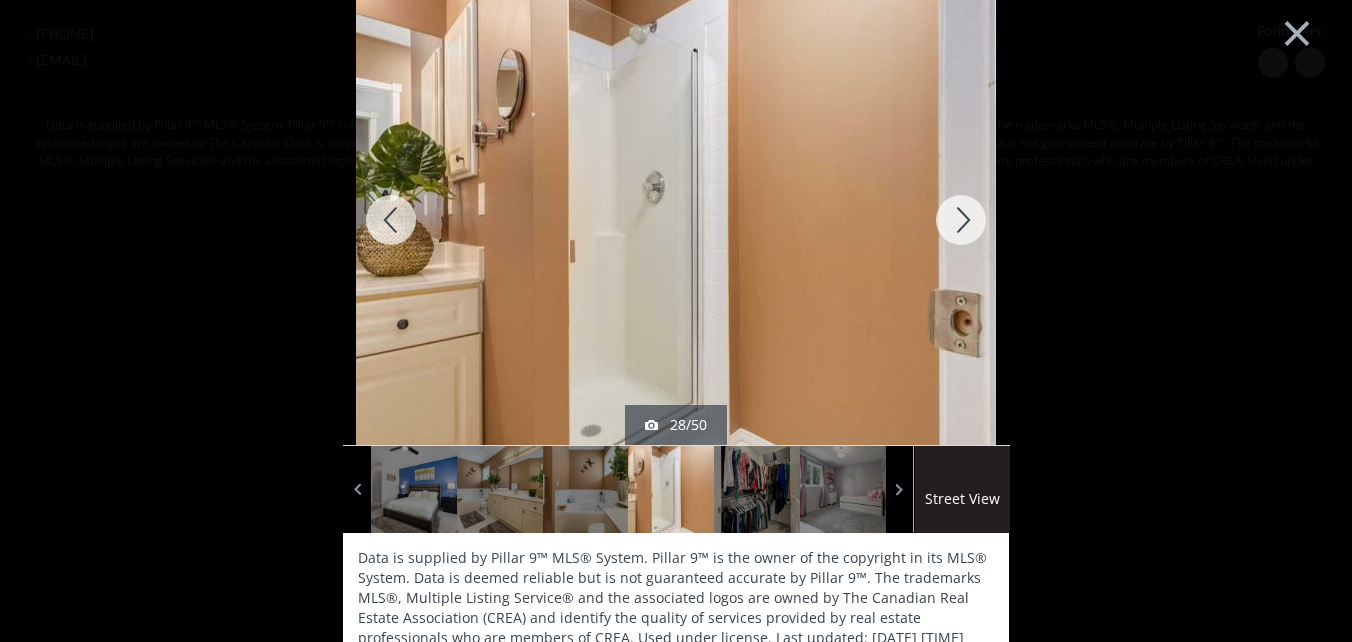 click at bounding box center [961, 220] 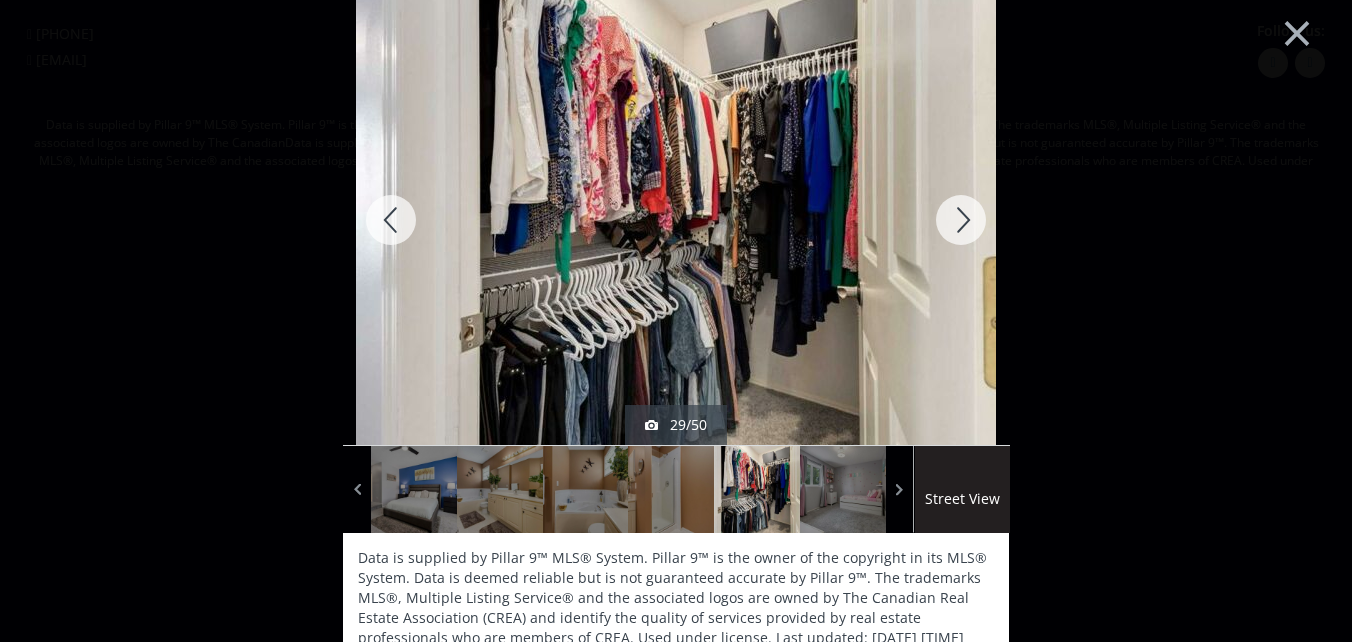 click at bounding box center (961, 220) 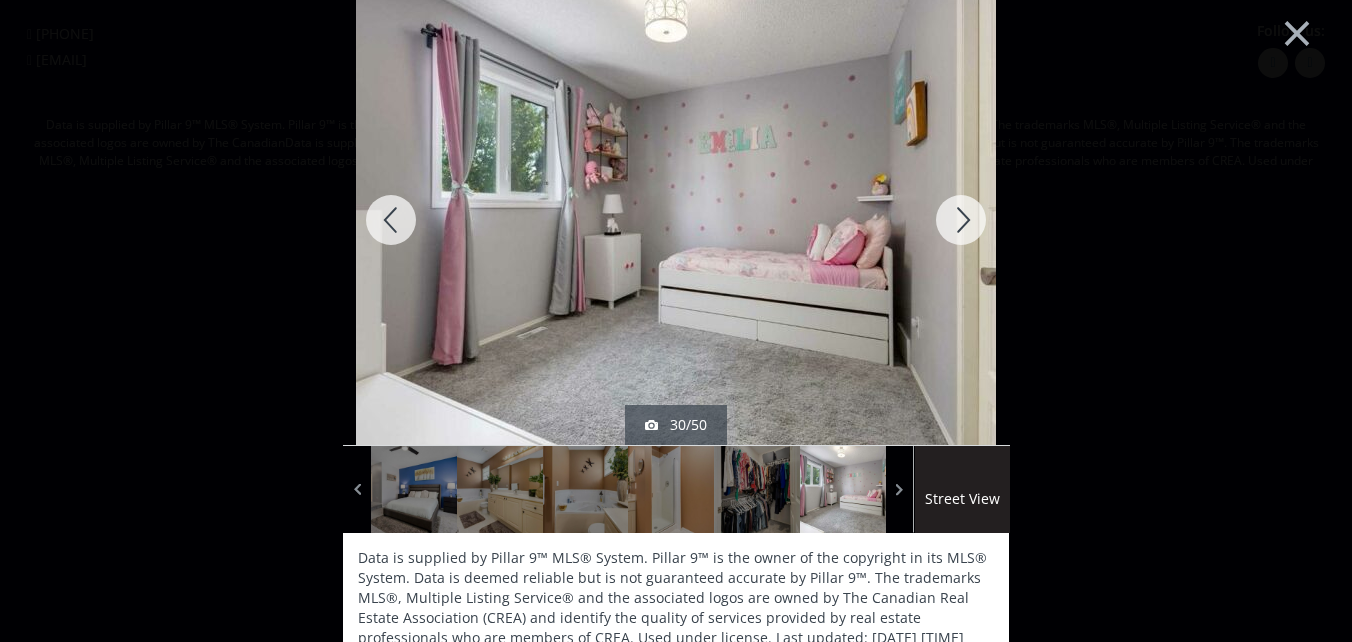 click at bounding box center (961, 220) 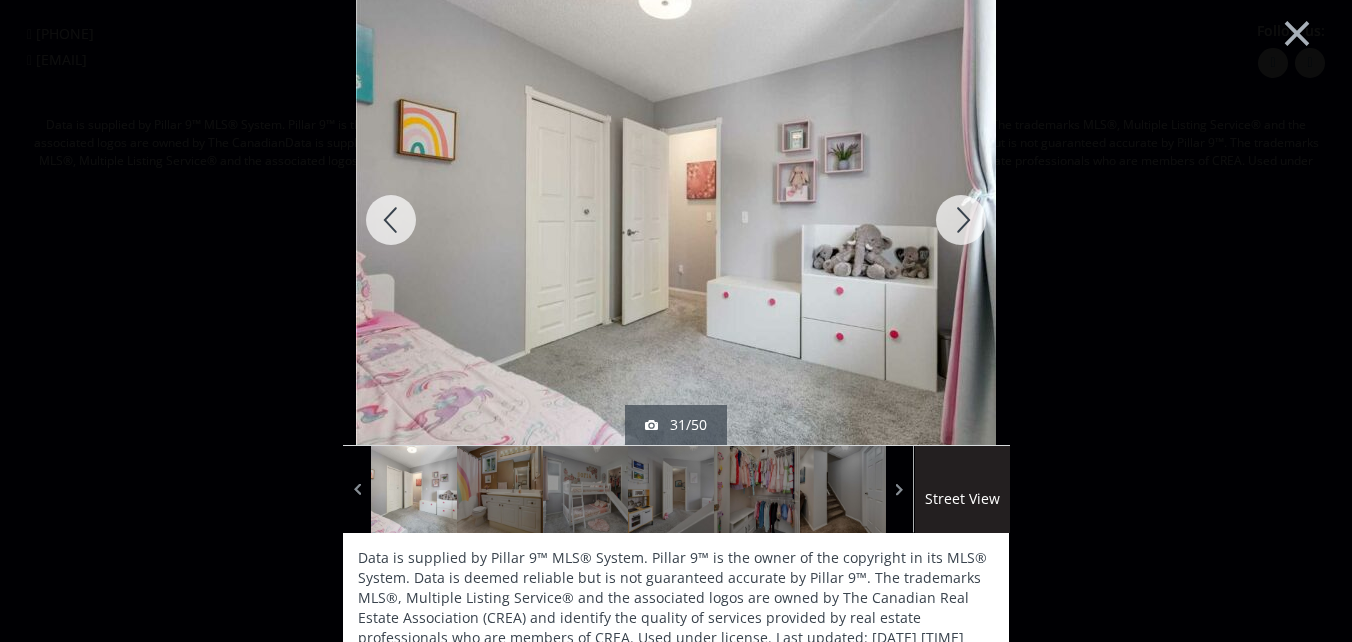 click at bounding box center [961, 220] 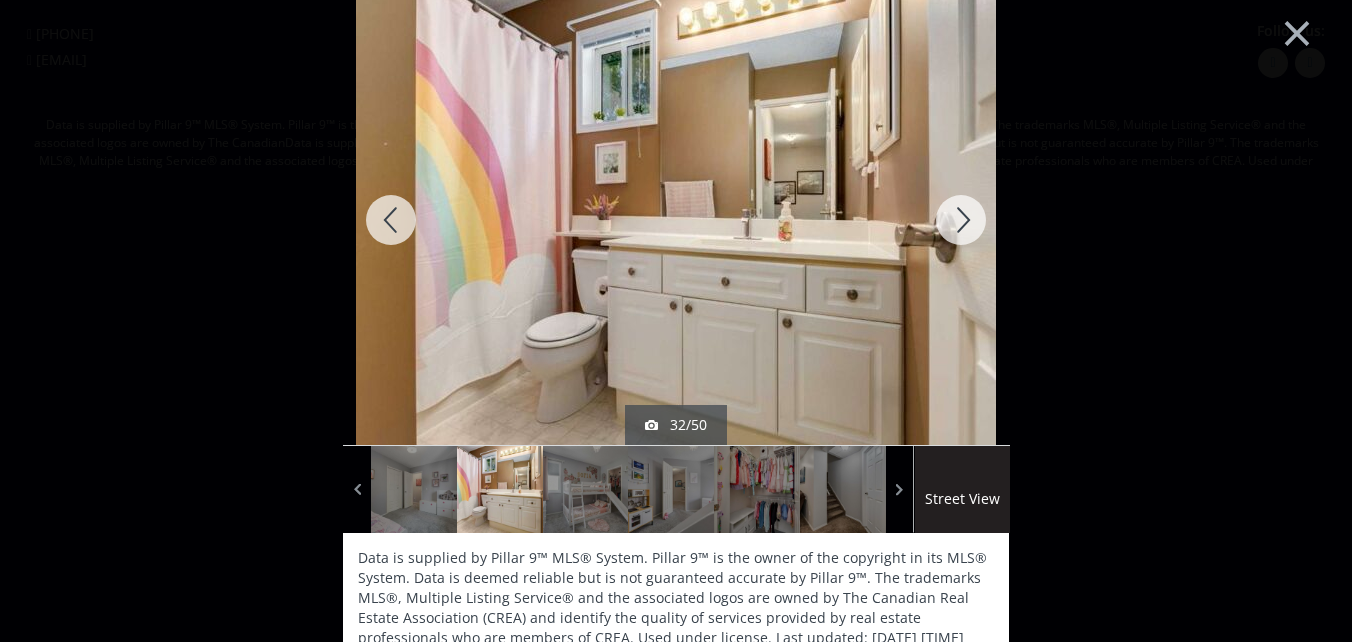 click at bounding box center (961, 220) 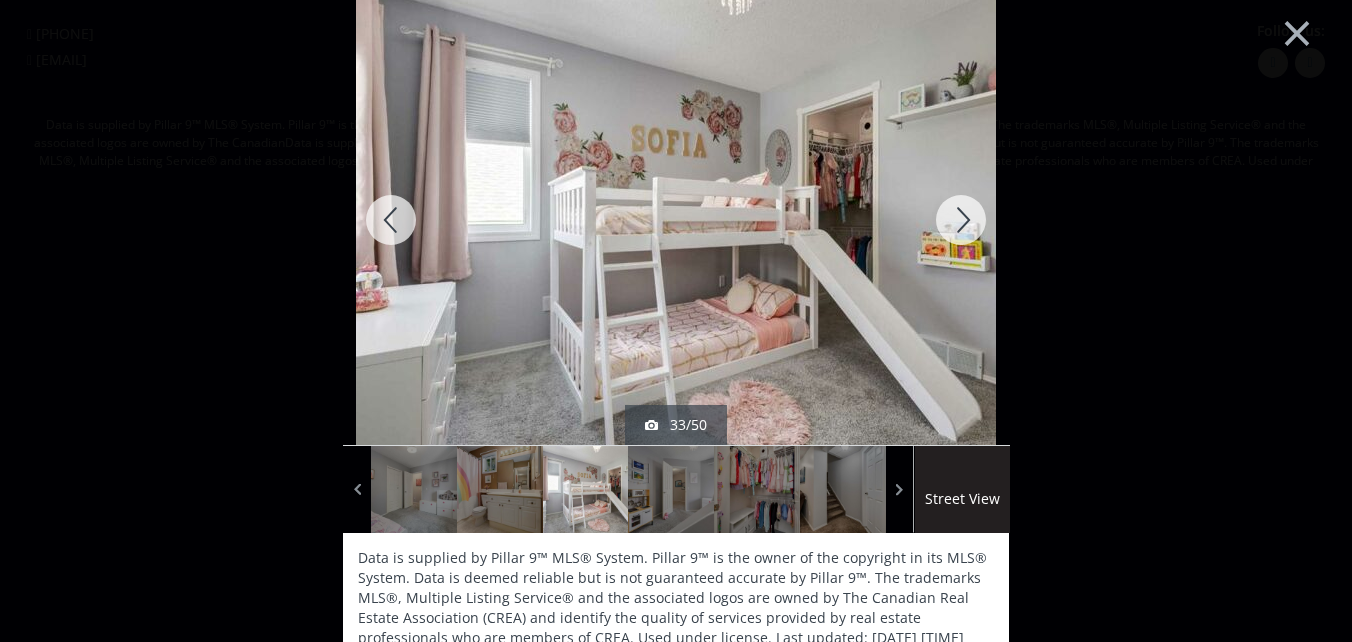 click at bounding box center [961, 220] 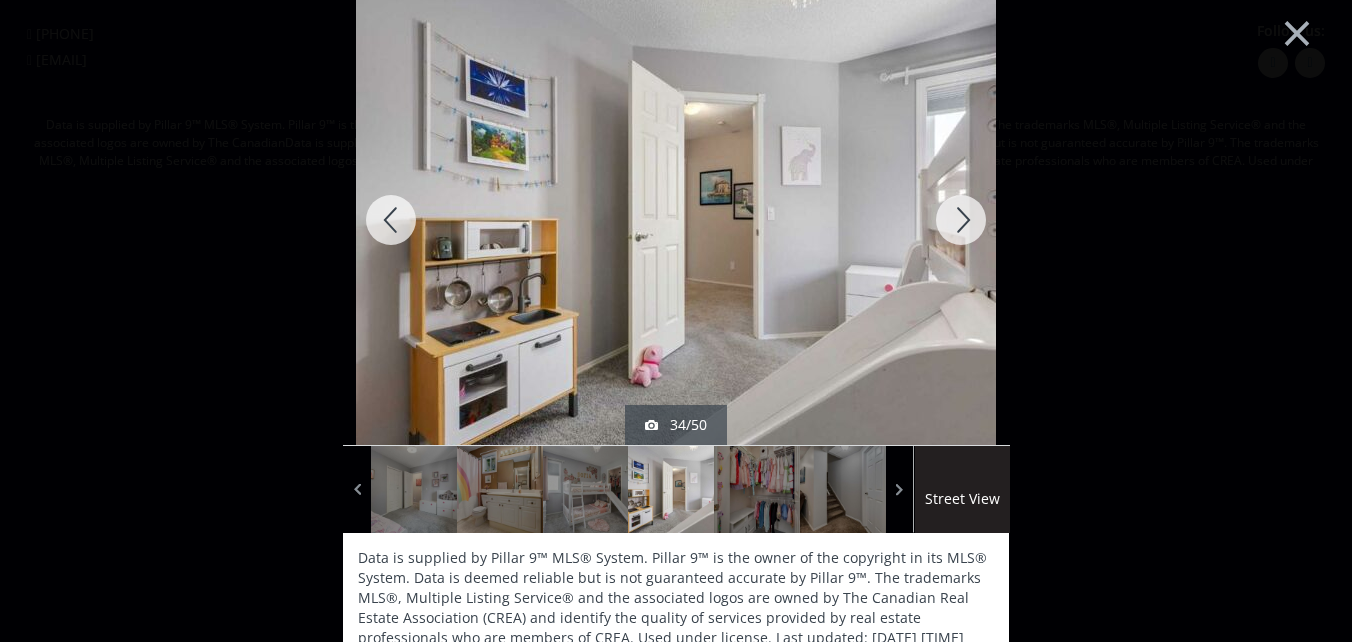 click at bounding box center (961, 220) 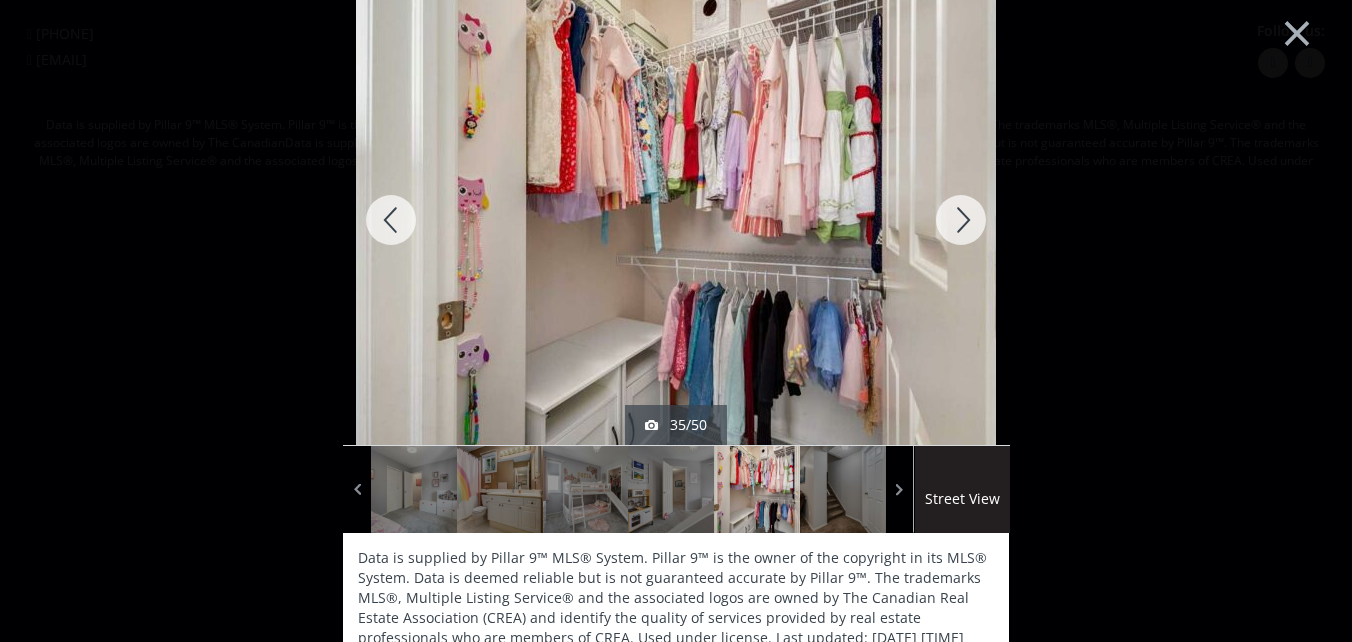 click at bounding box center (391, 220) 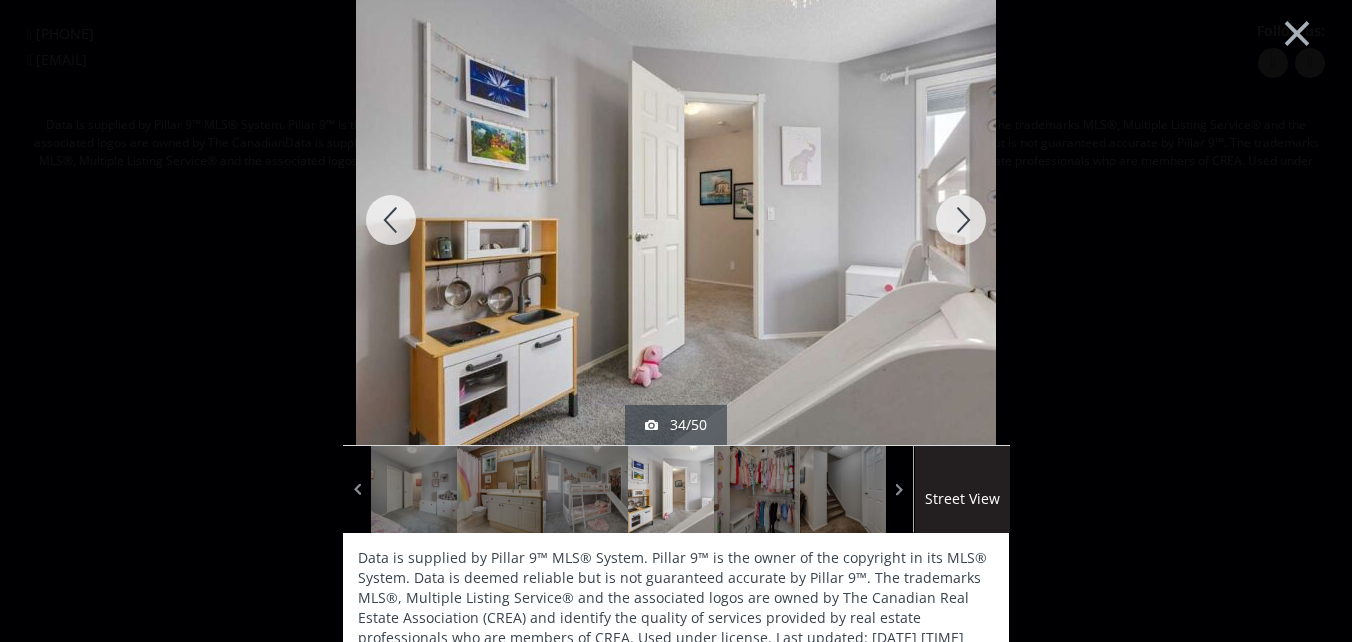 click at bounding box center [961, 220] 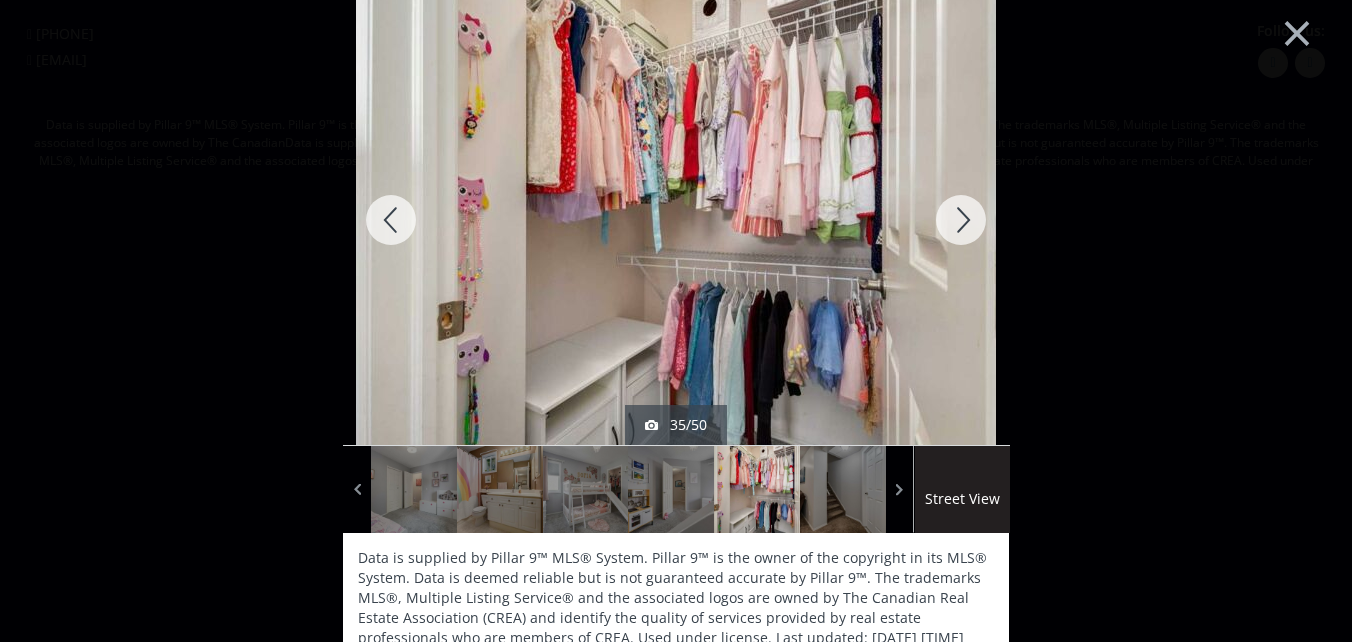 click at bounding box center (961, 220) 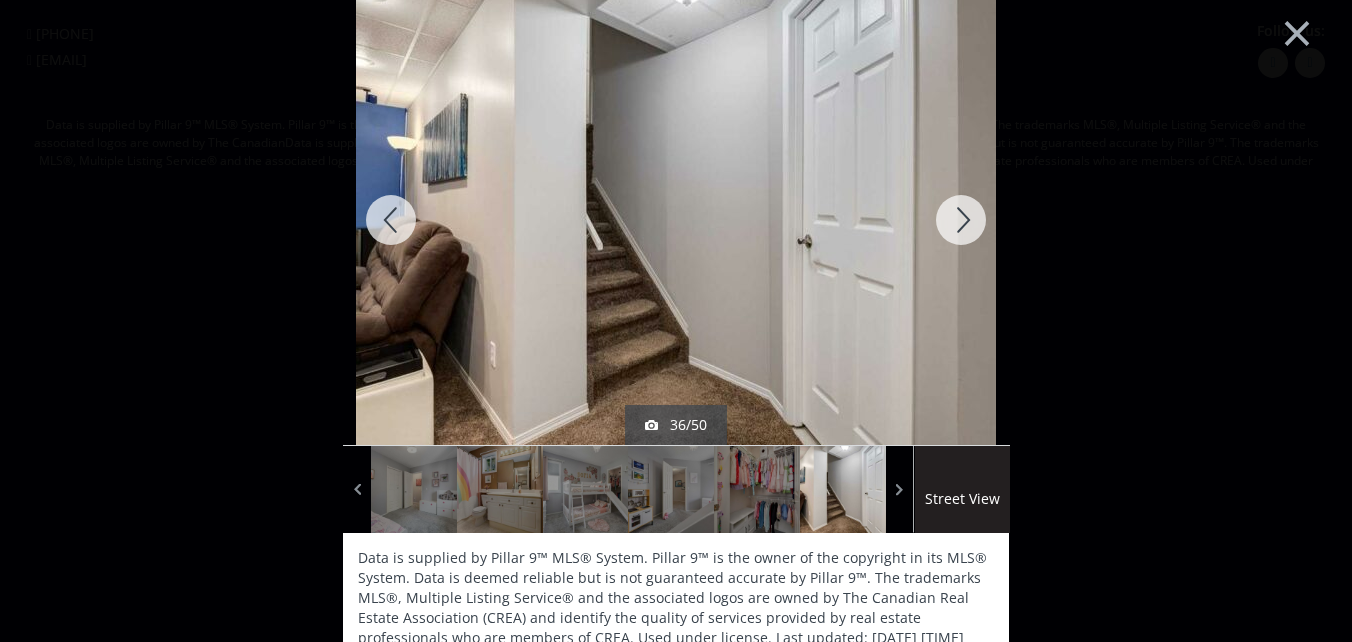 click at bounding box center [961, 220] 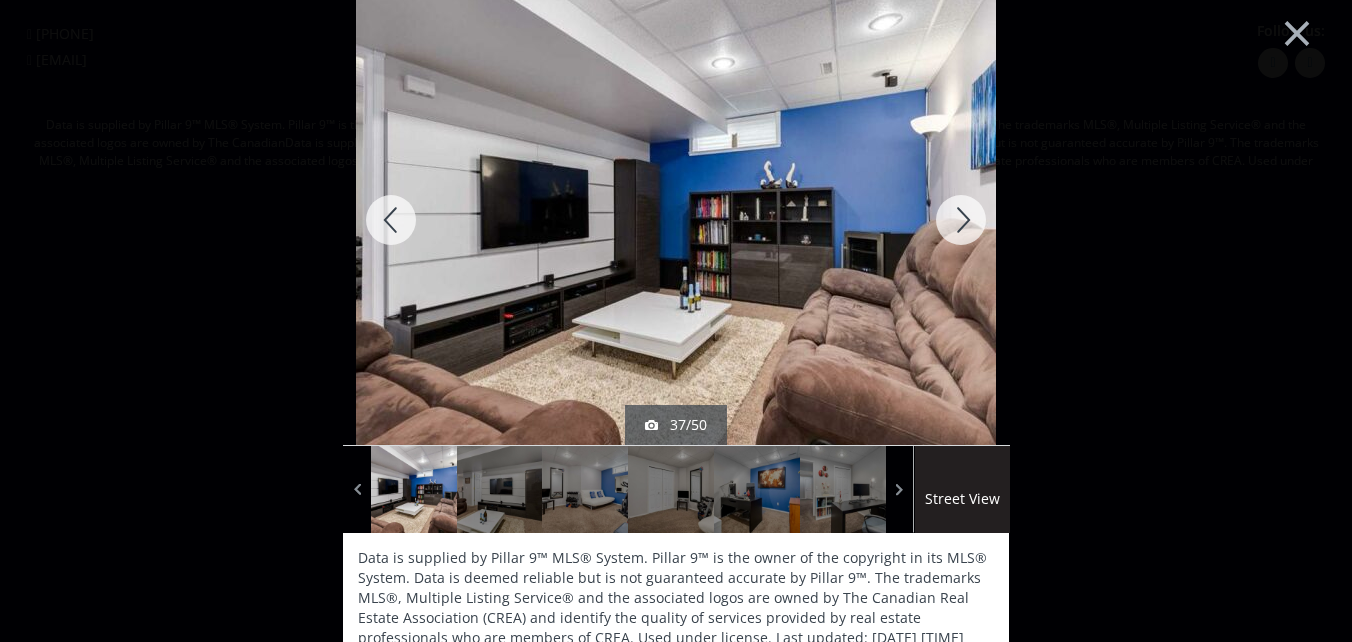 click at bounding box center (961, 220) 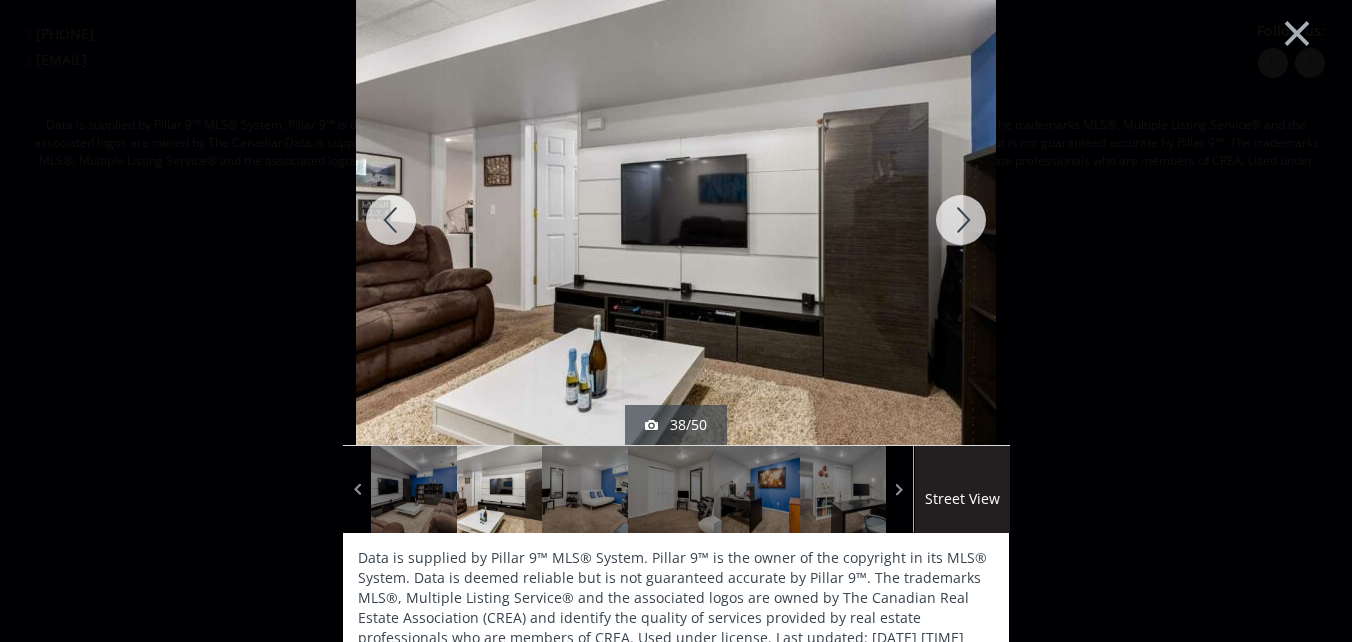 click at bounding box center (961, 220) 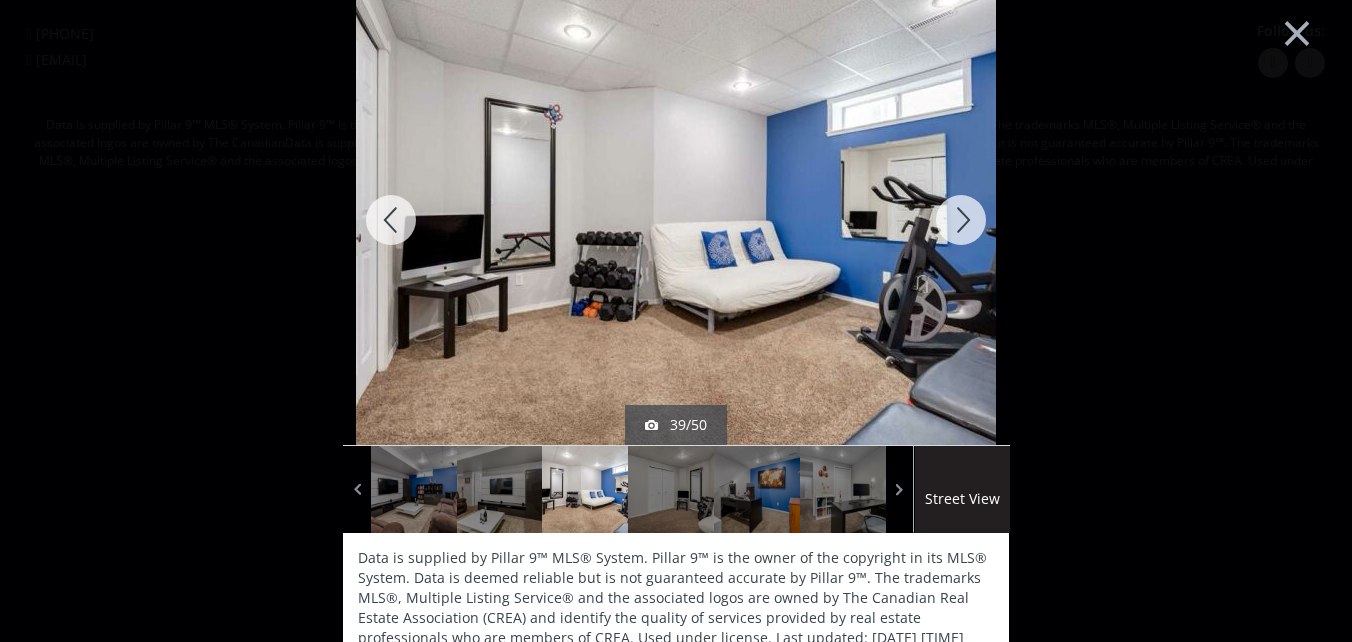 click at bounding box center (961, 220) 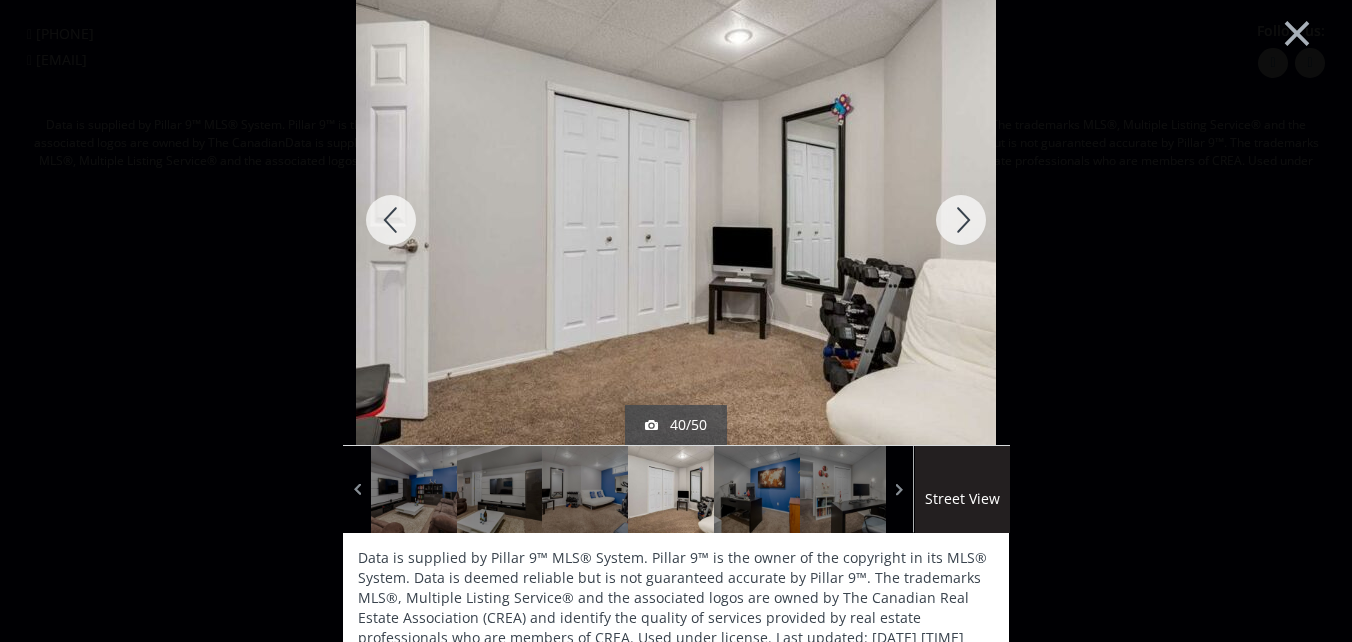 click at bounding box center (961, 220) 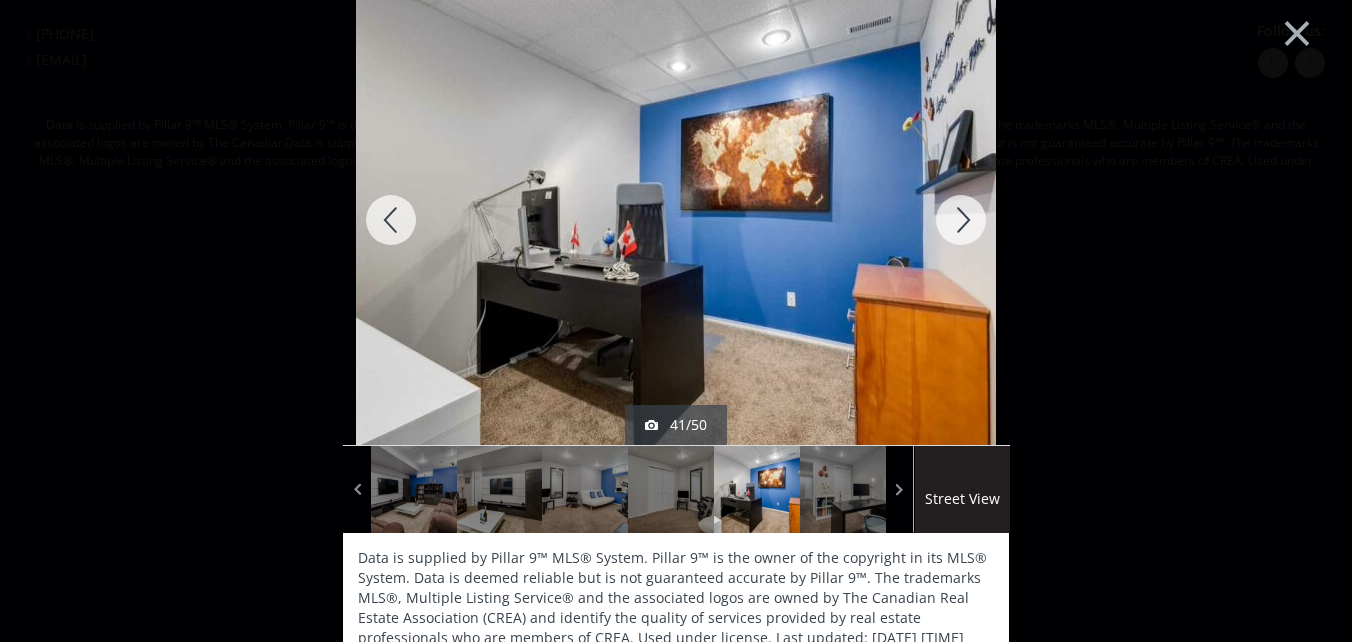click at bounding box center (961, 220) 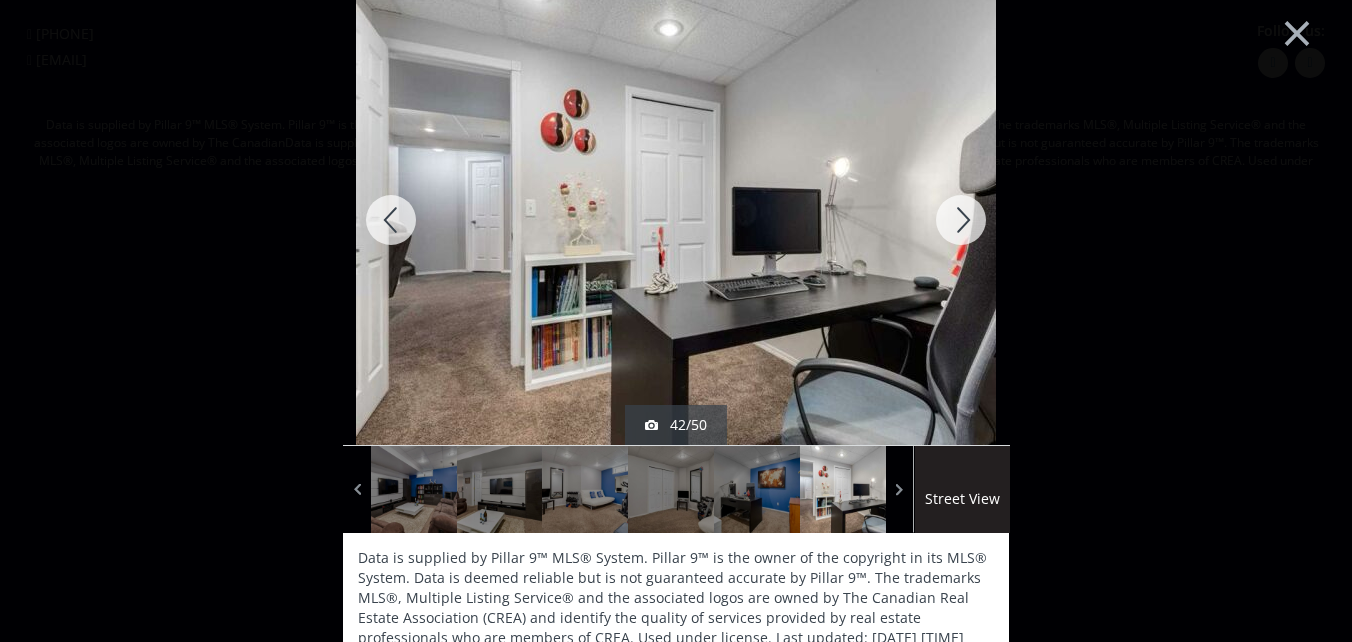 click at bounding box center [961, 220] 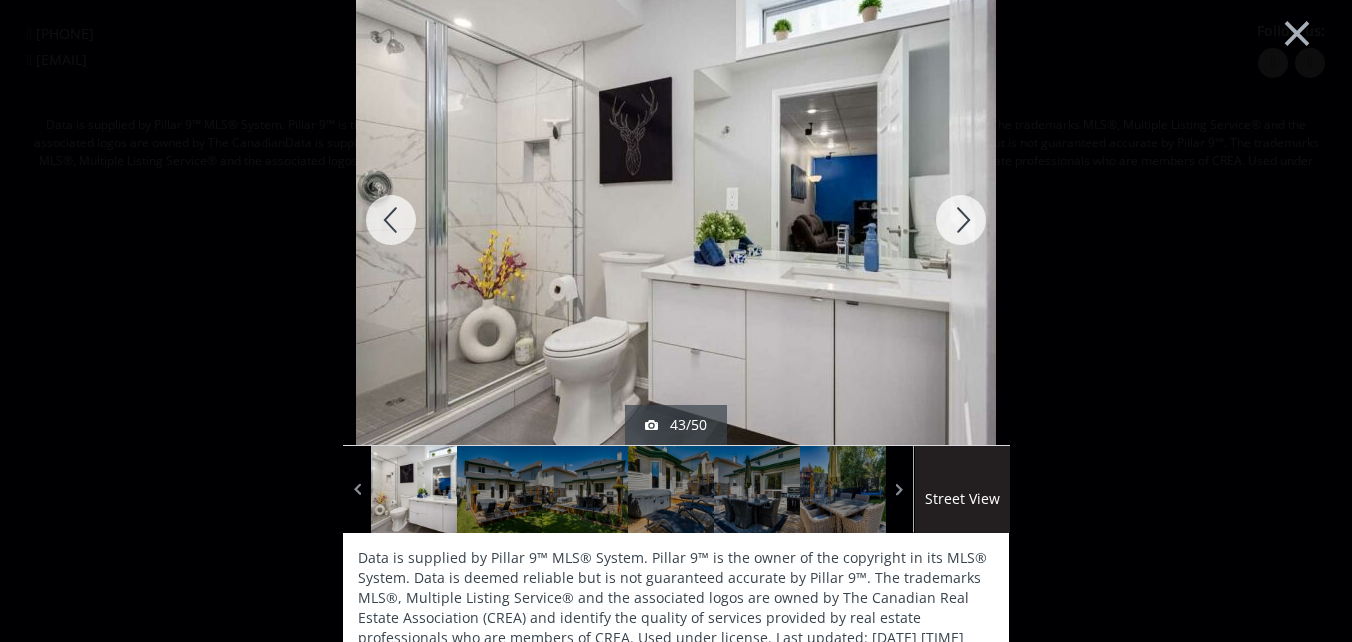 click at bounding box center (961, 220) 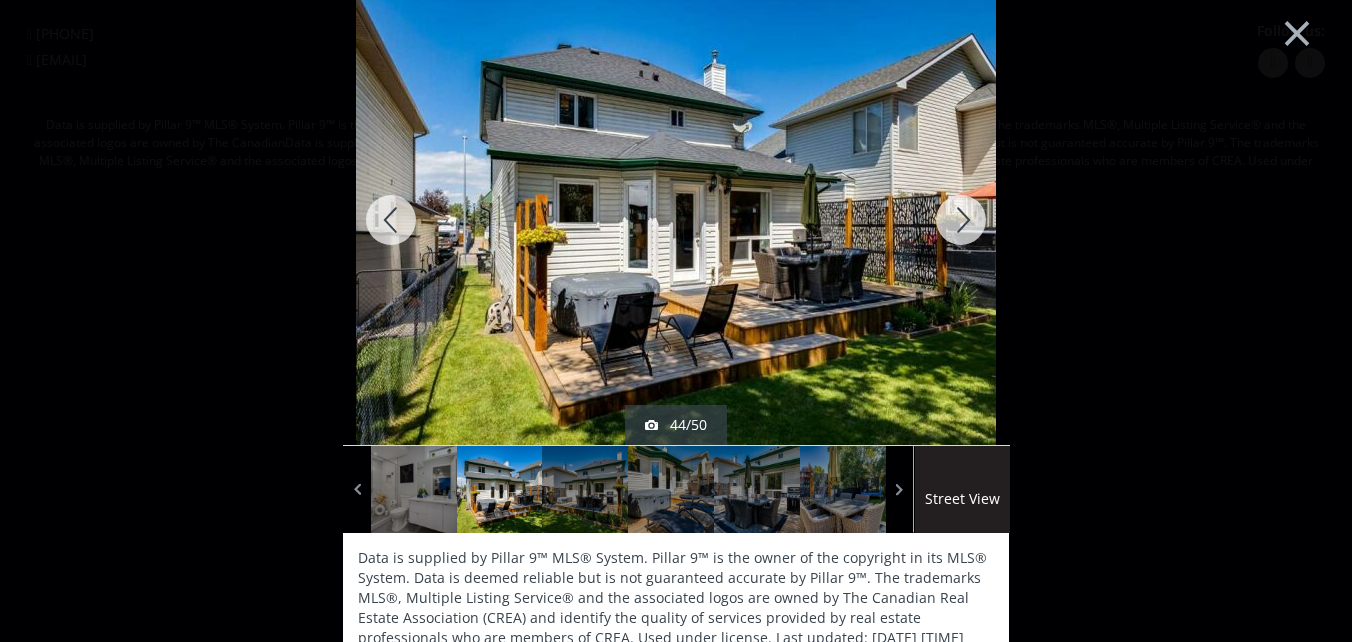 click at bounding box center [961, 220] 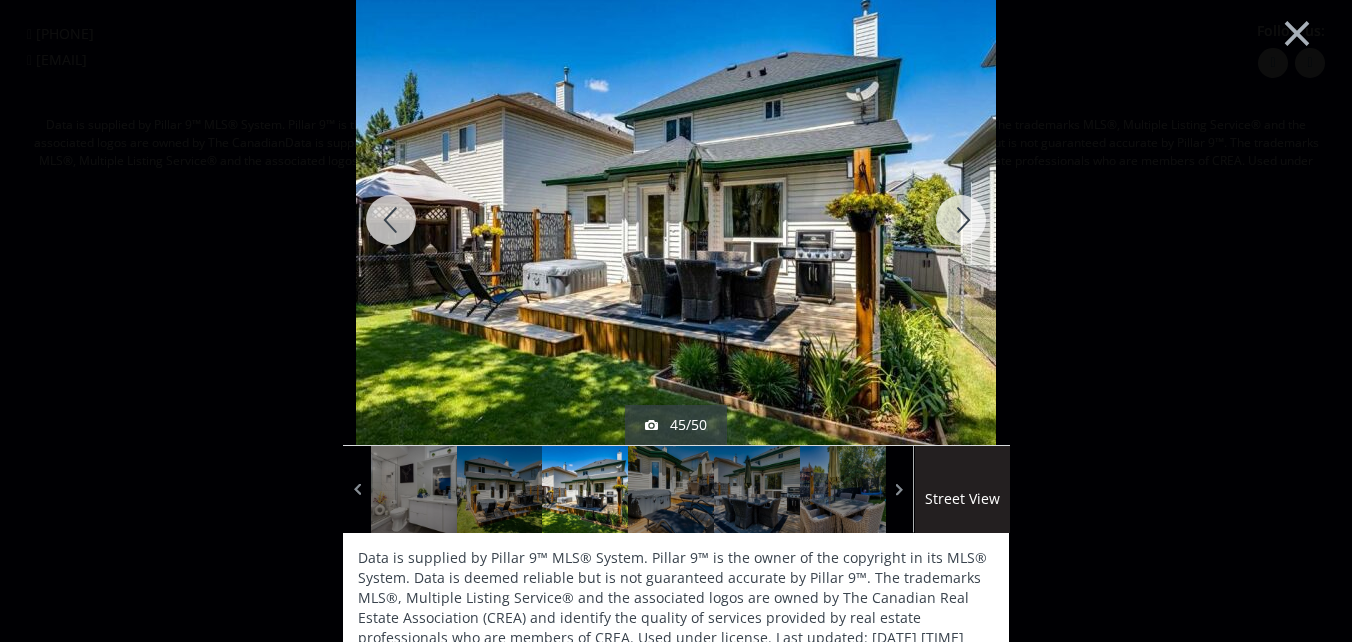 click at bounding box center (961, 220) 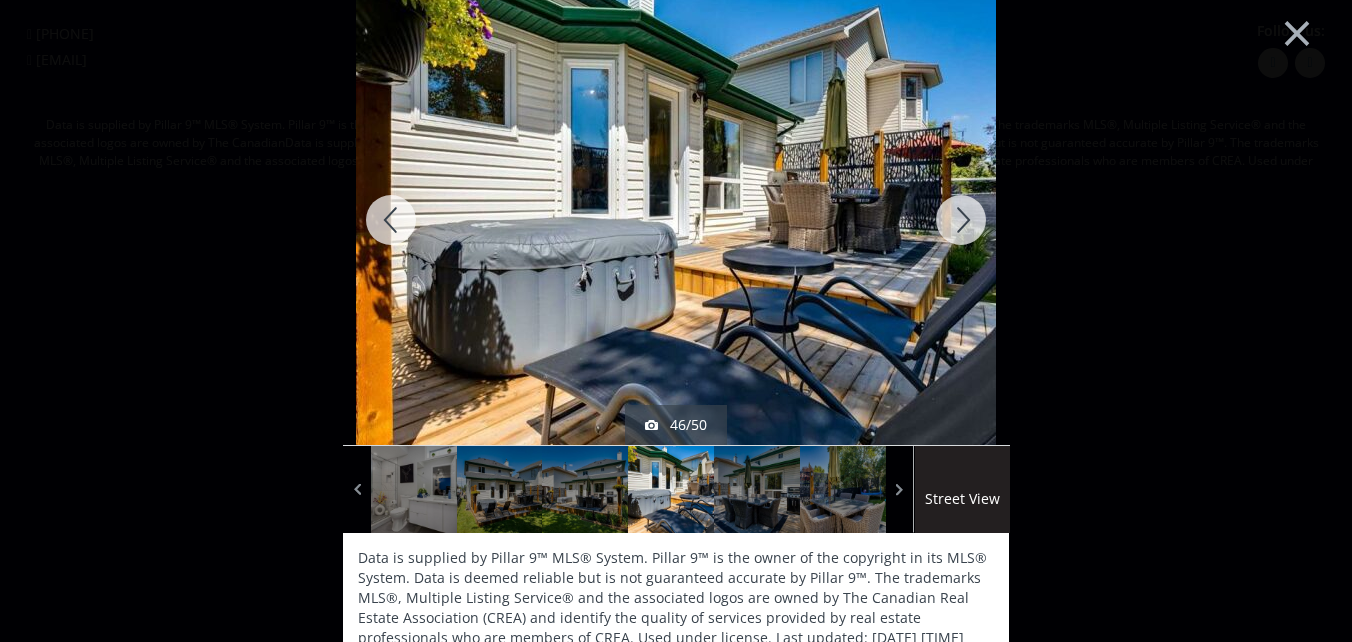 click at bounding box center (391, 220) 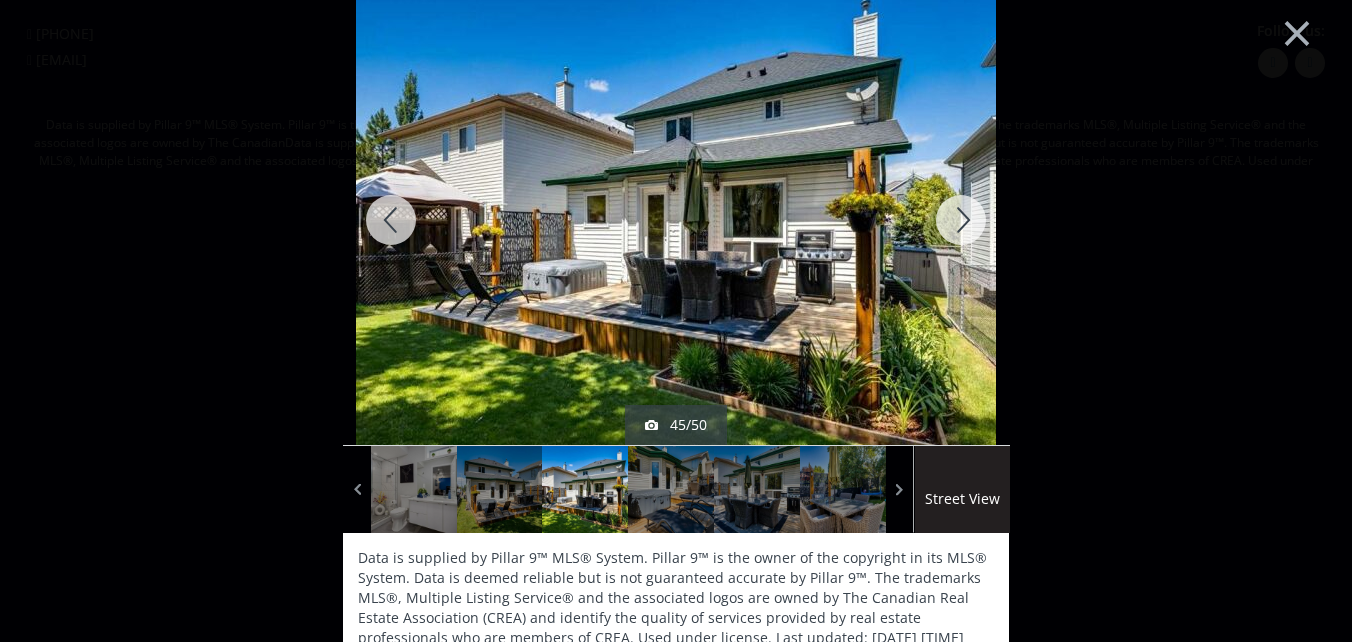 click at bounding box center [961, 220] 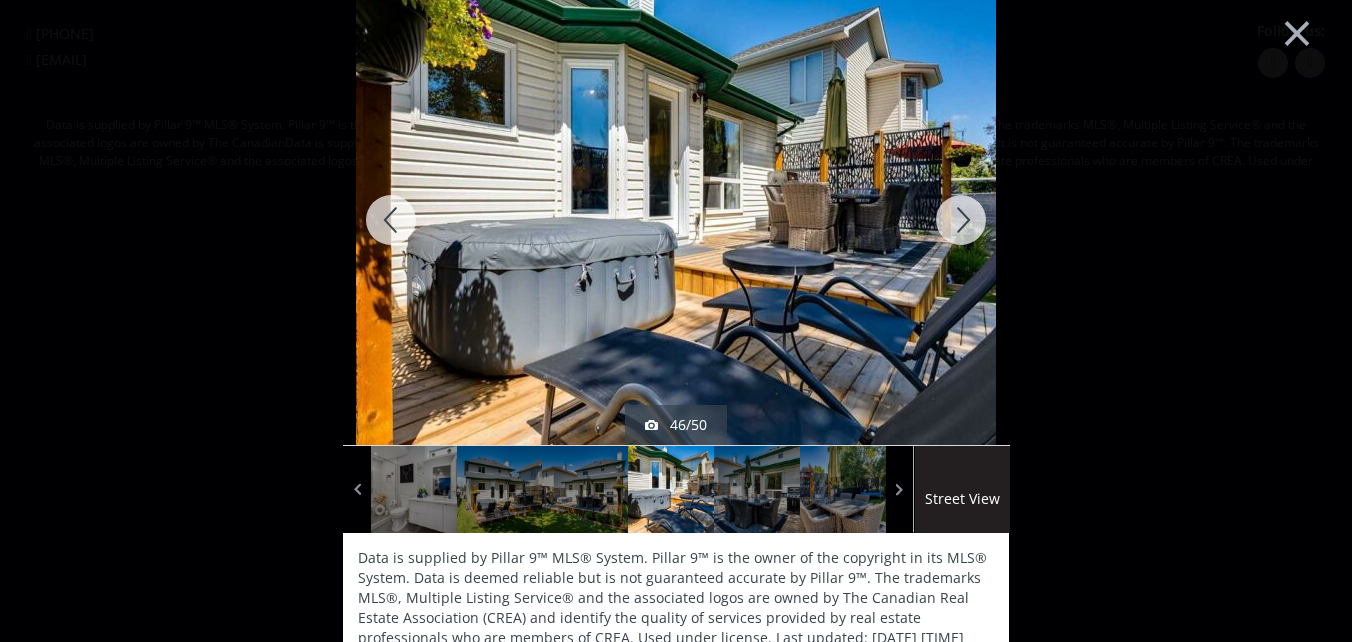 click at bounding box center [961, 220] 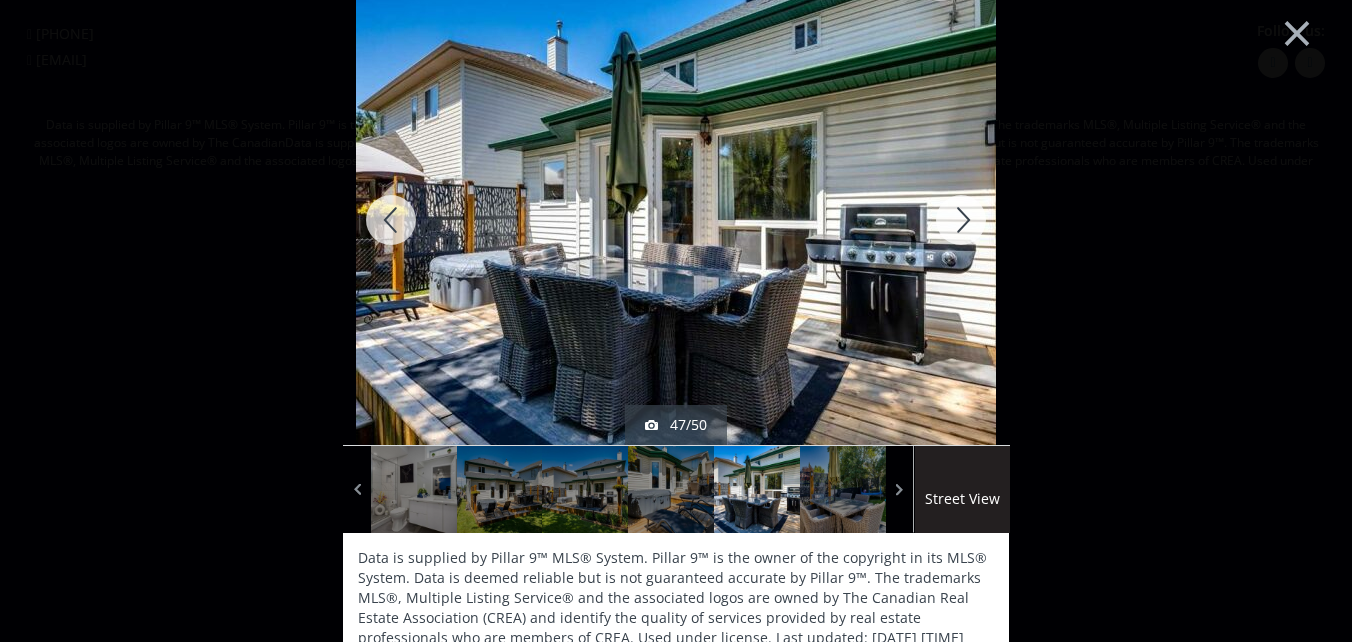 click at bounding box center [961, 220] 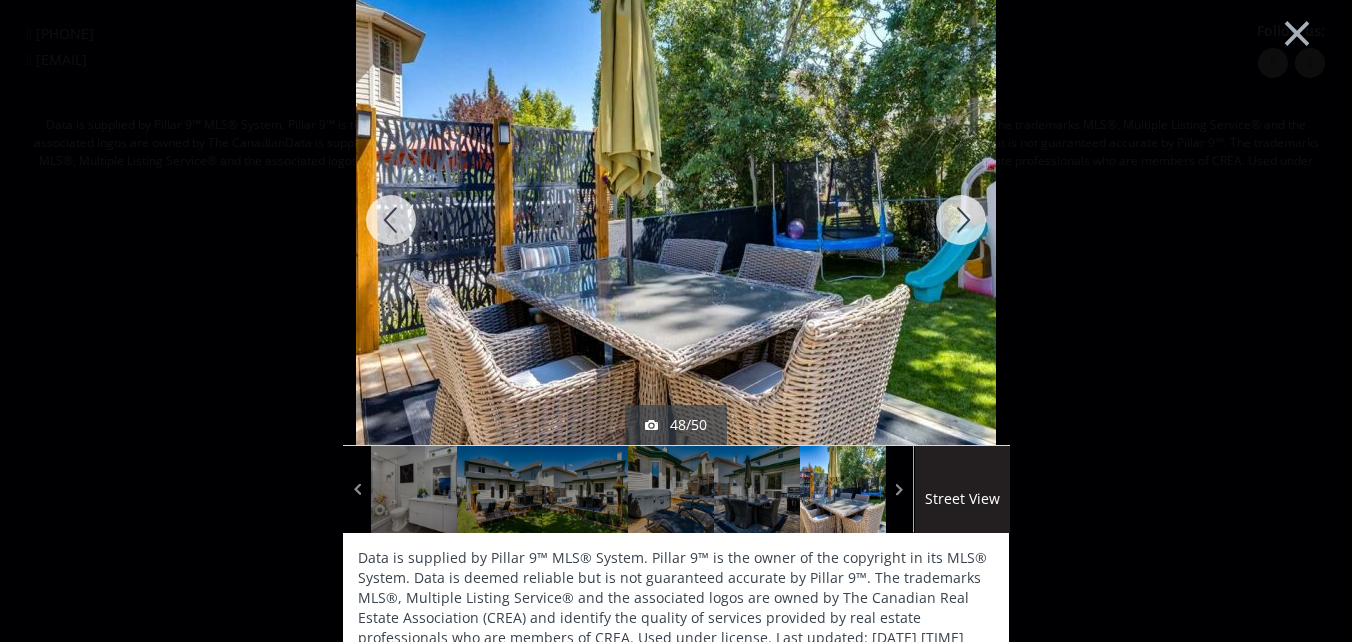 click at bounding box center (961, 220) 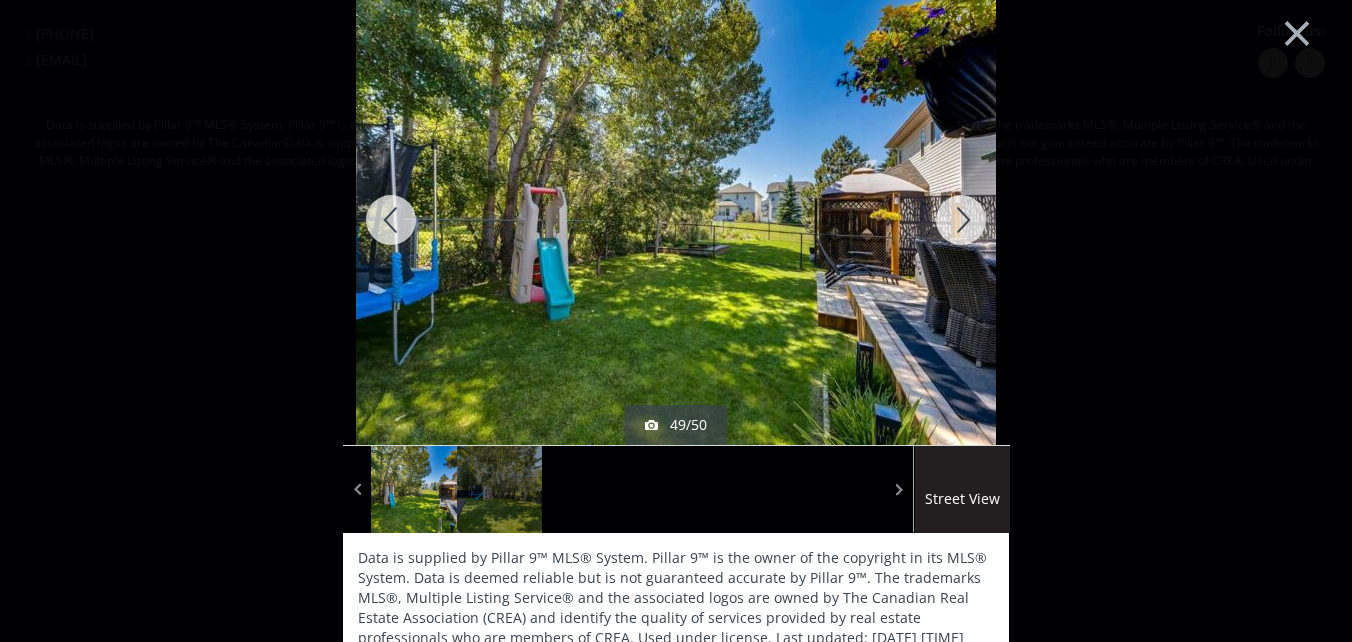 click at bounding box center [961, 220] 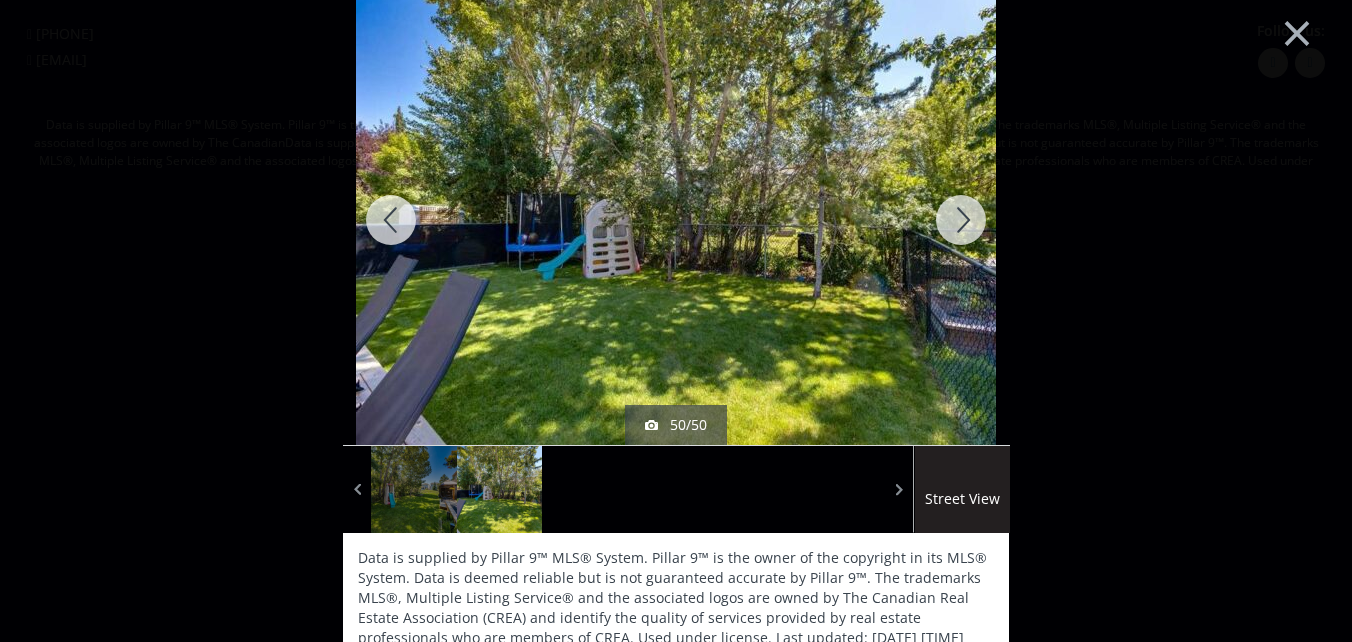 click at bounding box center [961, 220] 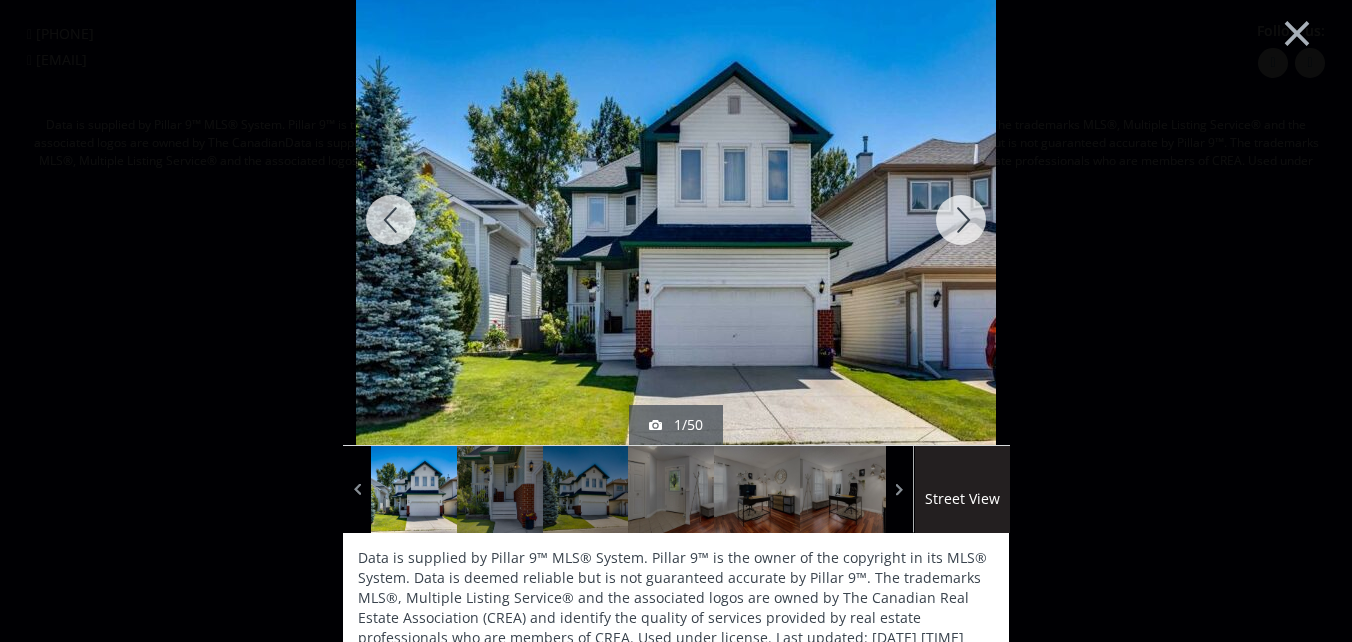 click on "×" at bounding box center (1297, 31) 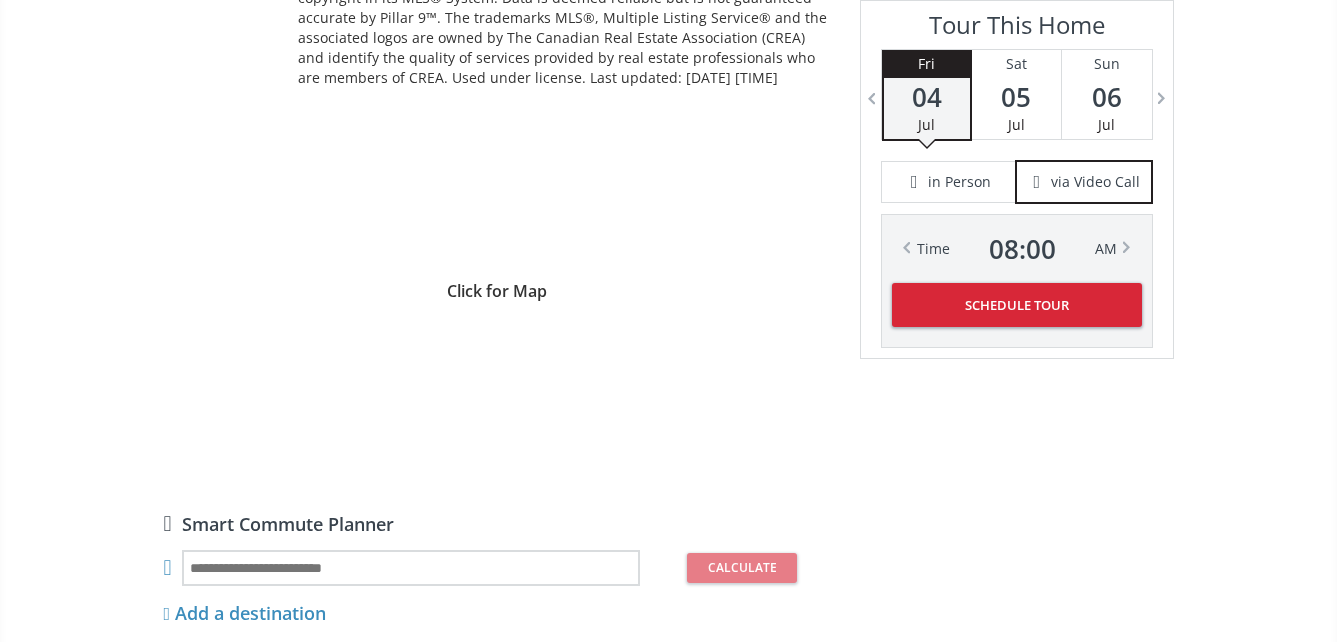 scroll, scrollTop: 1700, scrollLeft: 0, axis: vertical 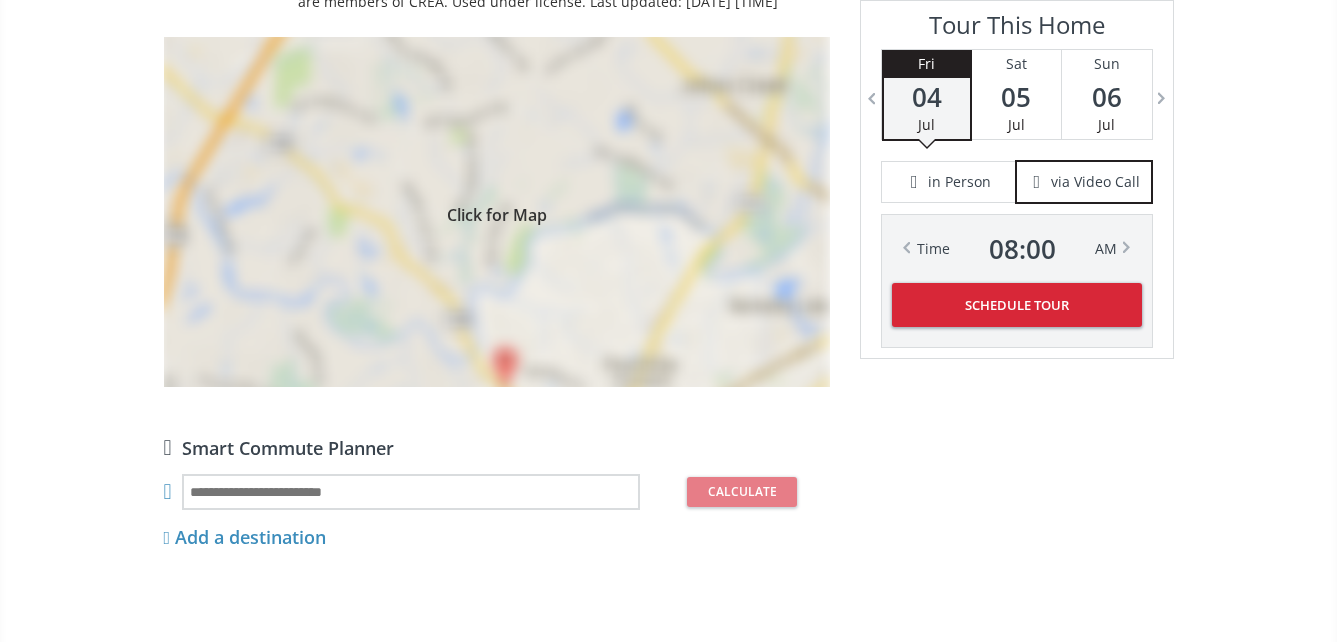 click on "Click for Map" at bounding box center [497, 212] 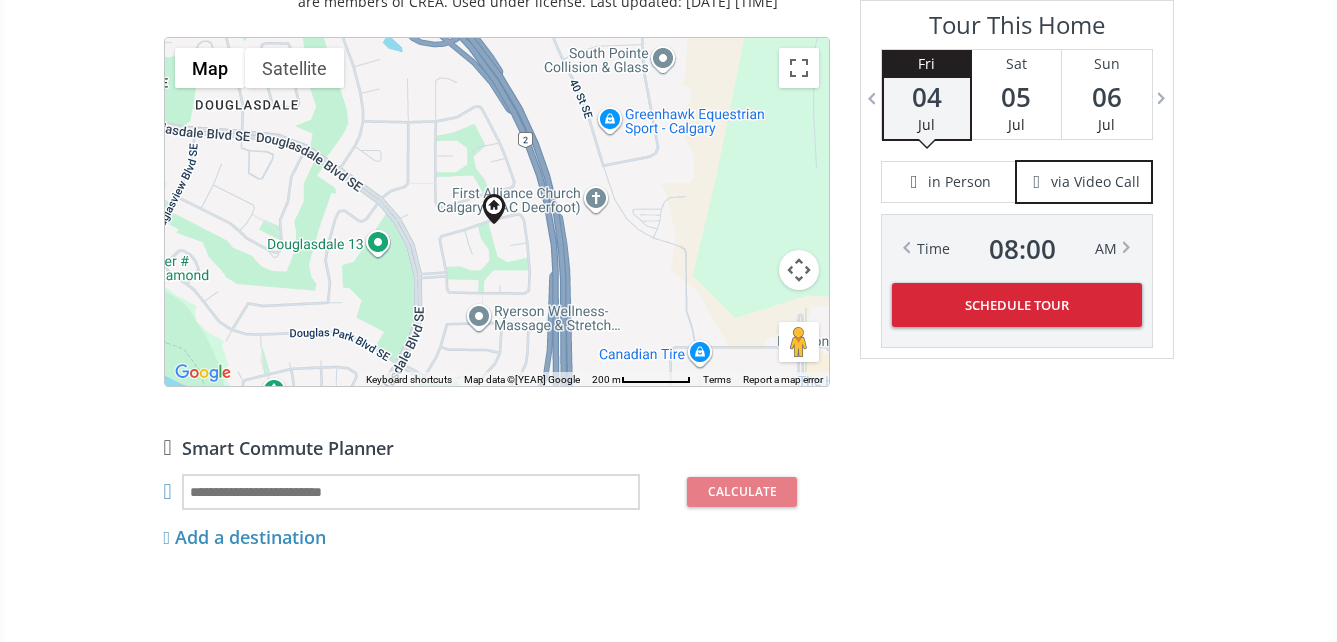 drag, startPoint x: 473, startPoint y: 284, endPoint x: 471, endPoint y: 301, distance: 17.117243 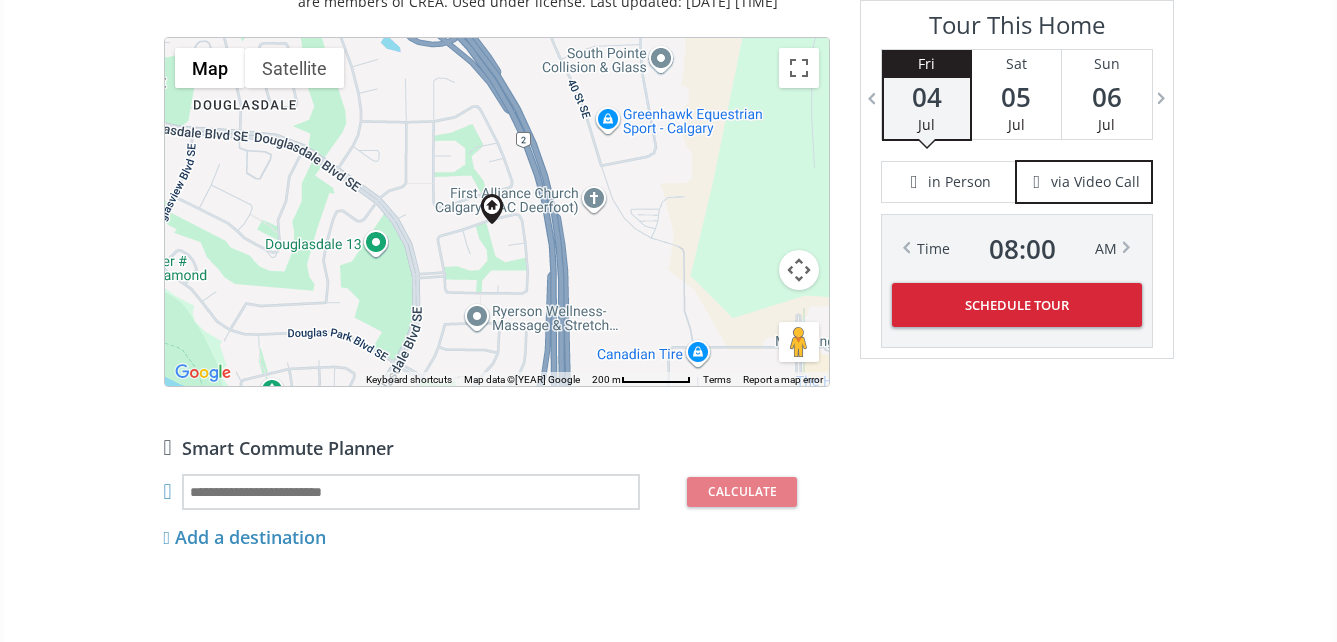 click on "To navigate, press the arrow keys." at bounding box center [497, 212] 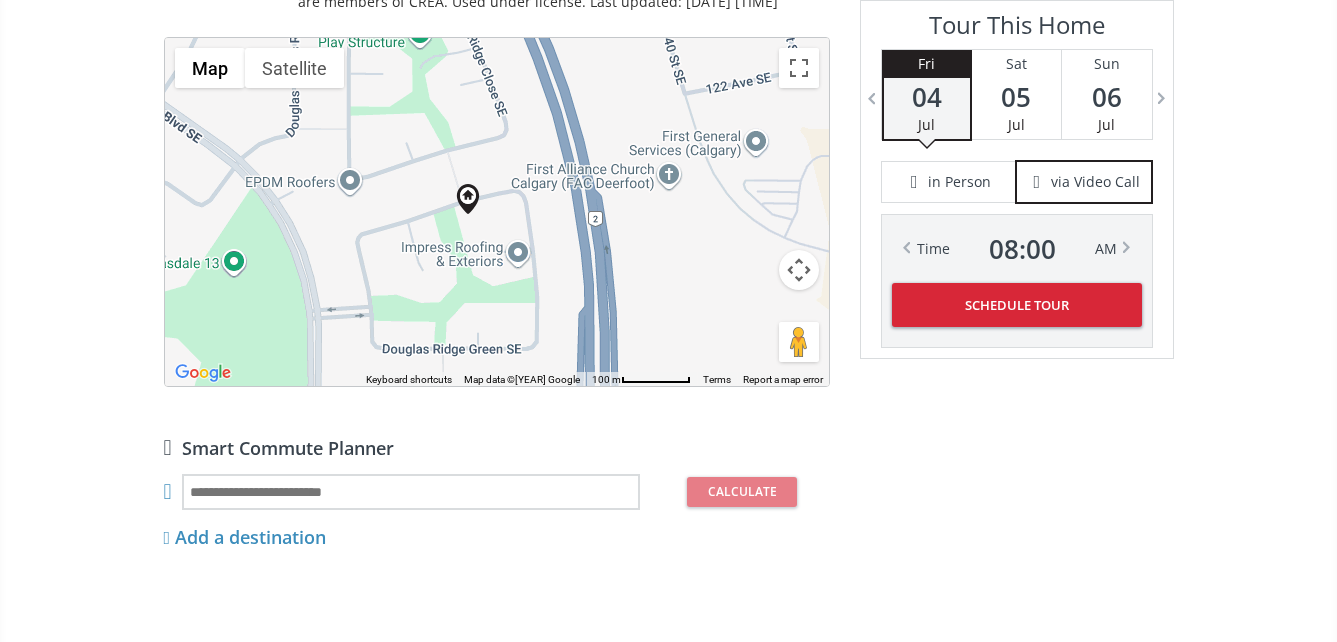 click on "To navigate, press the arrow keys." at bounding box center (497, 212) 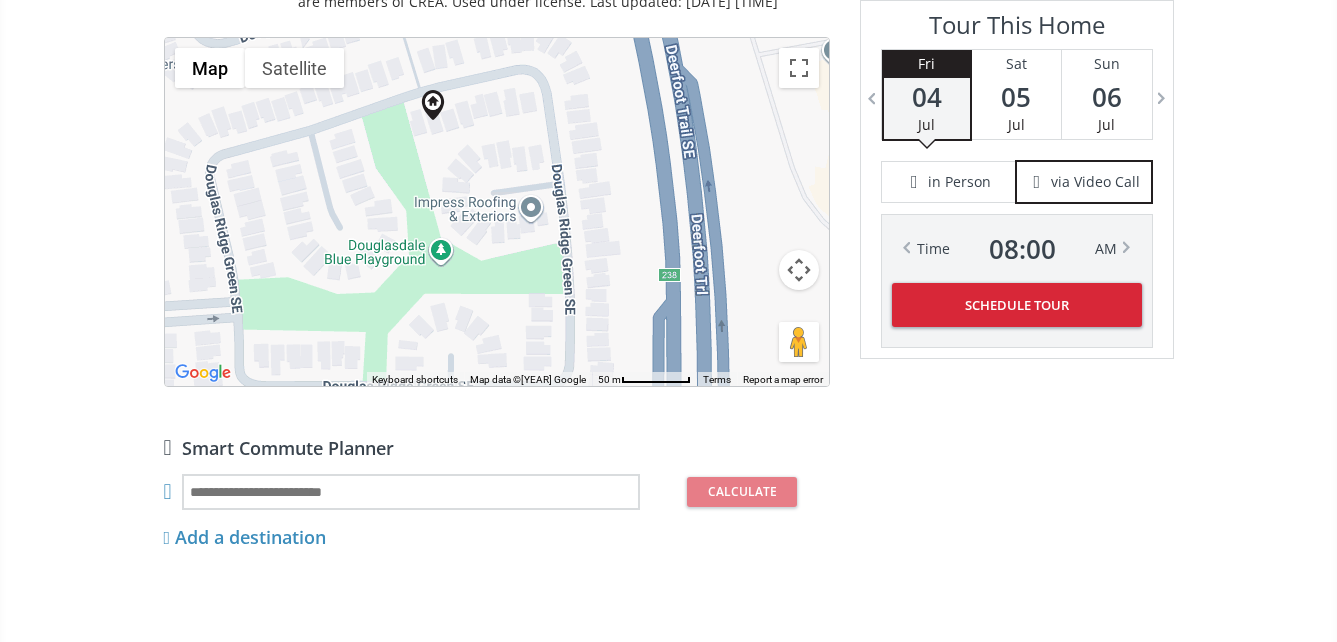 drag, startPoint x: 461, startPoint y: 251, endPoint x: 460, endPoint y: 157, distance: 94.00532 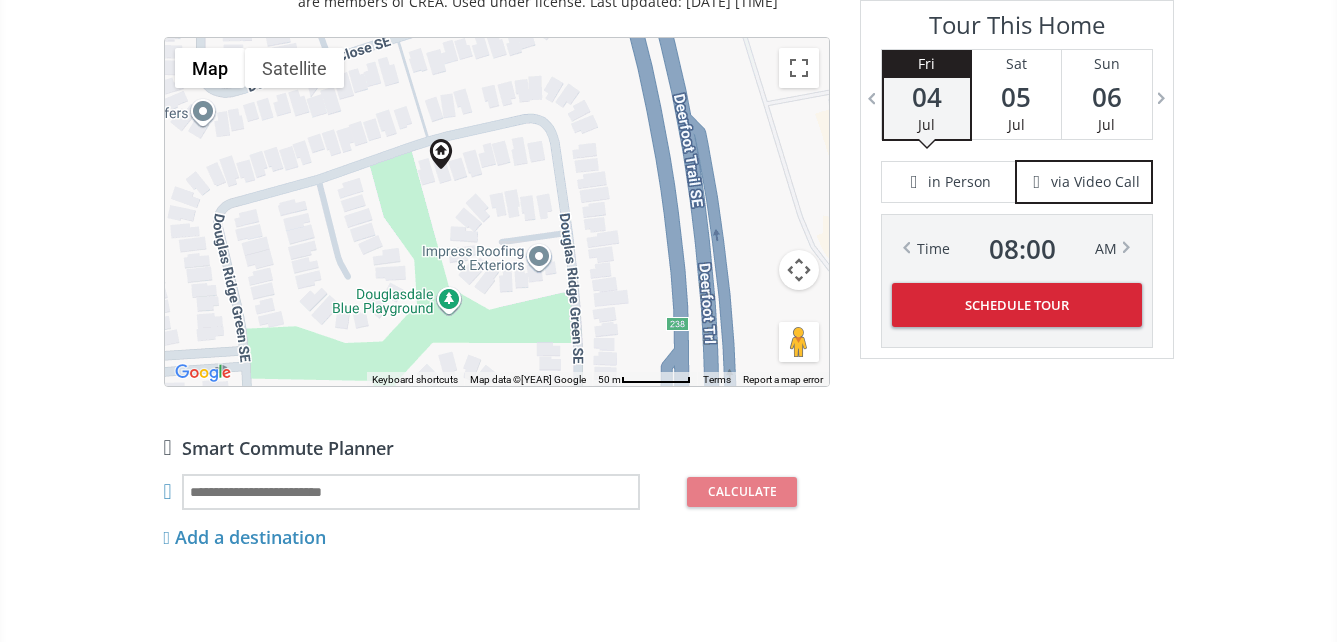 drag, startPoint x: 519, startPoint y: 250, endPoint x: 524, endPoint y: 296, distance: 46.270943 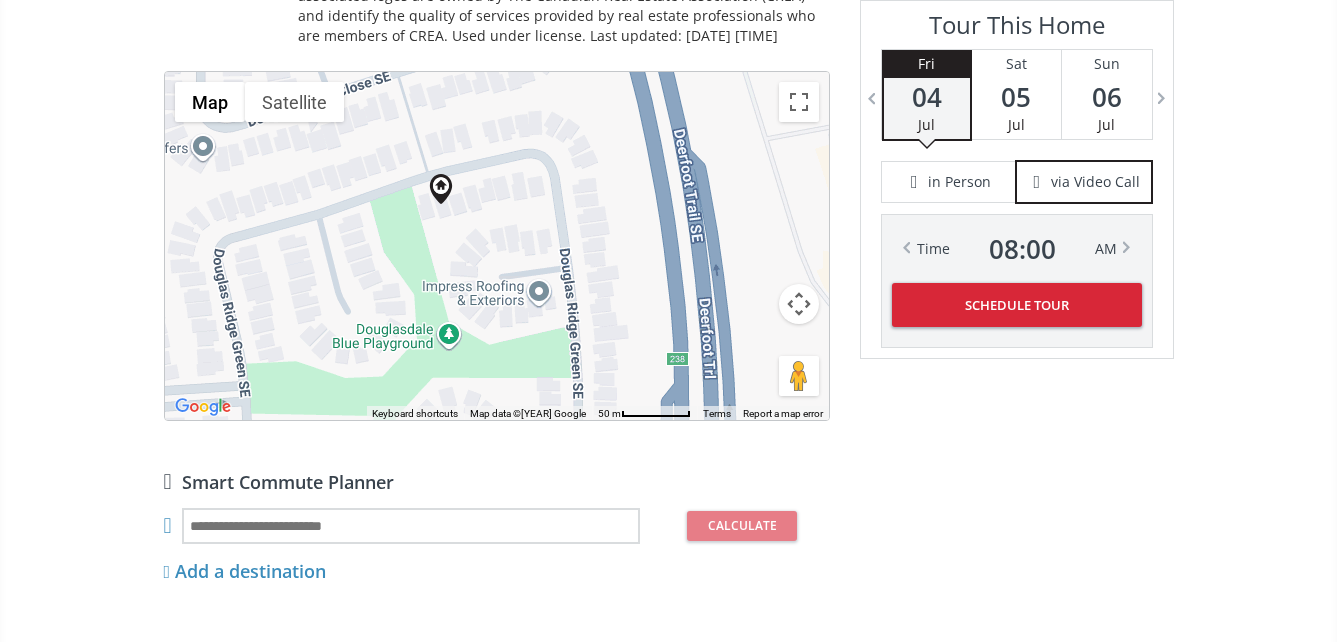 scroll, scrollTop: 1600, scrollLeft: 0, axis: vertical 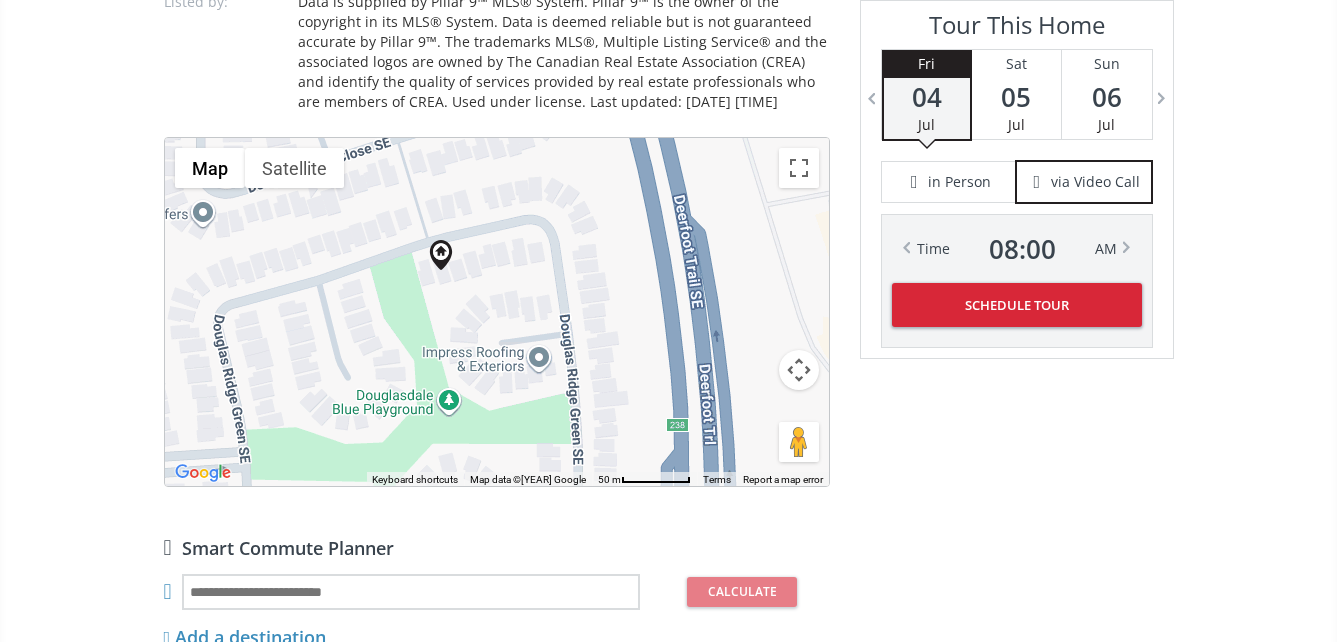 click at bounding box center (799, 370) 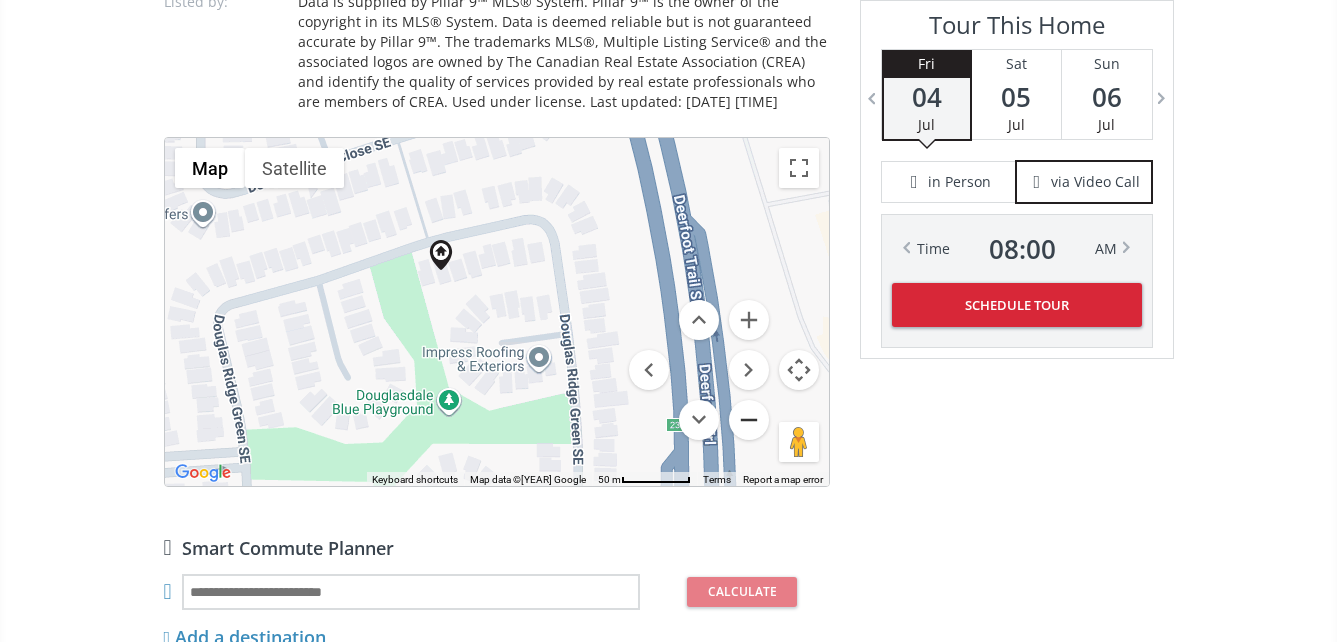 click at bounding box center [749, 420] 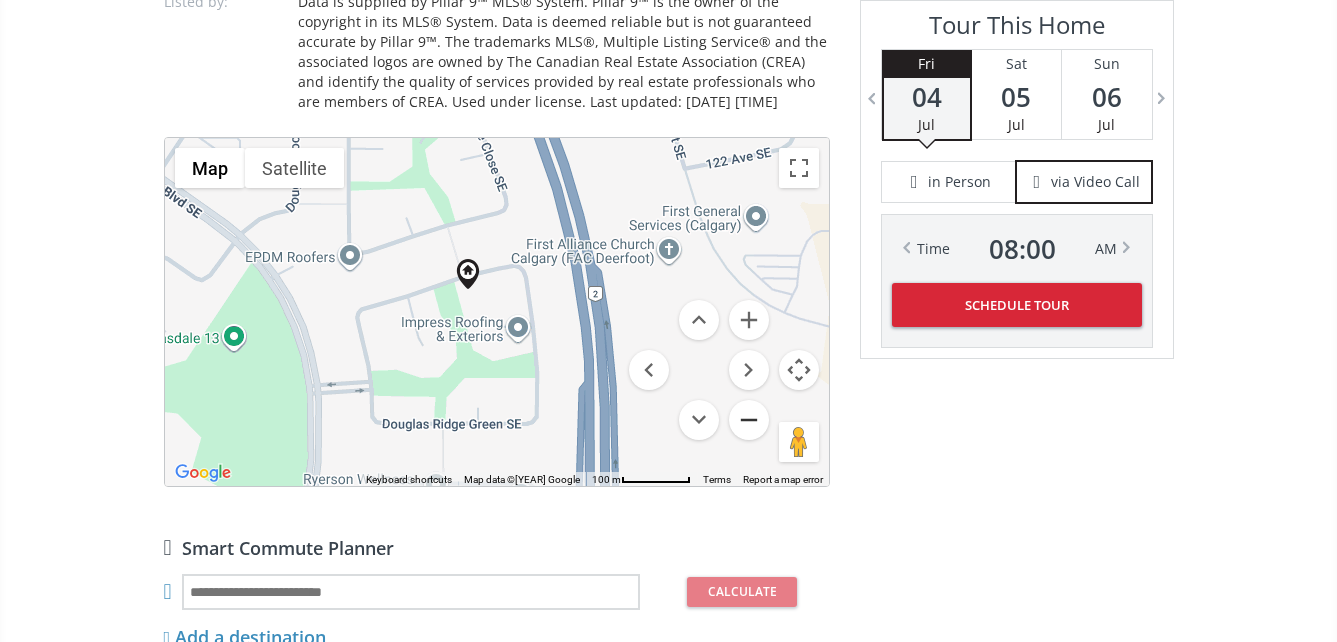 click at bounding box center [749, 420] 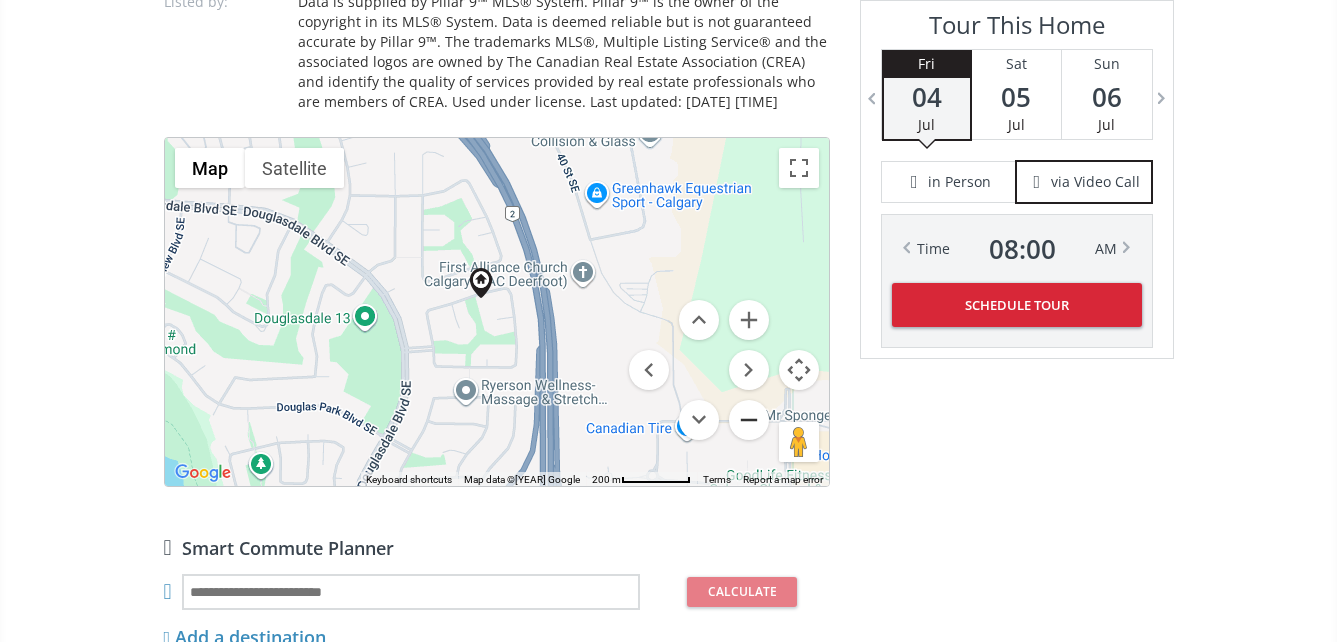 click at bounding box center (749, 420) 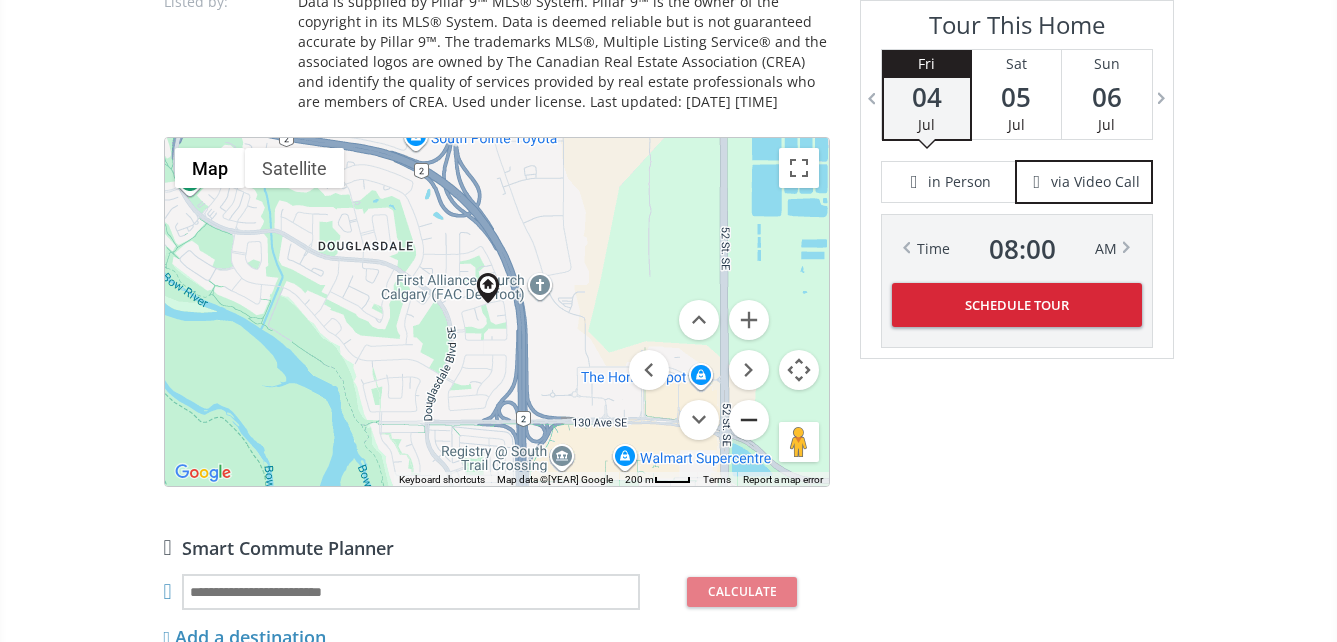 click at bounding box center (749, 420) 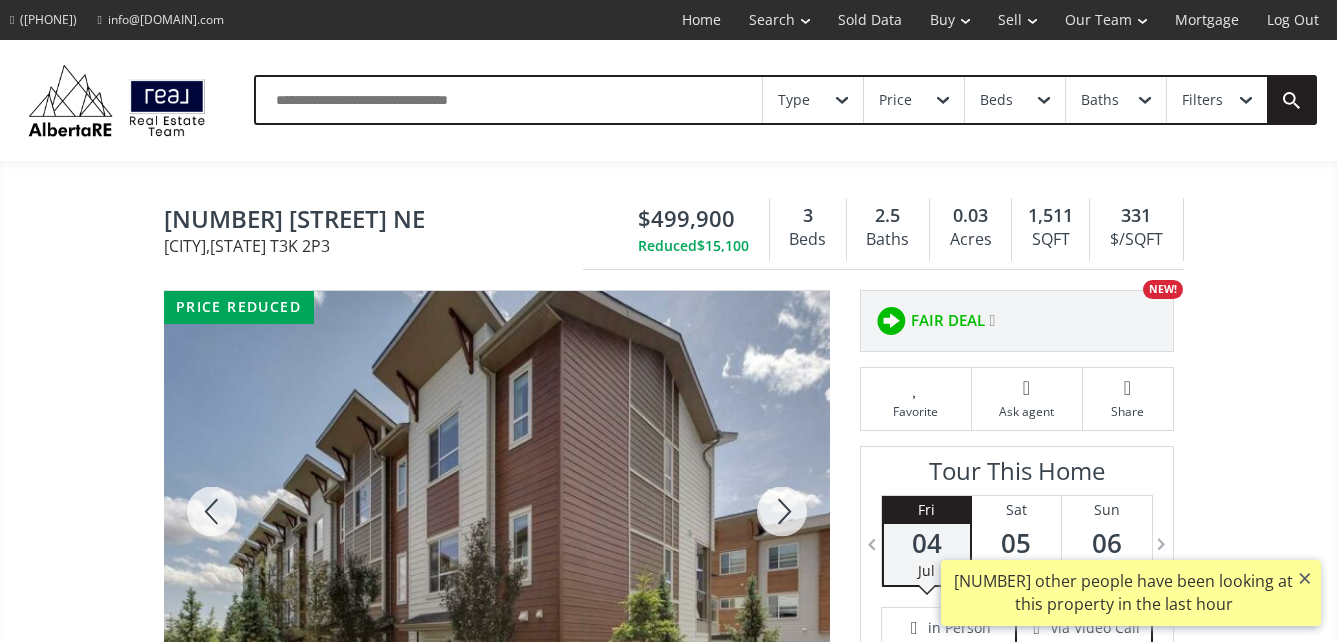 scroll, scrollTop: 0, scrollLeft: 0, axis: both 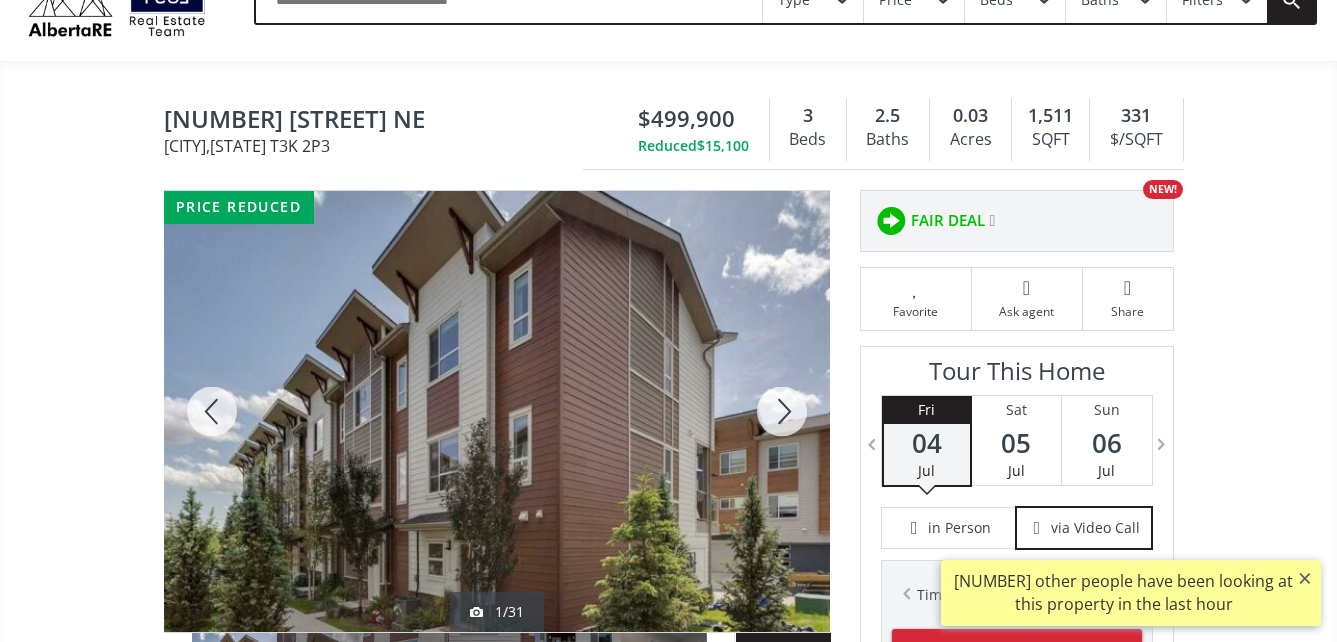 click at bounding box center [497, 411] 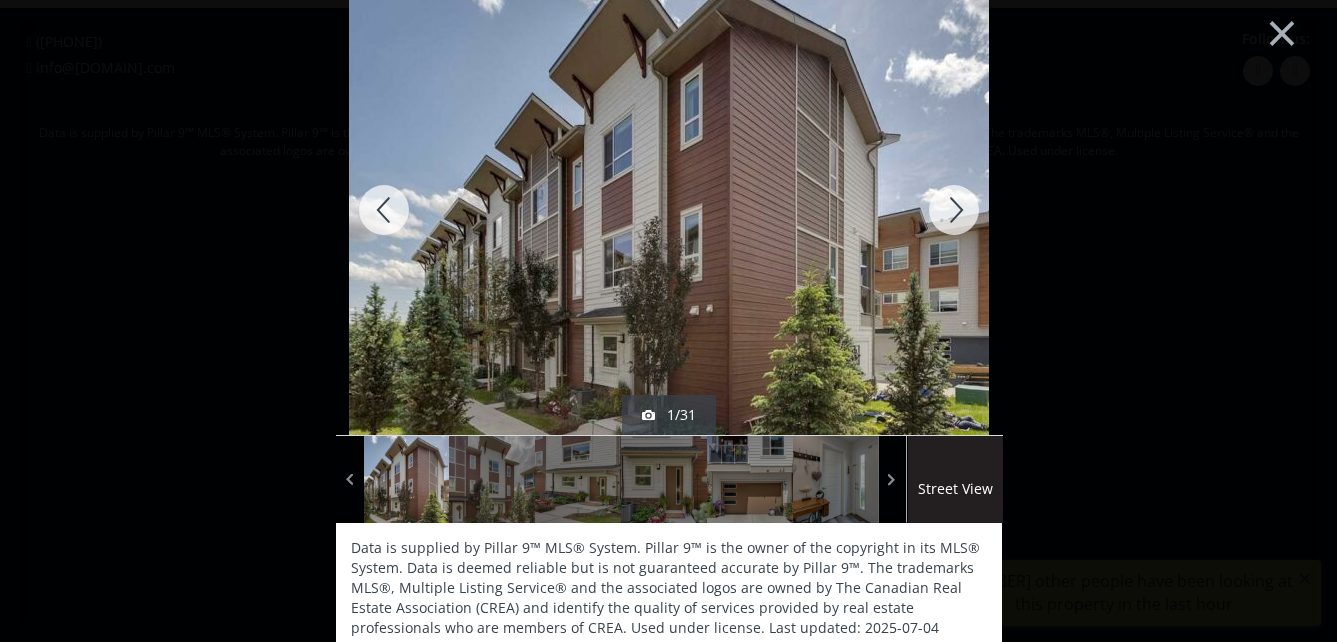 scroll, scrollTop: 0, scrollLeft: 0, axis: both 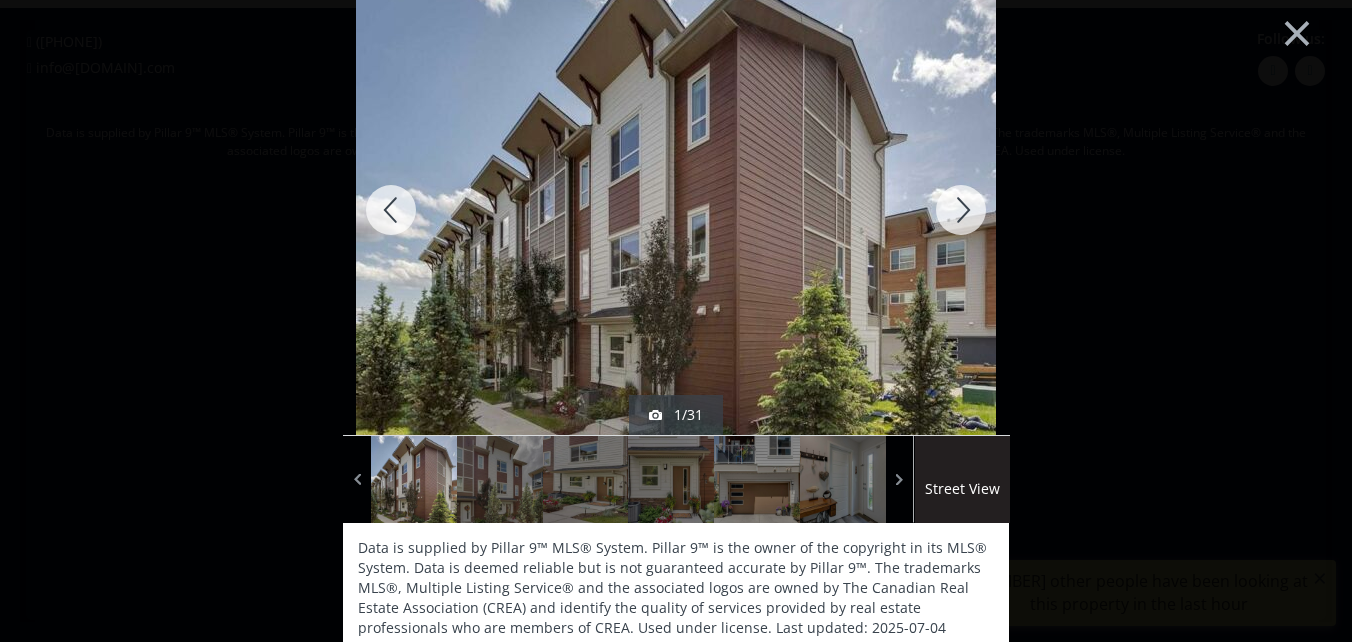 click at bounding box center (961, 210) 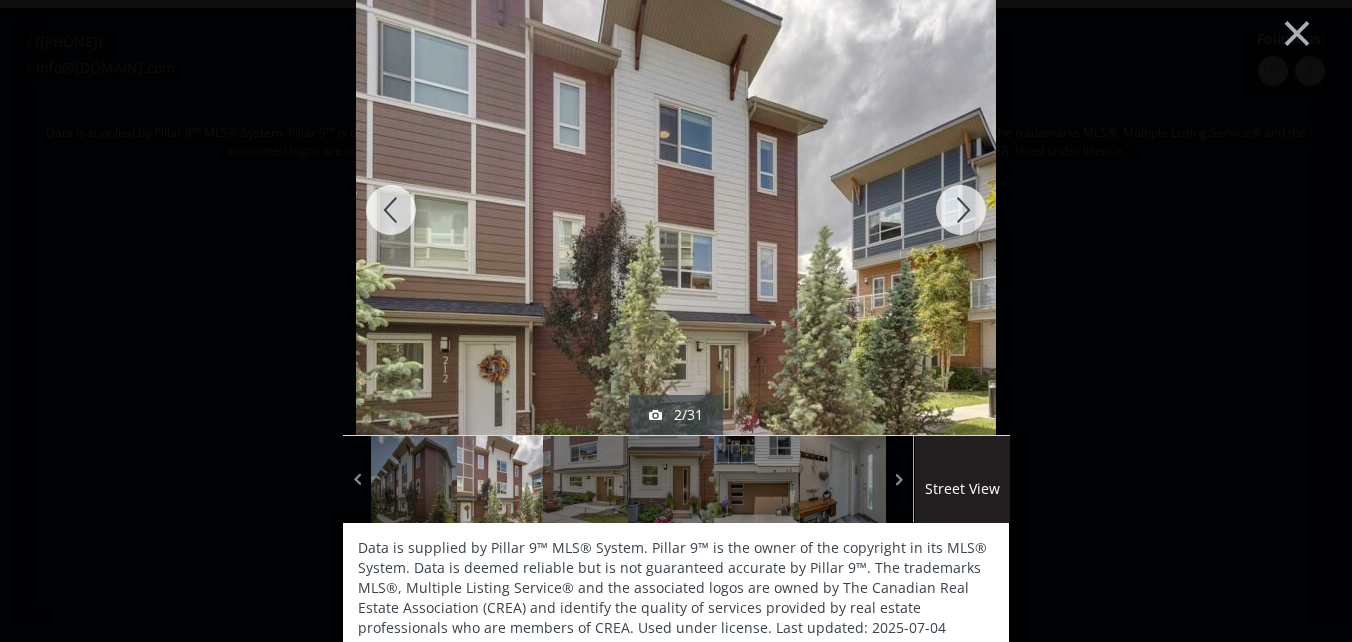 click at bounding box center [961, 210] 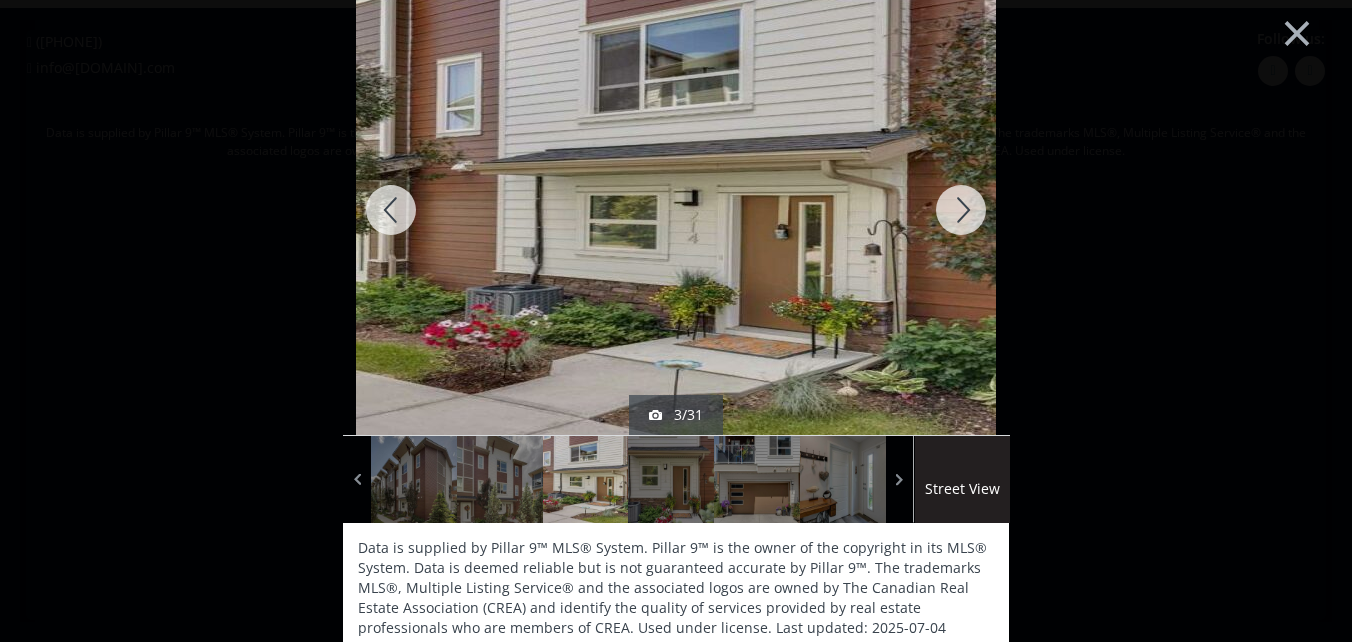 click at bounding box center [391, 210] 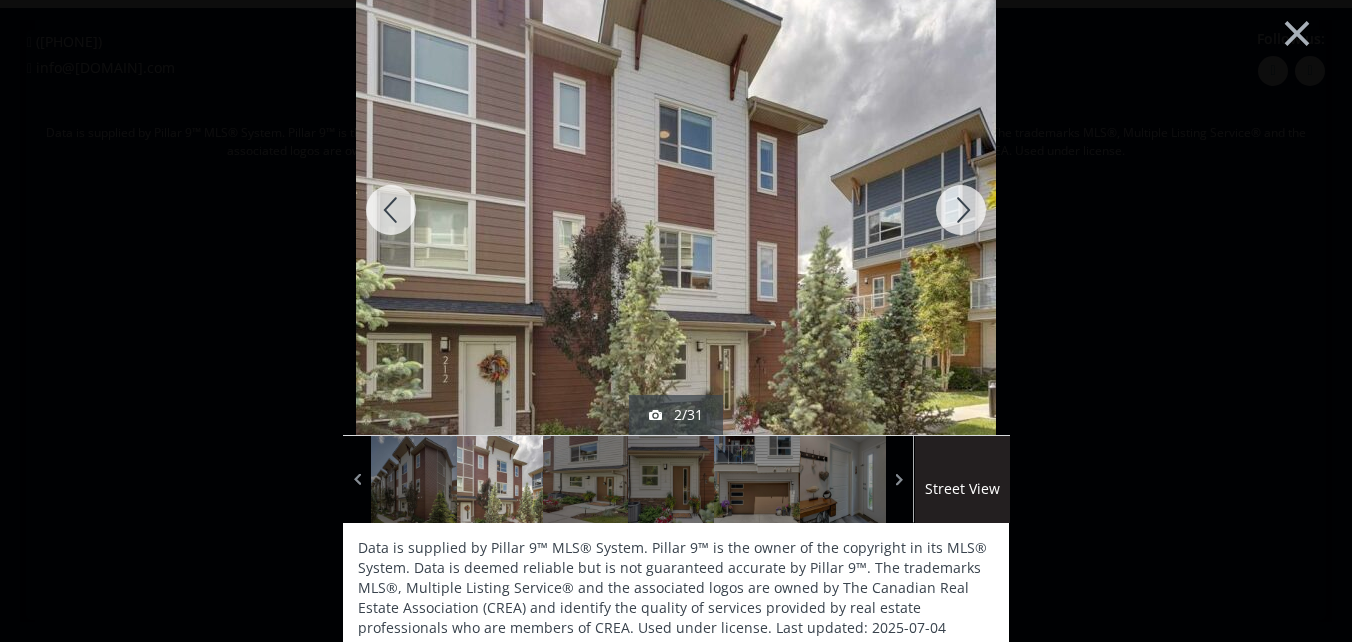click at bounding box center (961, 210) 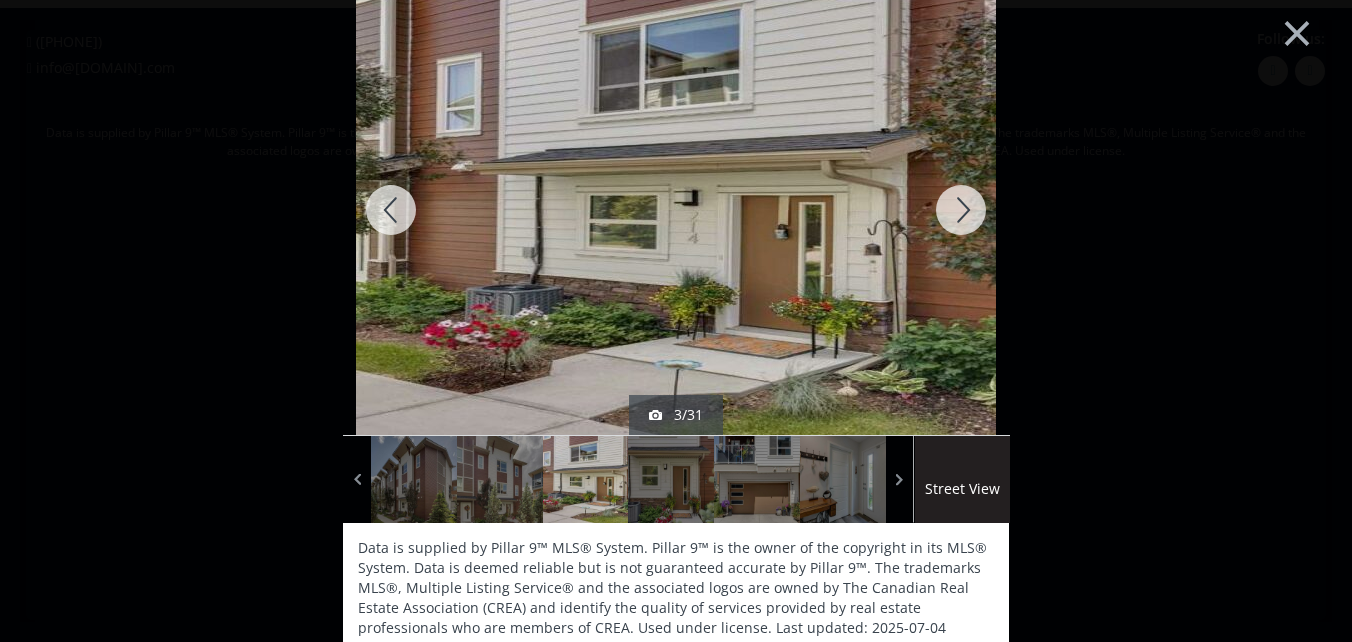 click at bounding box center [961, 210] 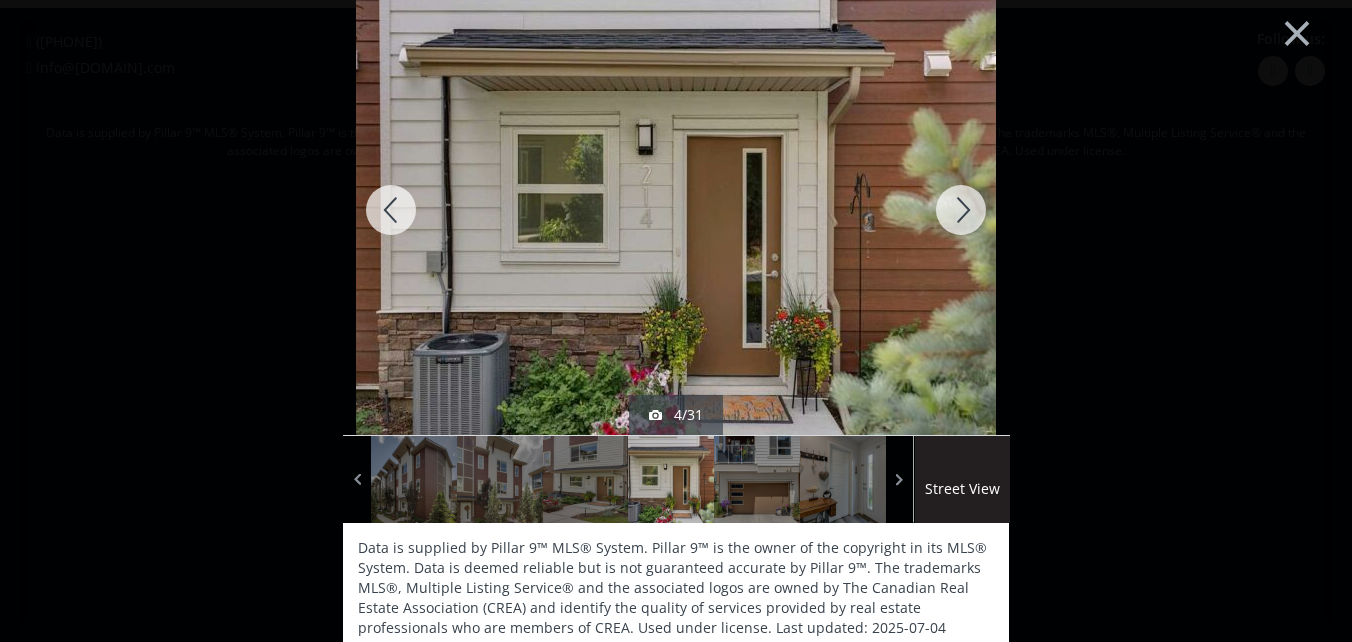 click at bounding box center [391, 210] 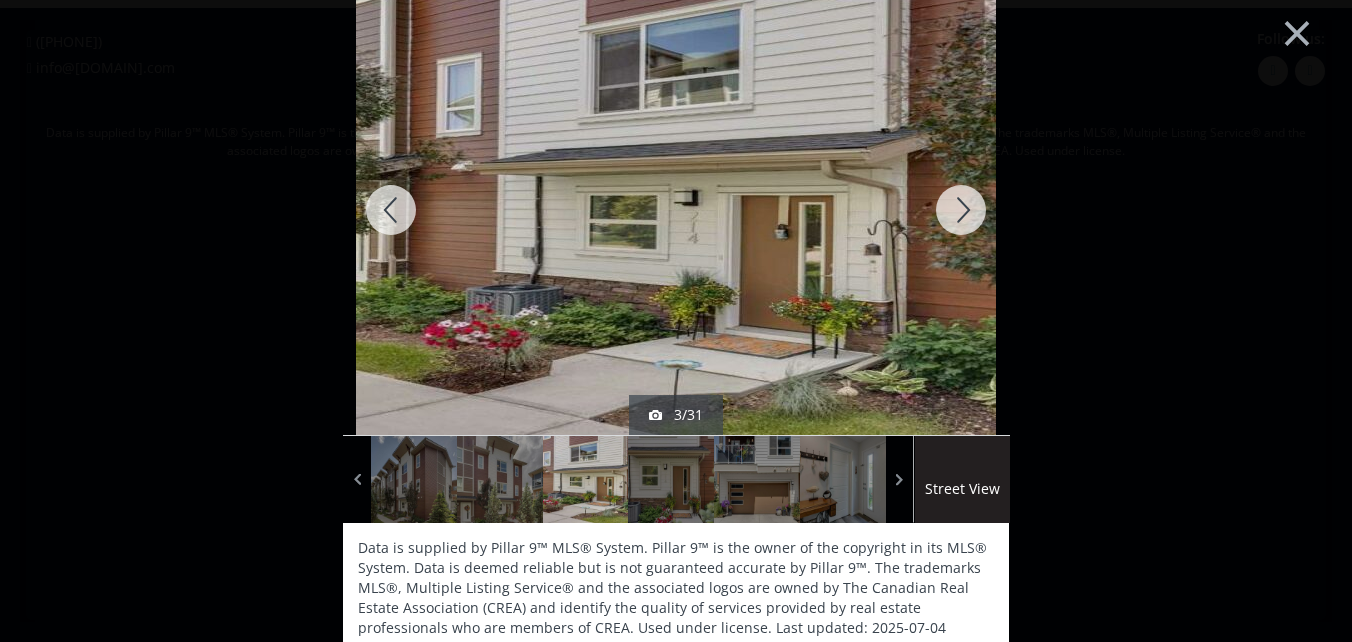 click at bounding box center [391, 210] 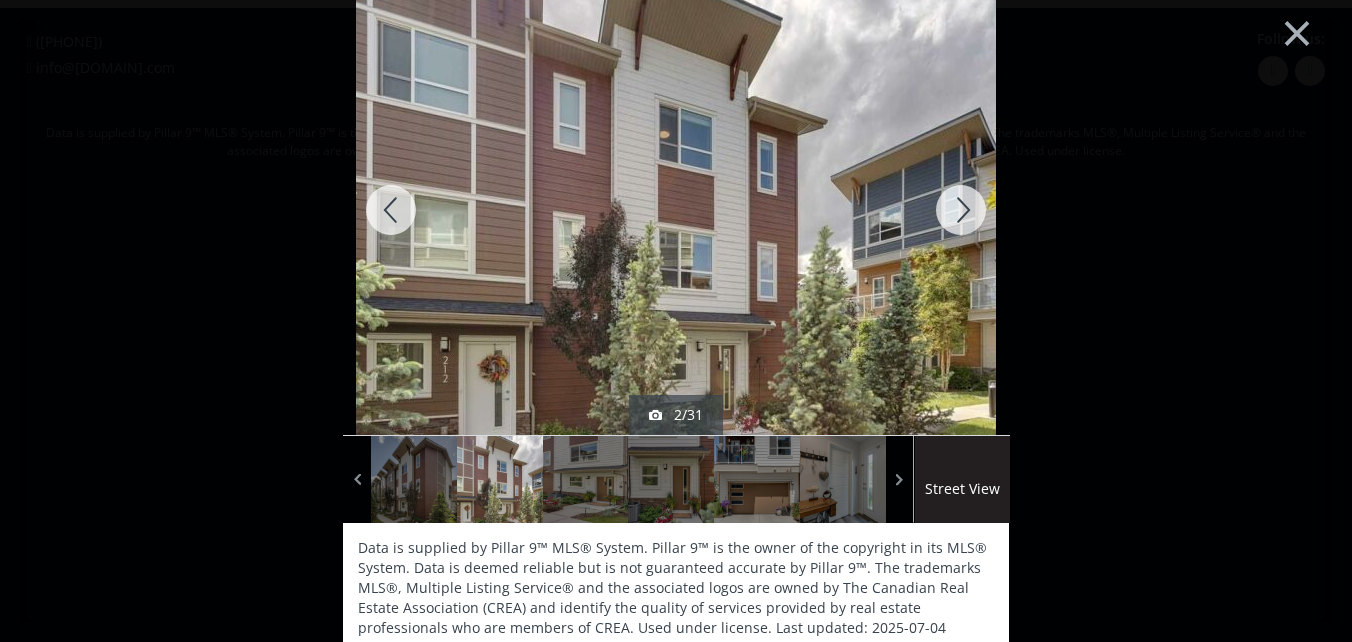 click at bounding box center [961, 210] 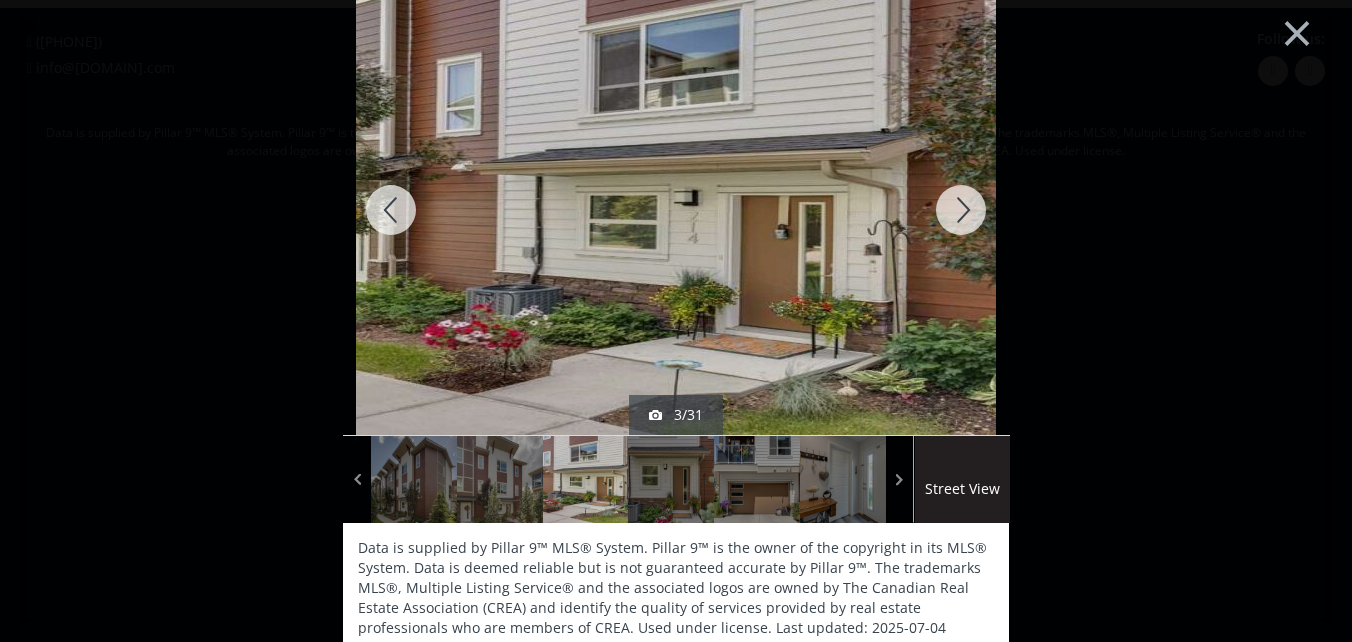 click at bounding box center [961, 210] 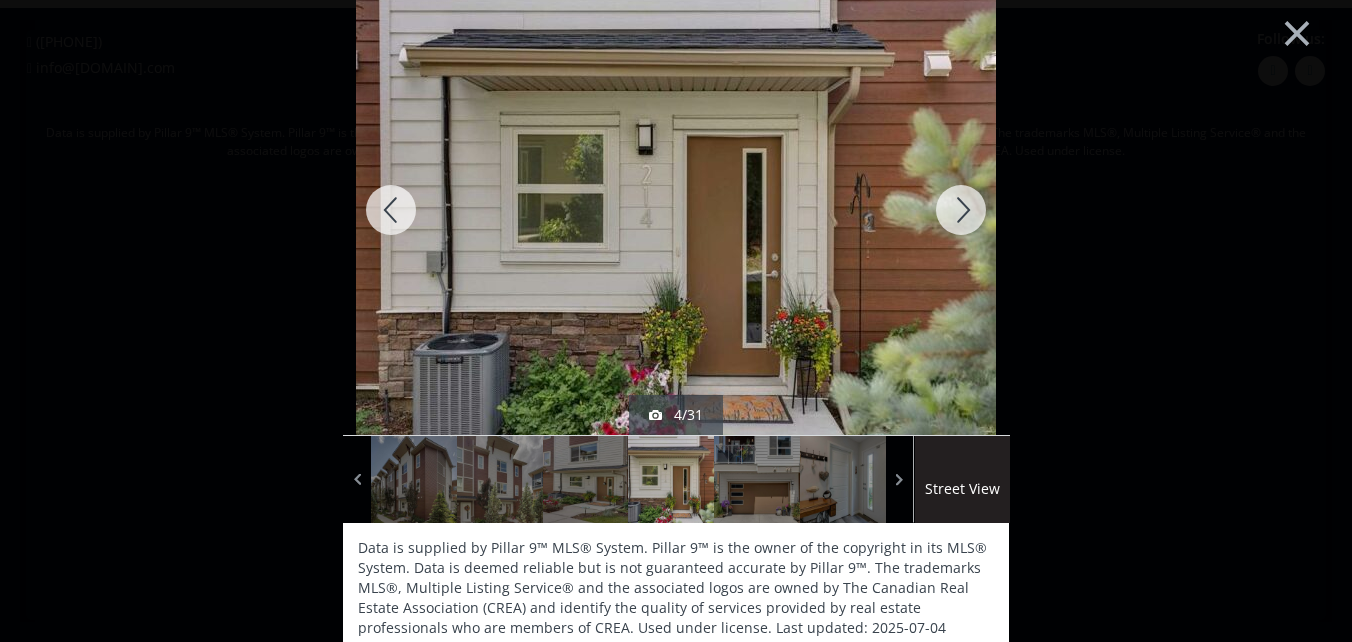 click at bounding box center [961, 210] 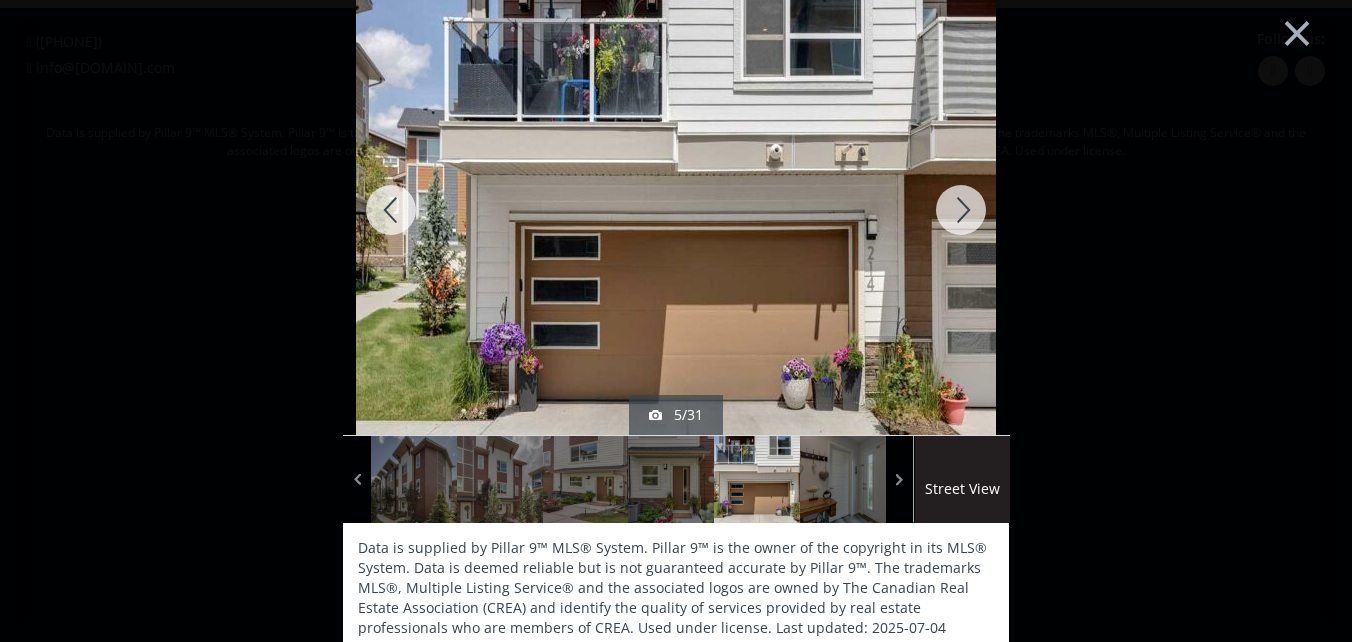 click at bounding box center (961, 210) 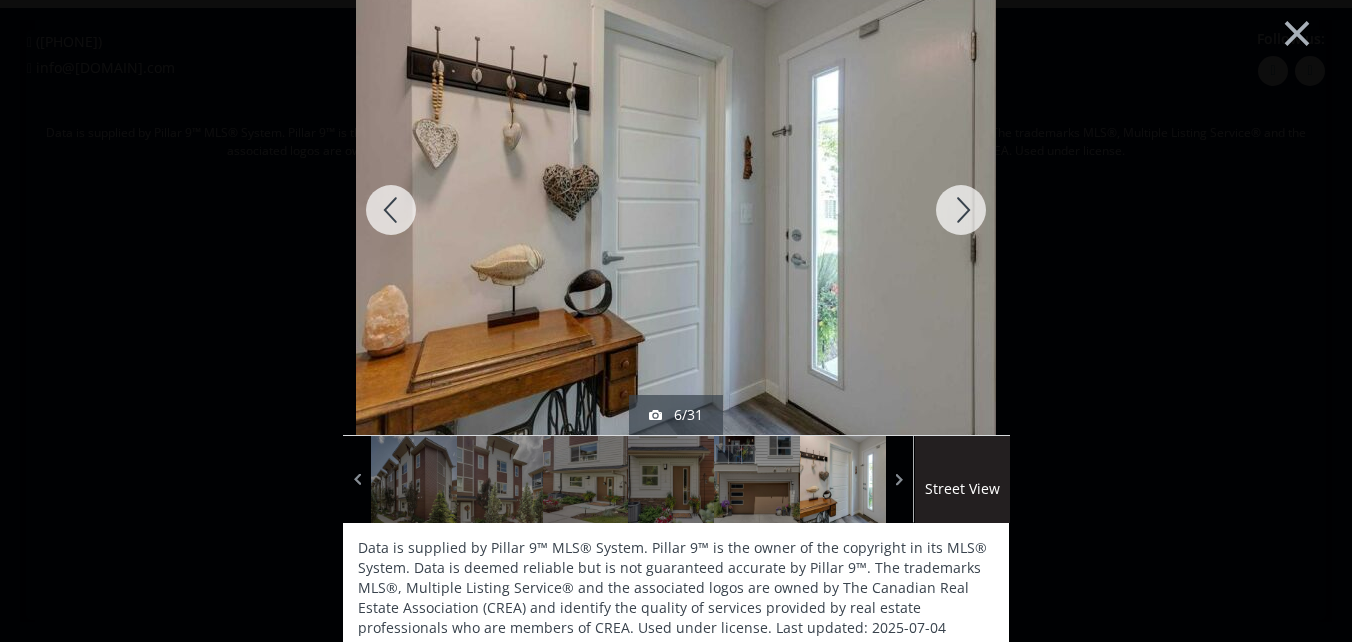 click at bounding box center (961, 210) 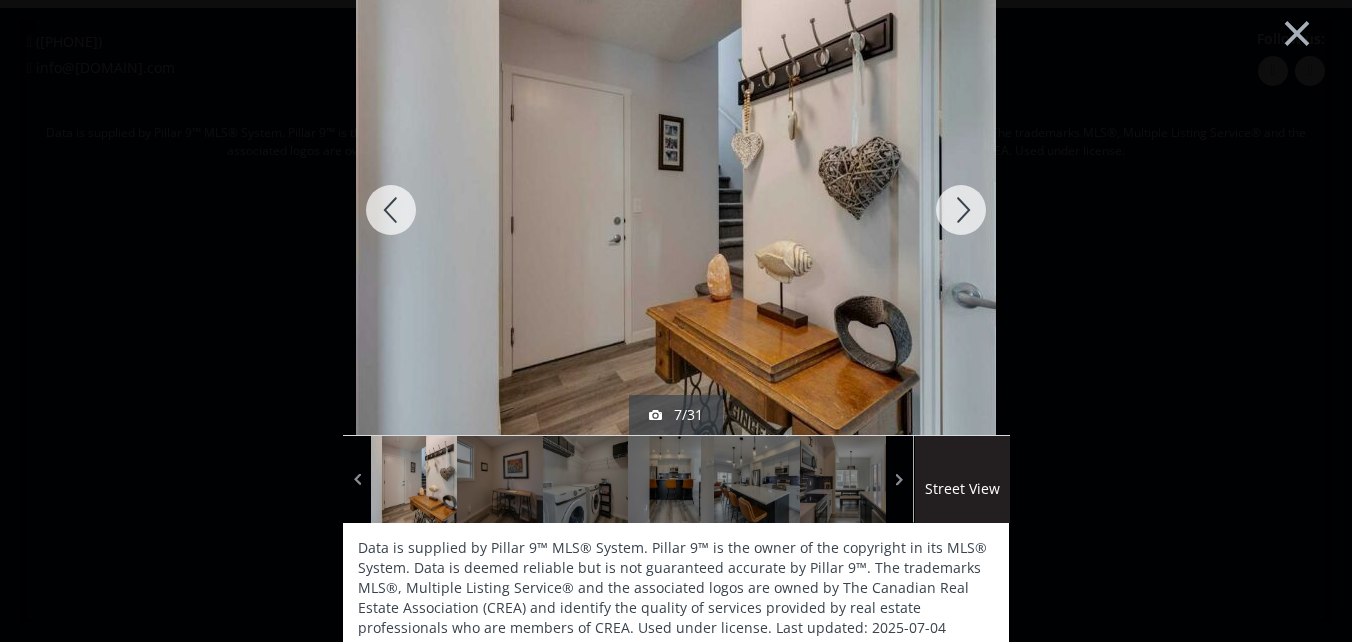 click at bounding box center (961, 210) 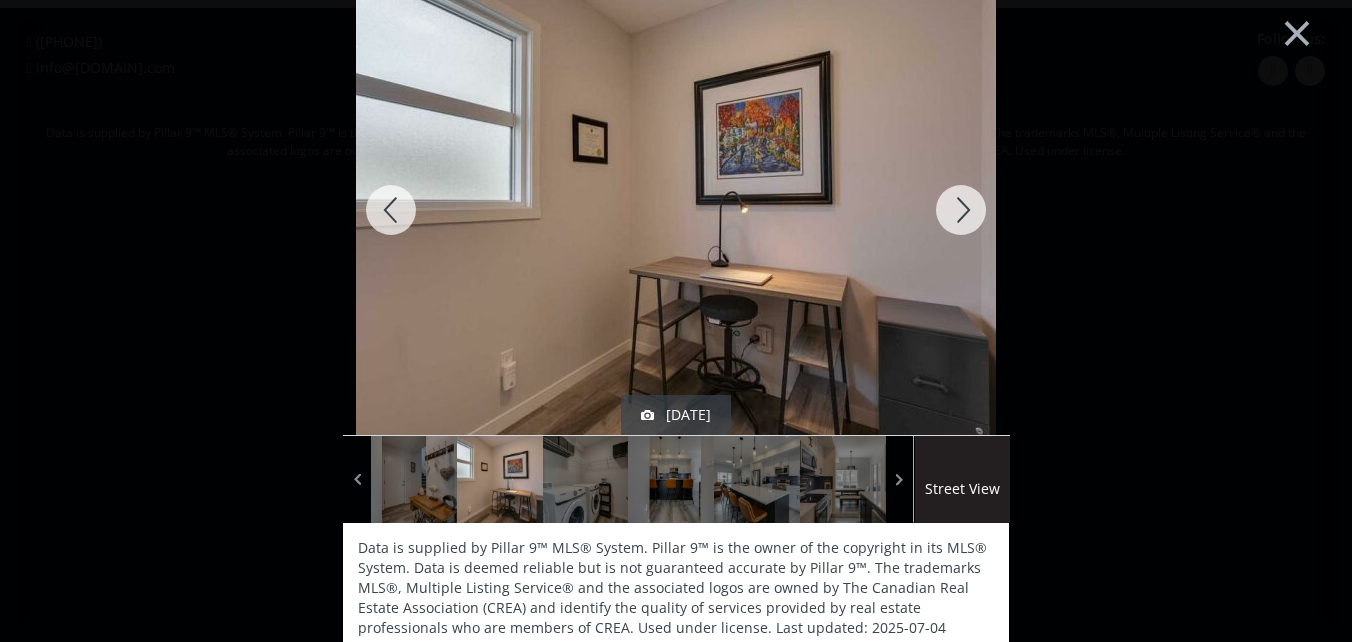 click at bounding box center [961, 210] 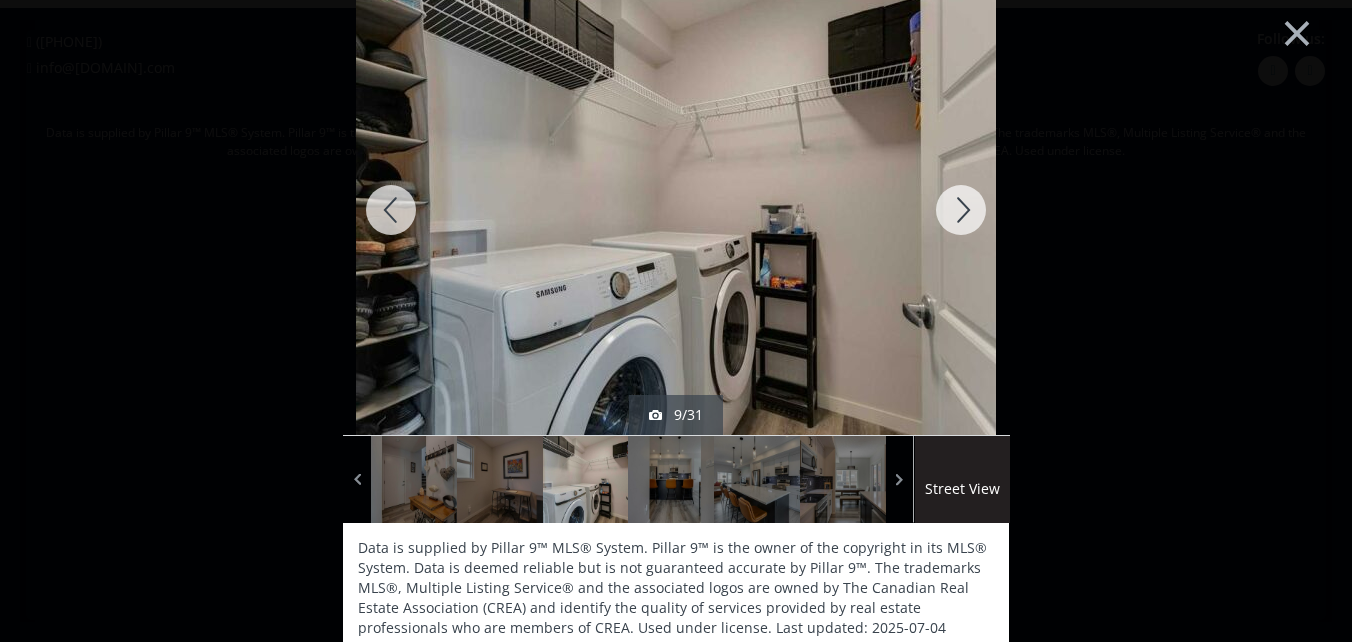 click at bounding box center [961, 210] 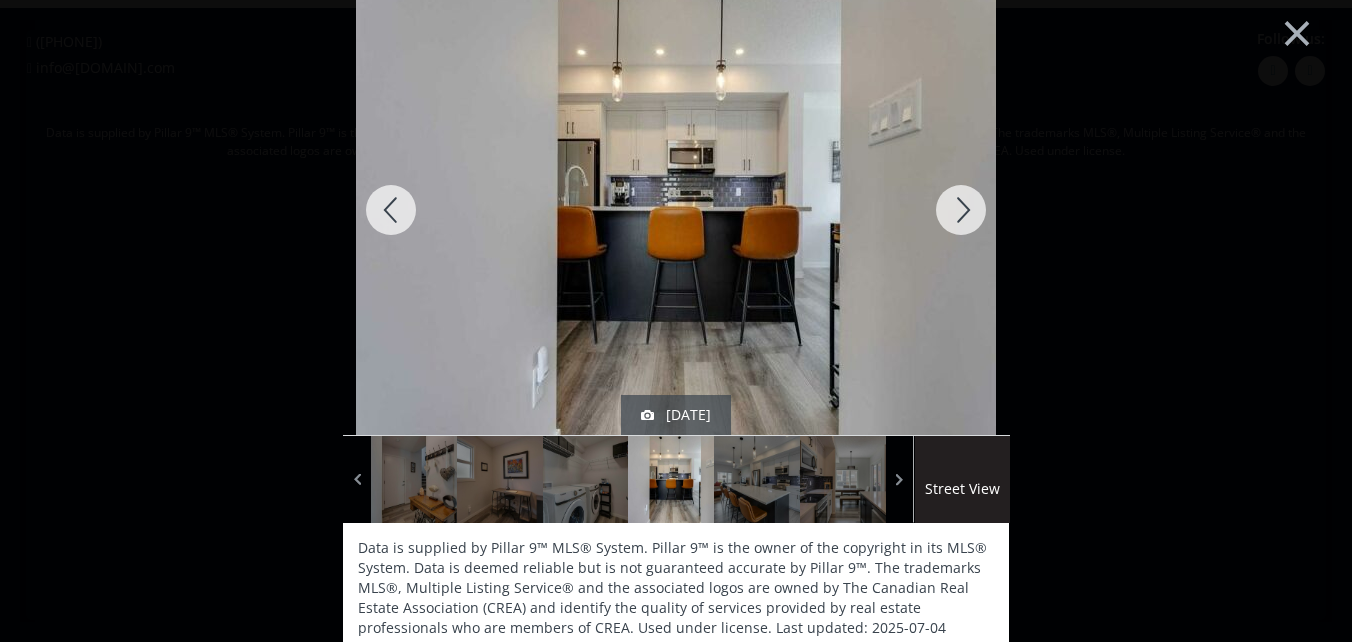 click at bounding box center (961, 210) 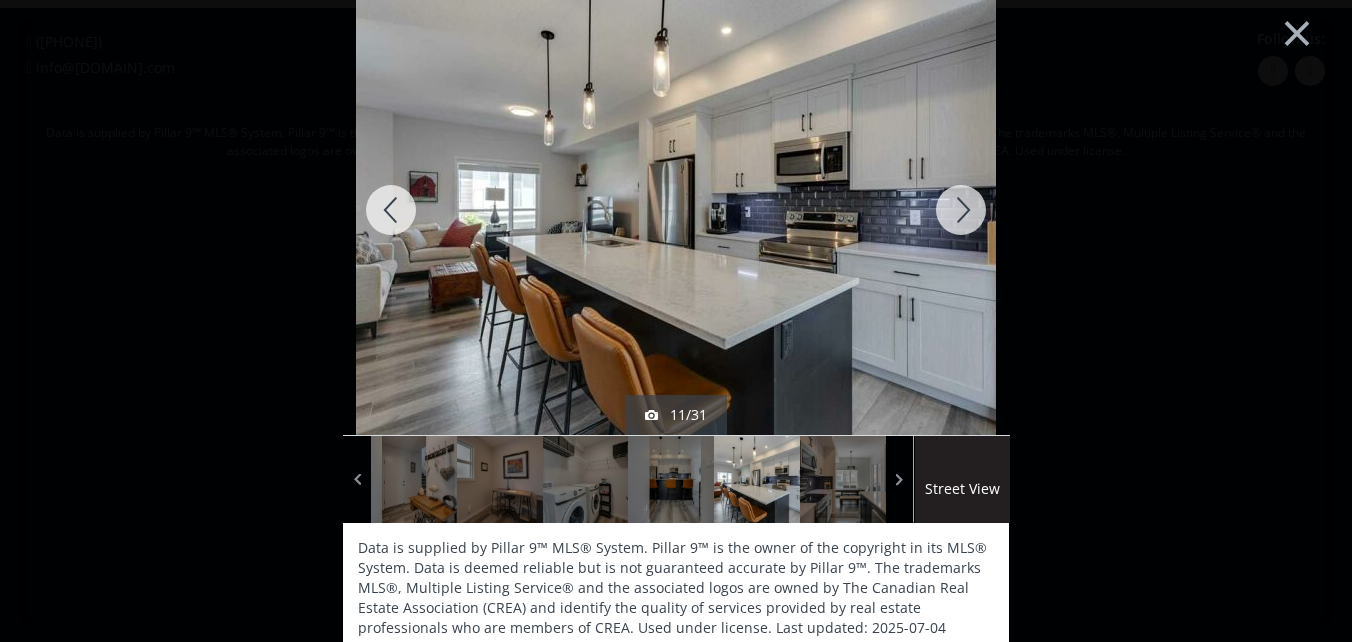 click at bounding box center [961, 210] 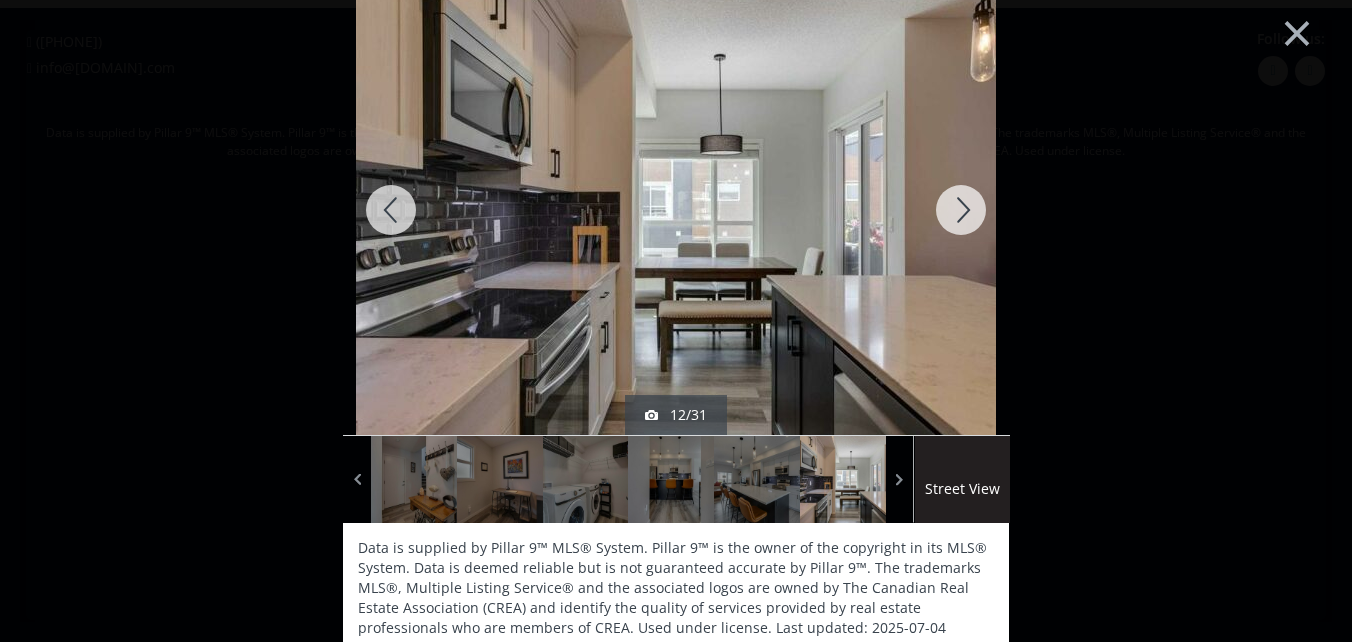 click at bounding box center (961, 210) 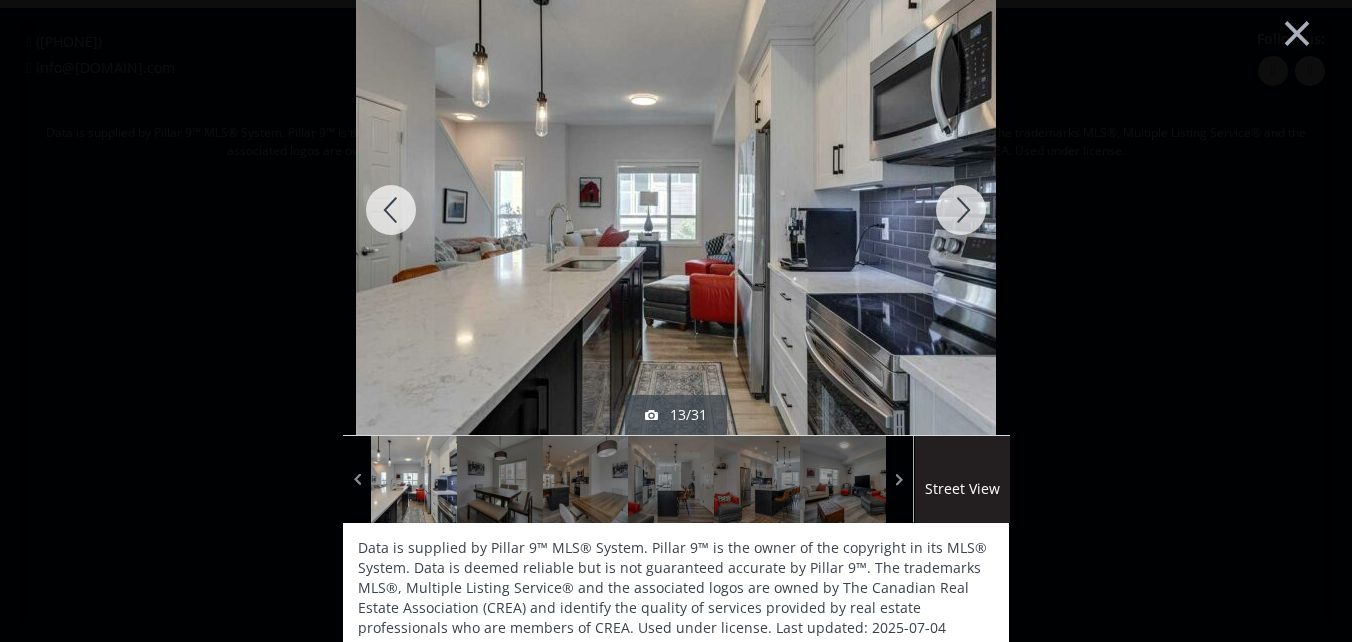 click at bounding box center (961, 210) 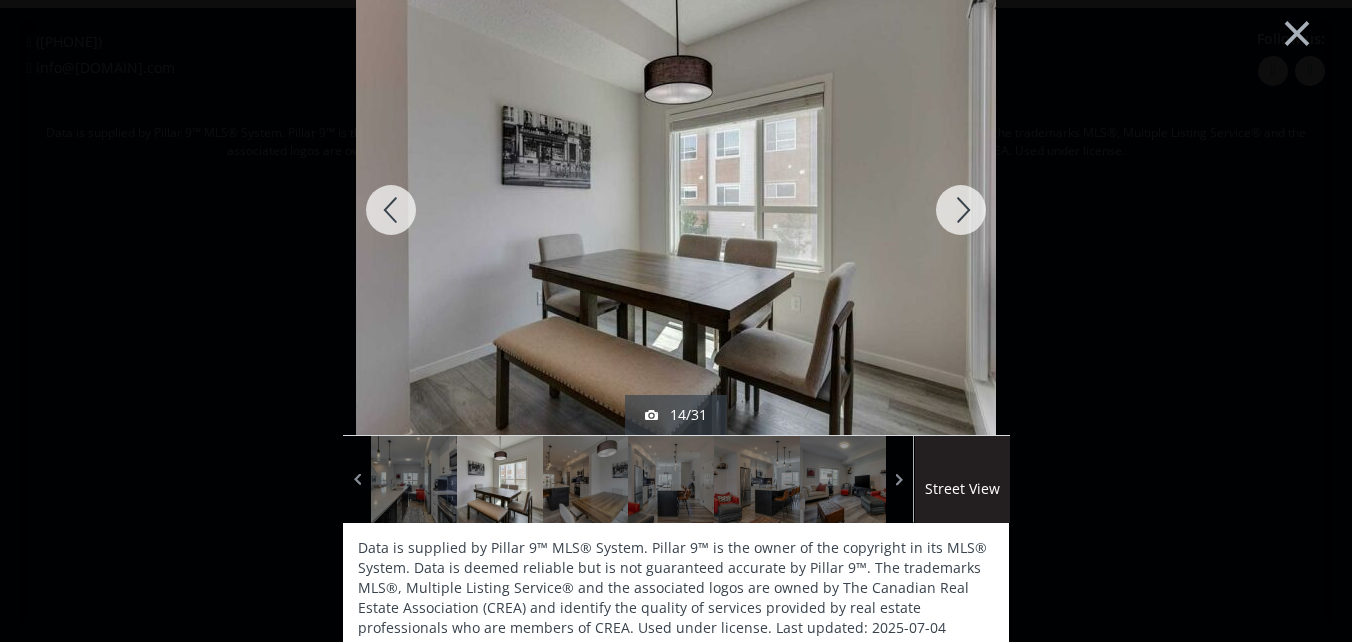 click at bounding box center [961, 210] 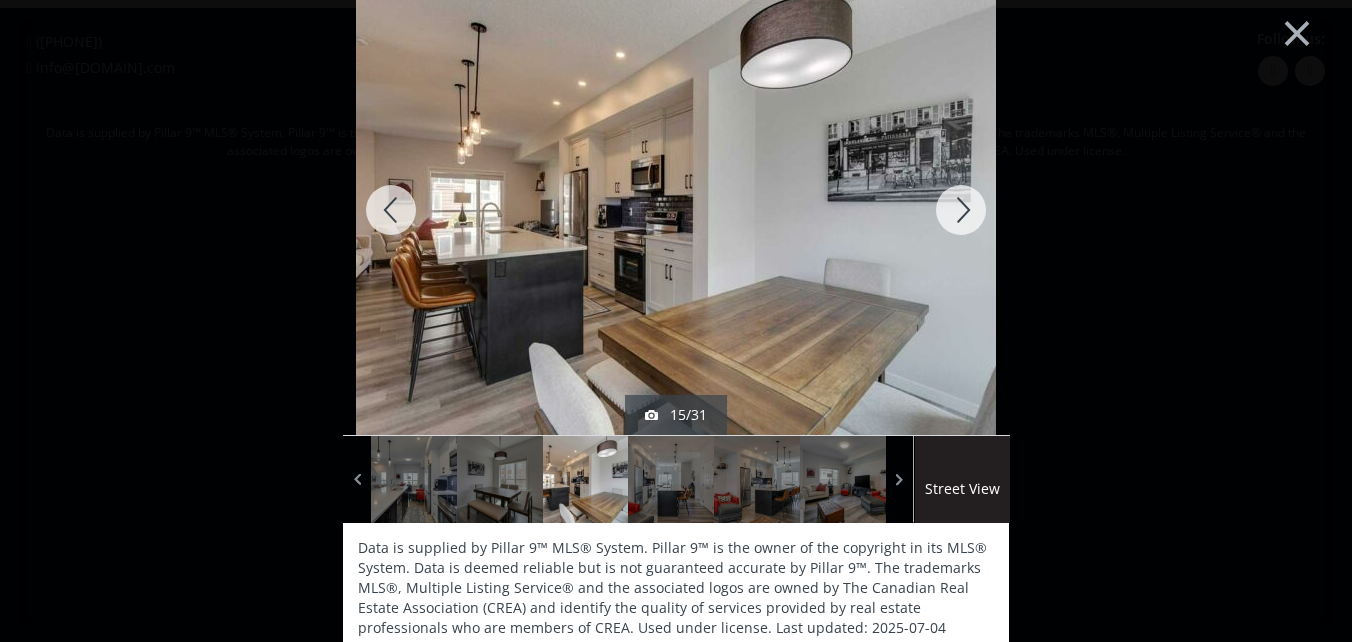 click at bounding box center (961, 210) 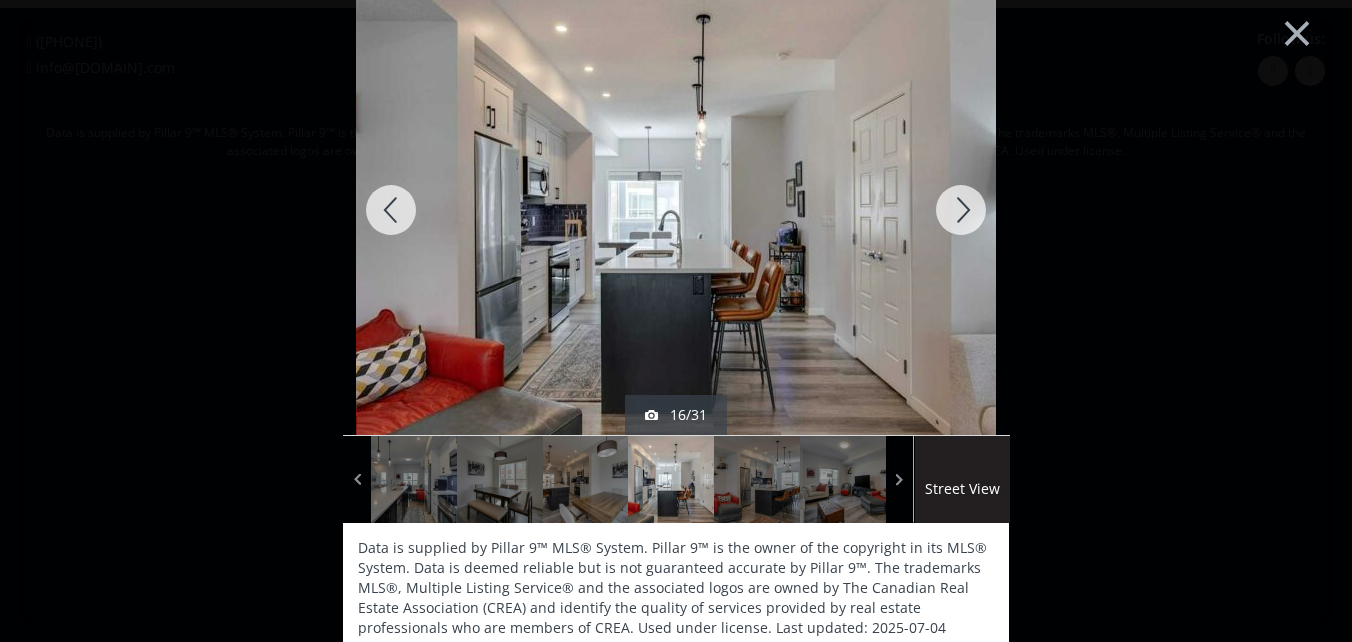 click at bounding box center (961, 210) 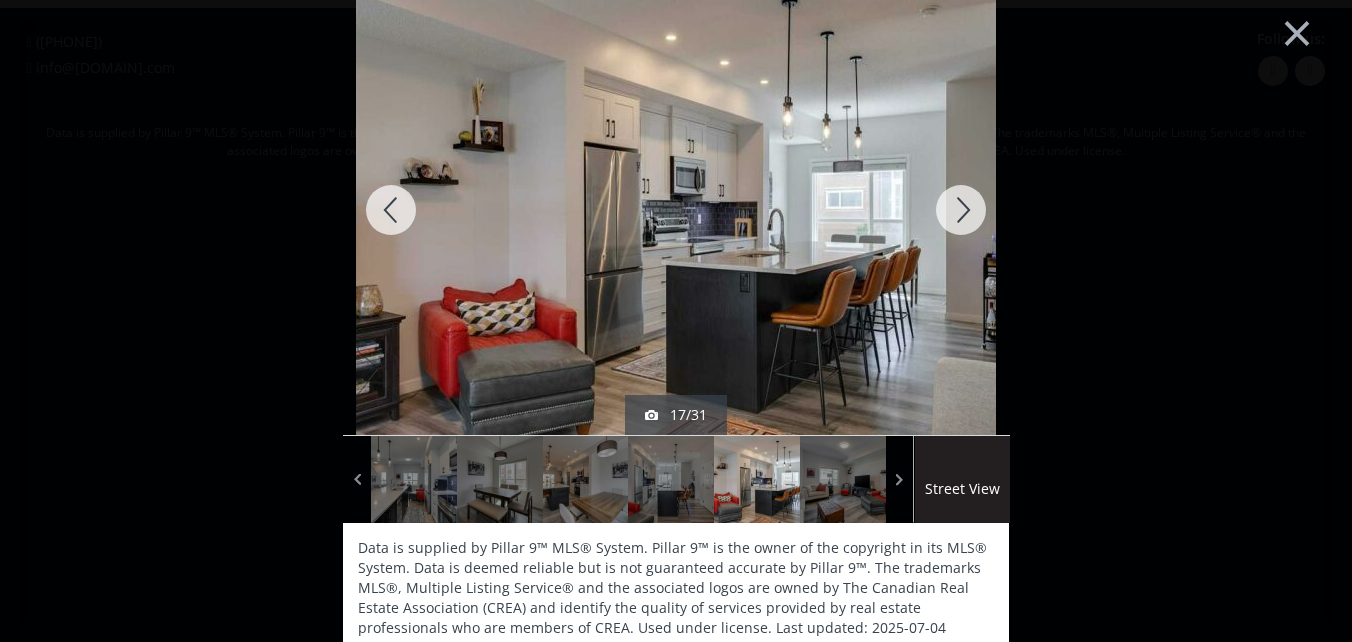 click at bounding box center (961, 210) 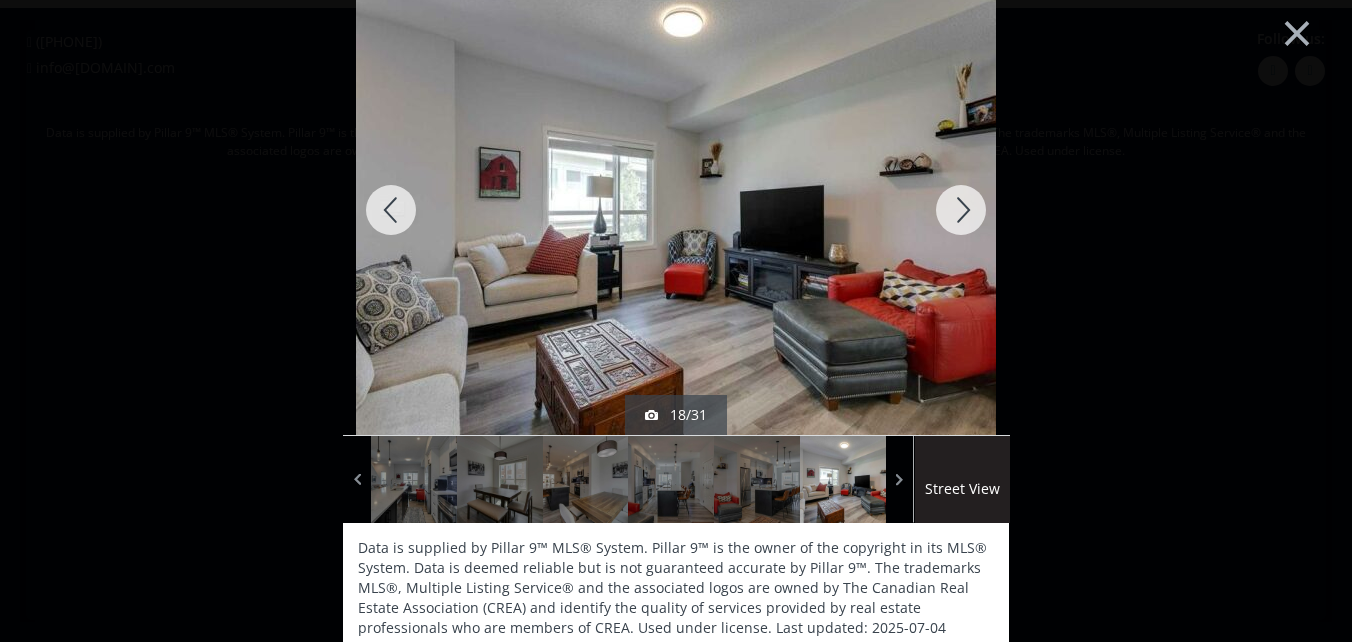click at bounding box center [961, 210] 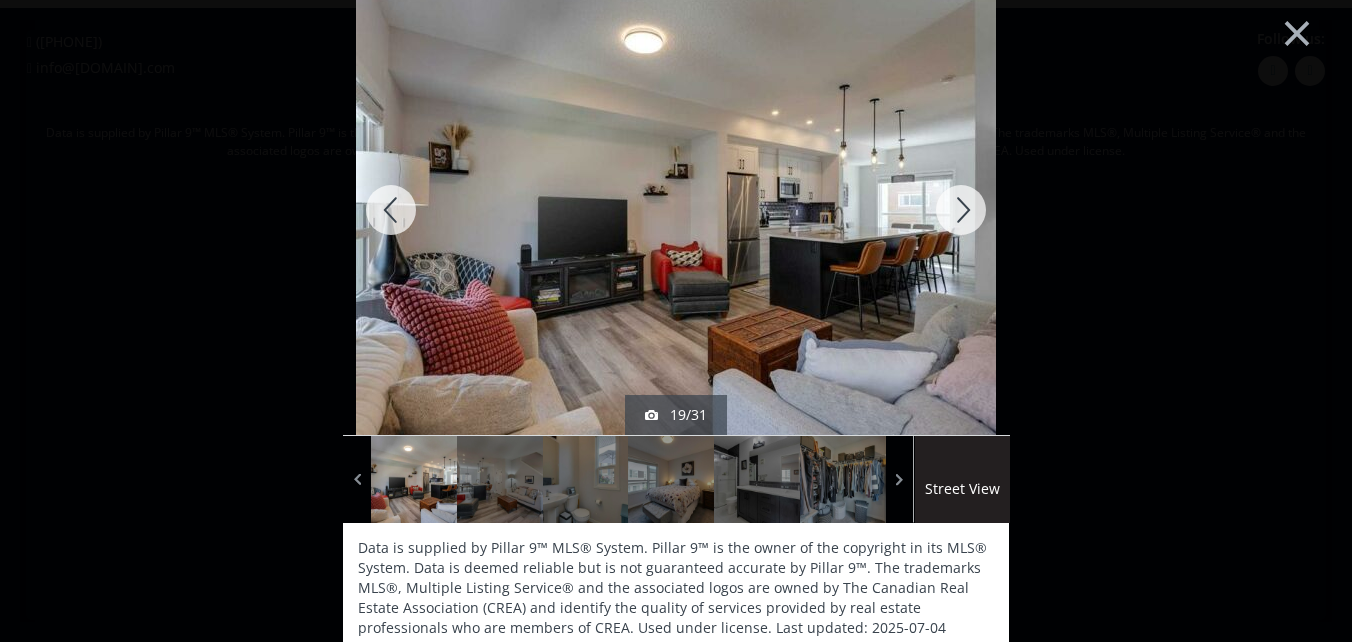 click at bounding box center [961, 210] 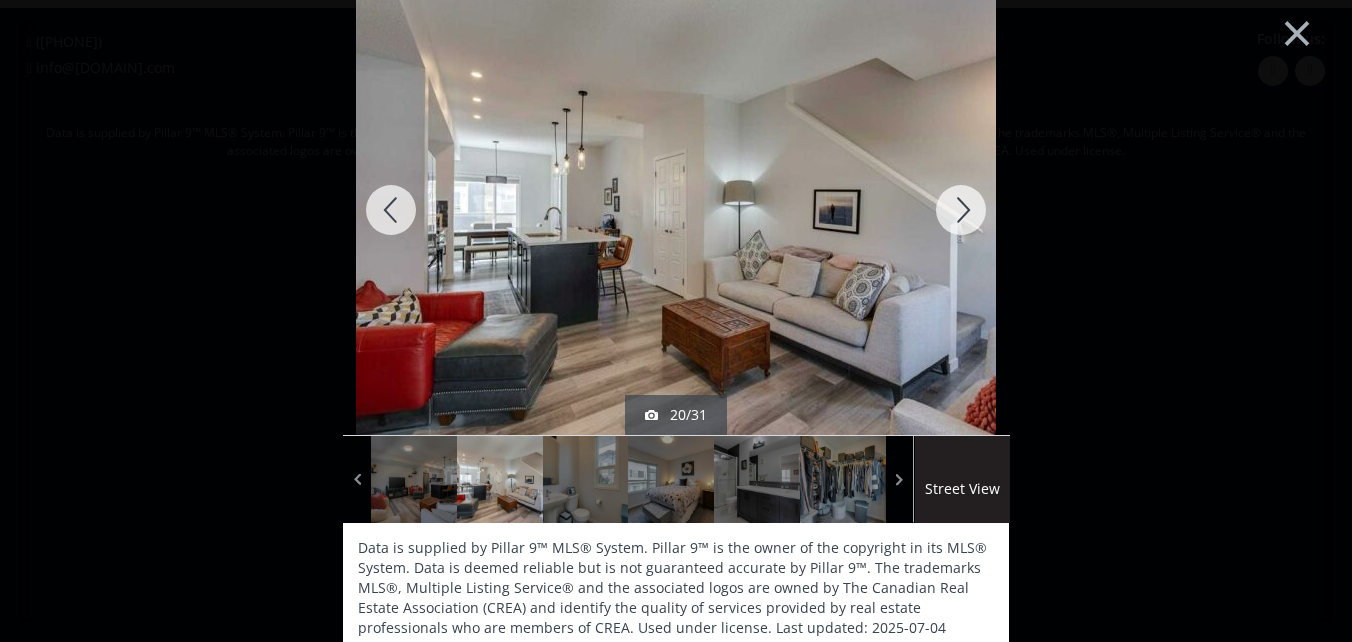 click at bounding box center [961, 210] 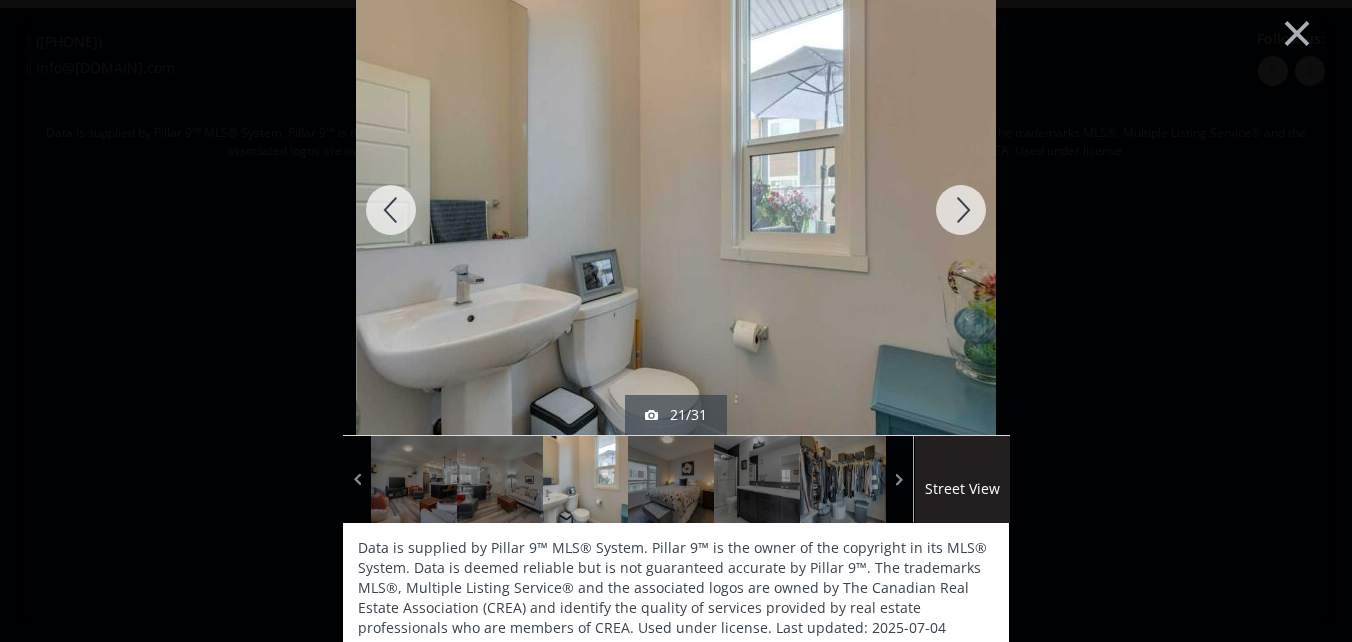 click at bounding box center (961, 210) 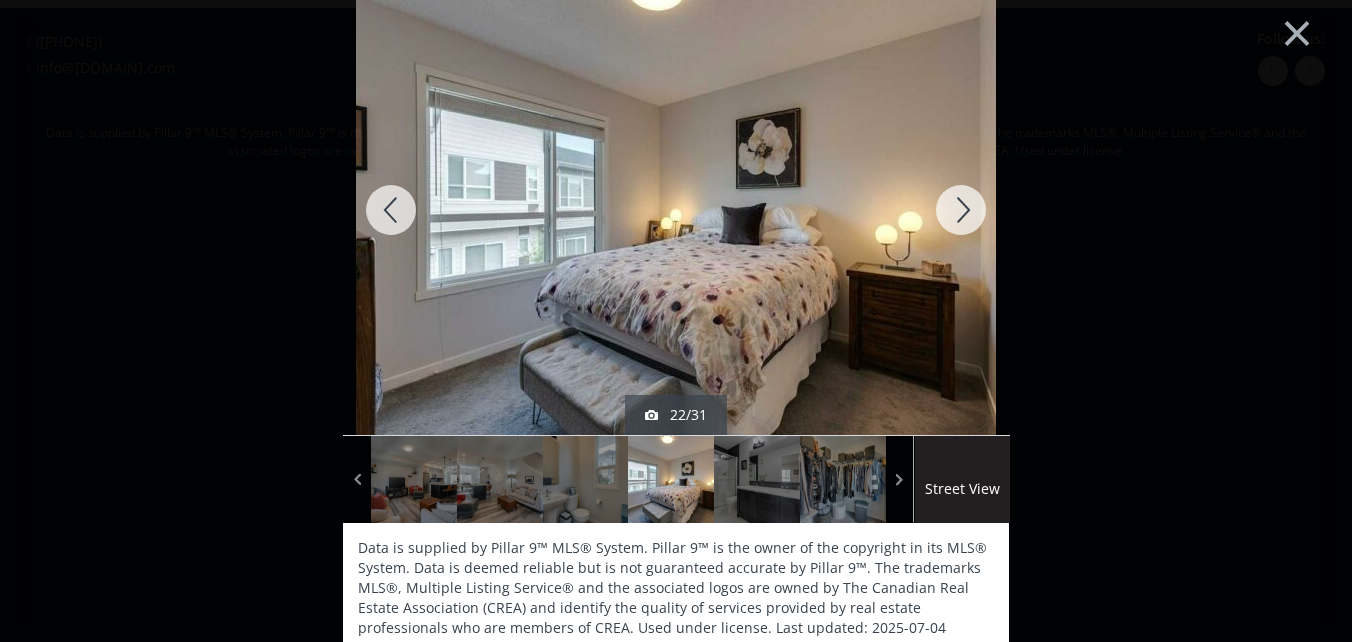 click at bounding box center [961, 210] 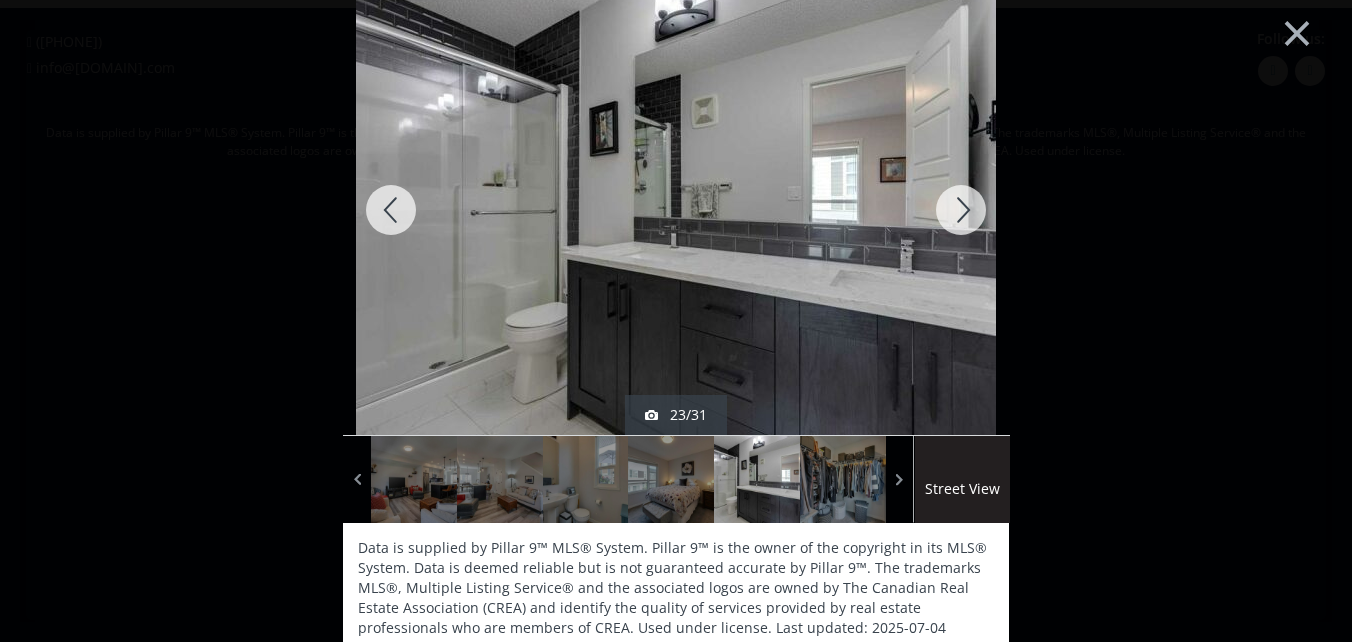 click at bounding box center (961, 210) 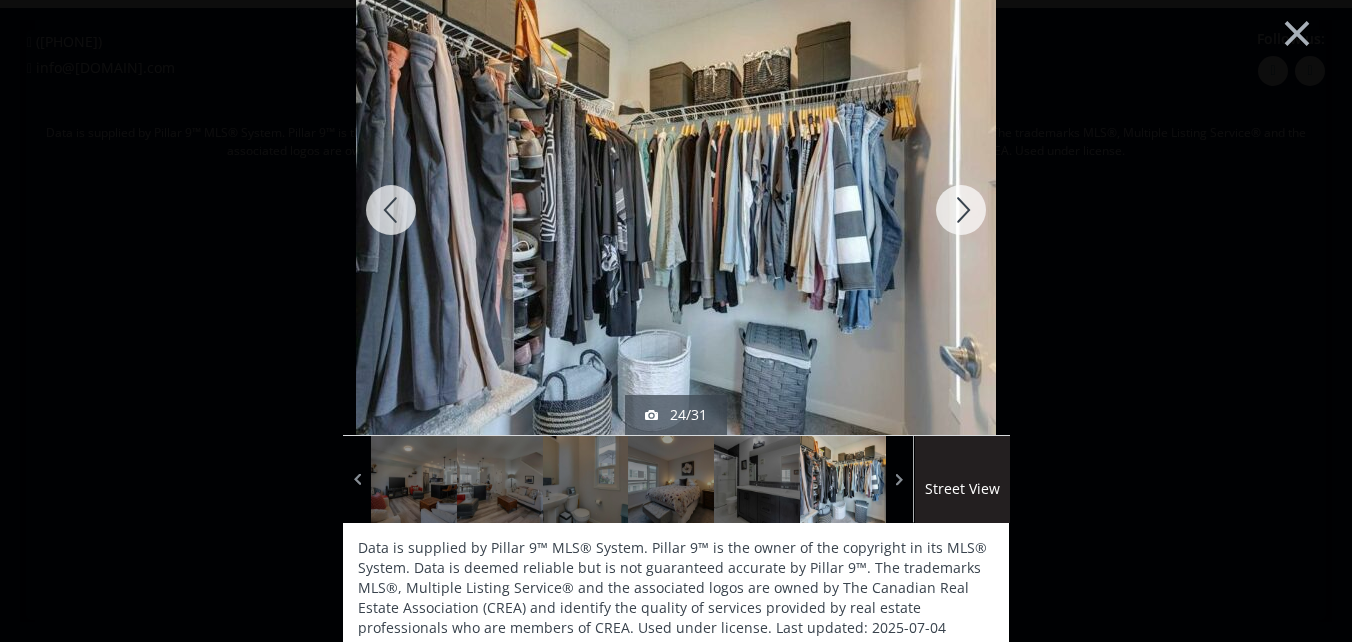 click at bounding box center [961, 210] 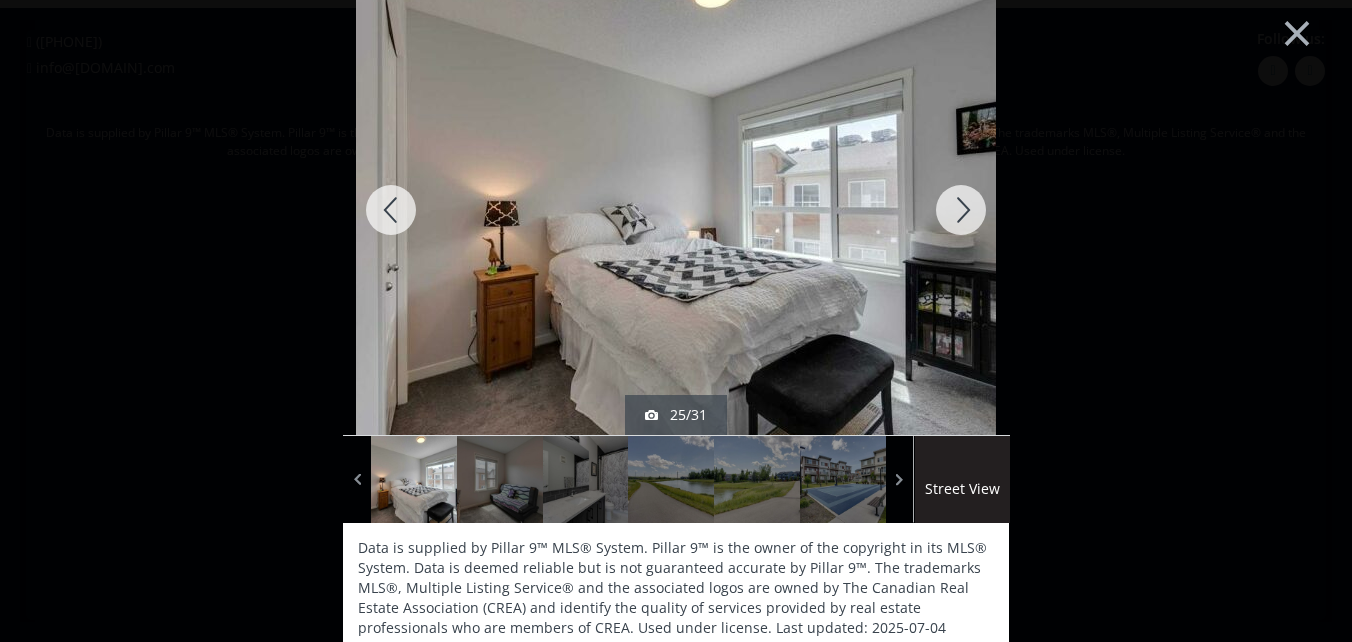 click at bounding box center (961, 210) 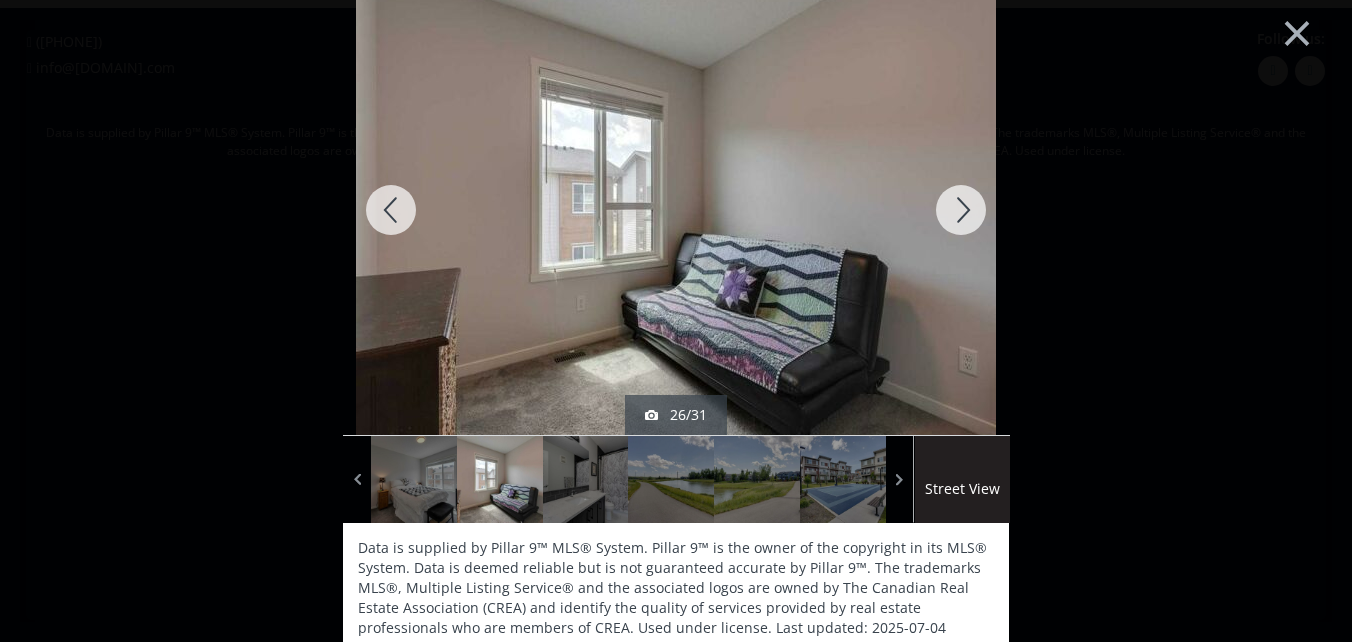click at bounding box center [961, 210] 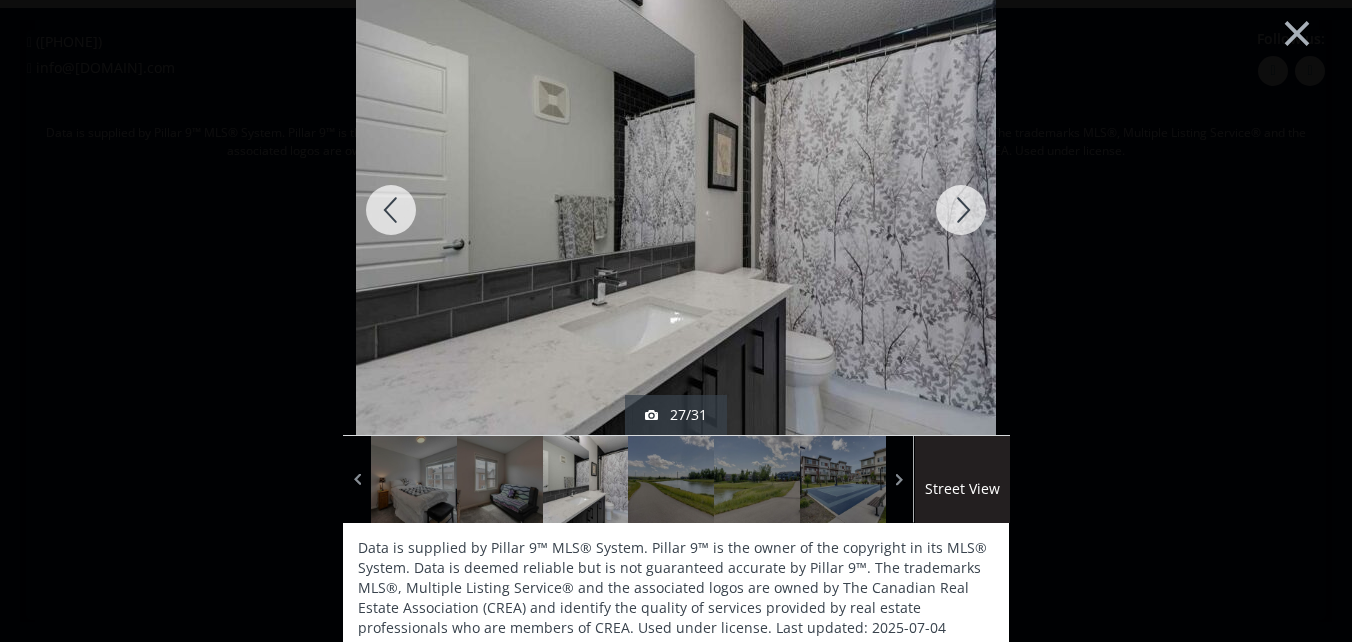 click at bounding box center [961, 210] 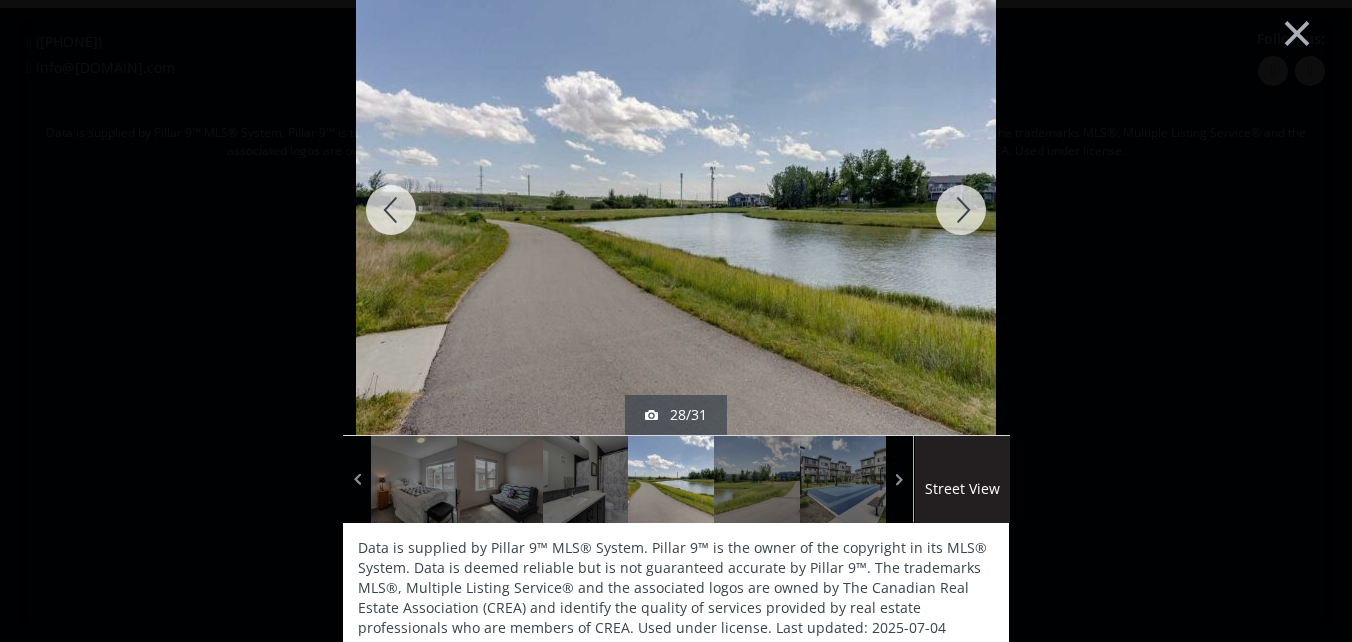 click at bounding box center (961, 210) 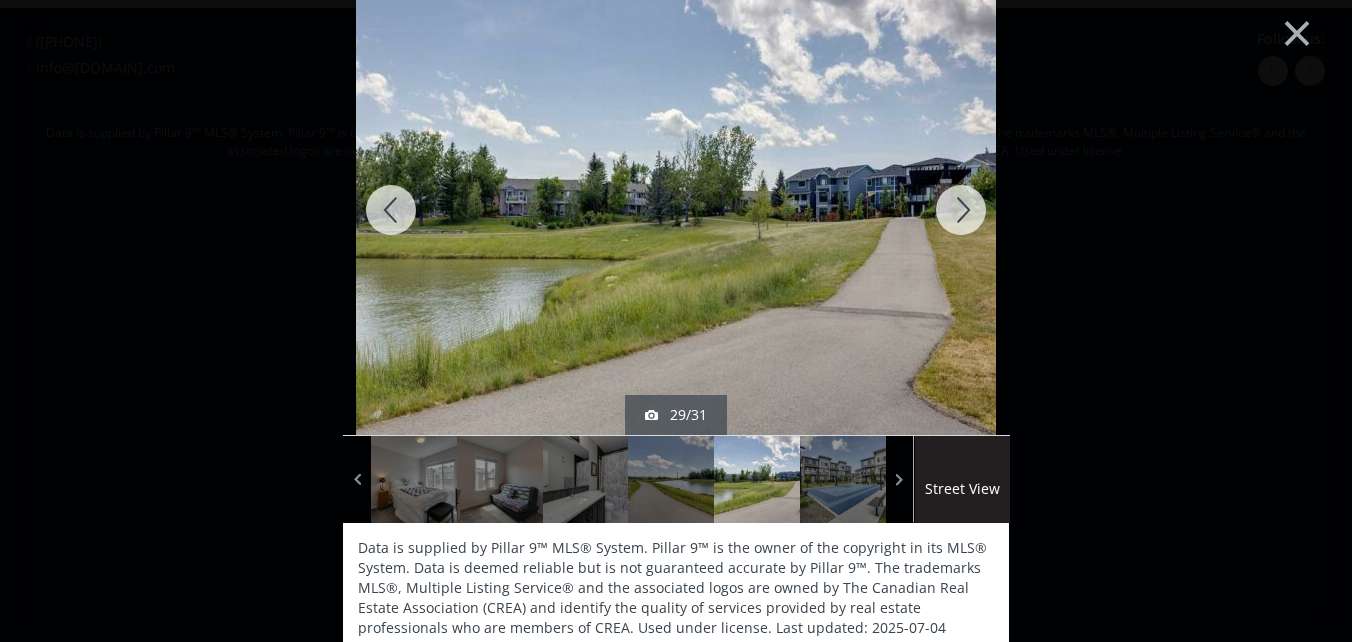 click at bounding box center [961, 210] 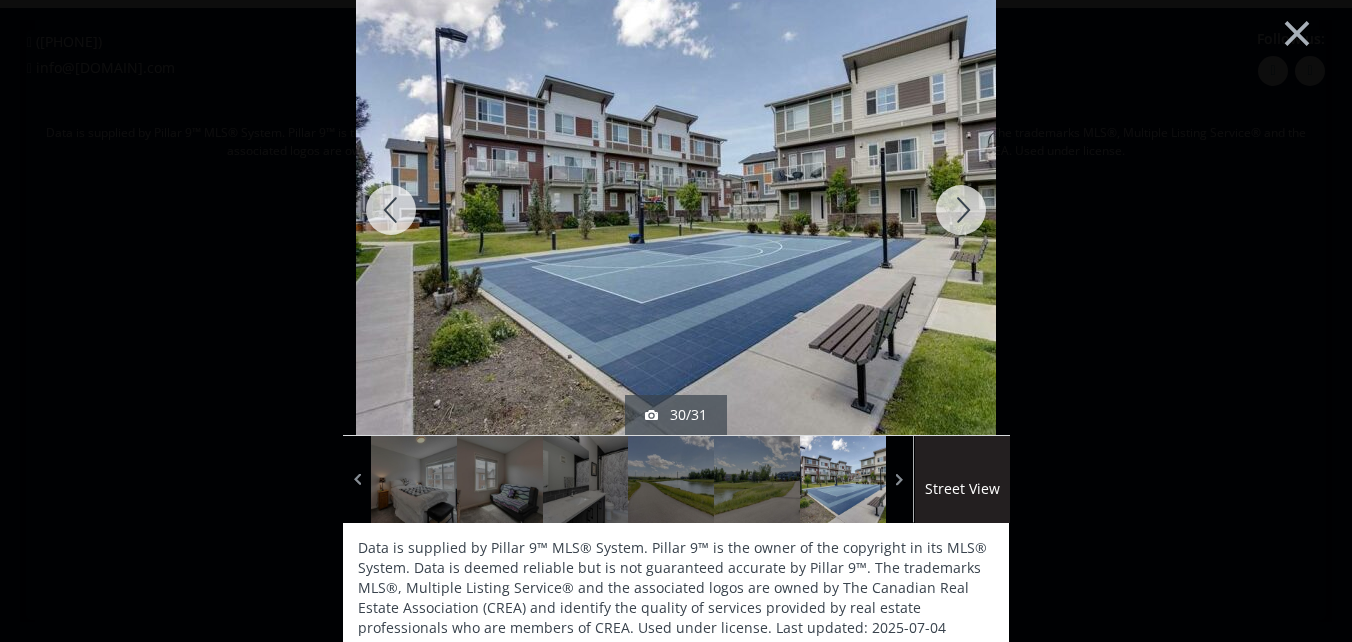 click at bounding box center (961, 210) 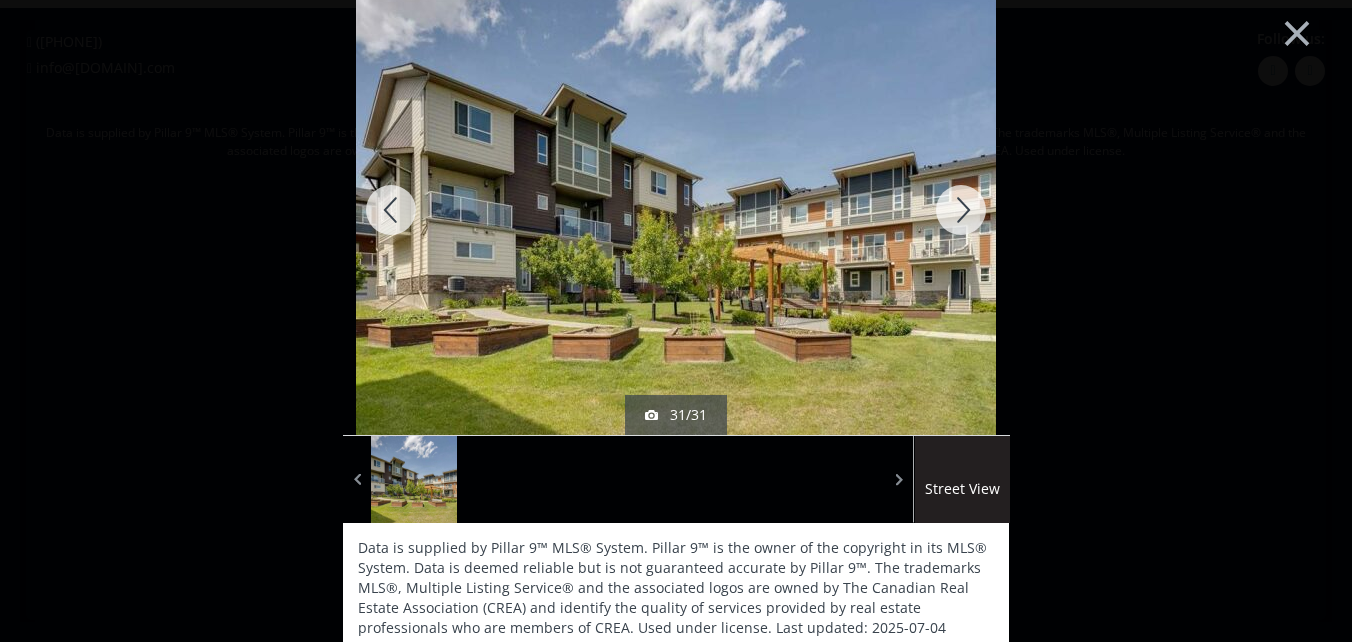 click at bounding box center (961, 210) 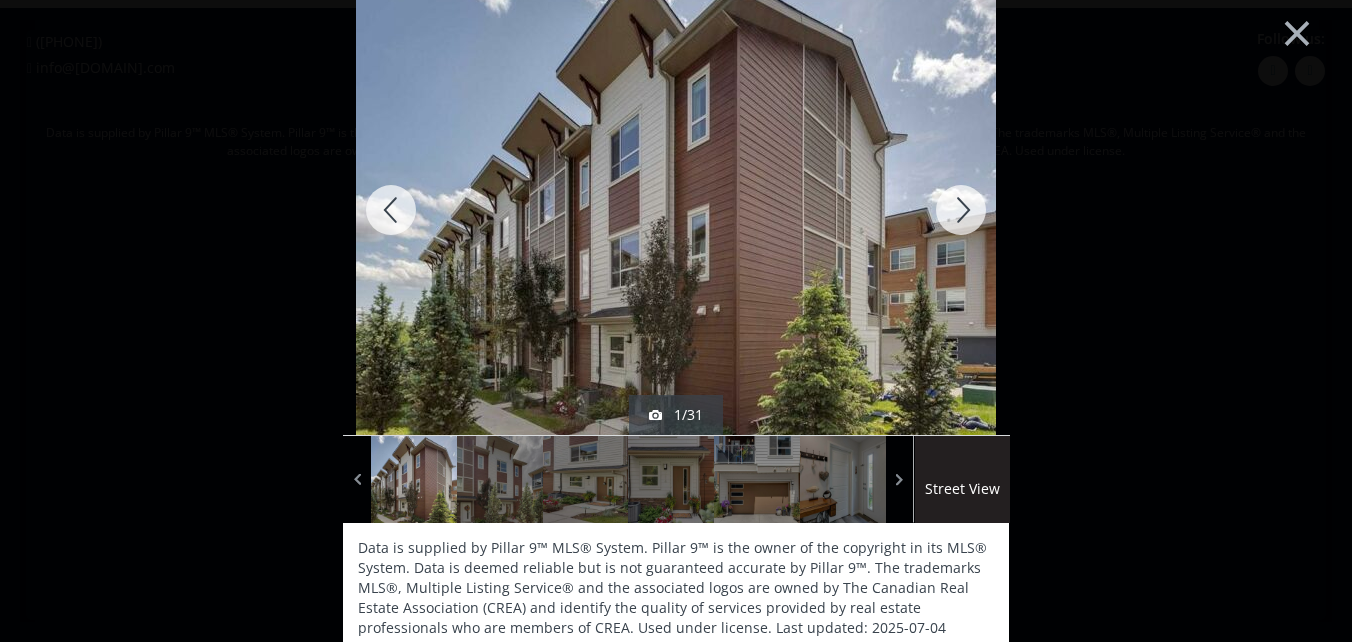 click on "×" at bounding box center (1297, 31) 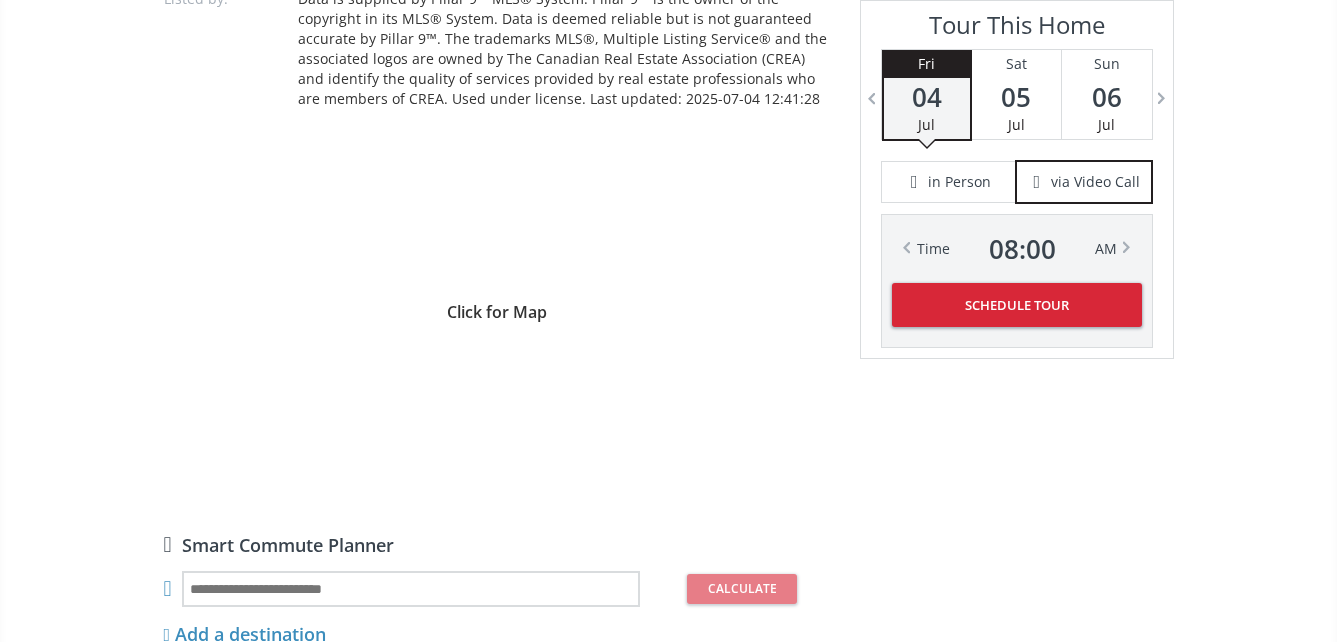 scroll, scrollTop: 1700, scrollLeft: 0, axis: vertical 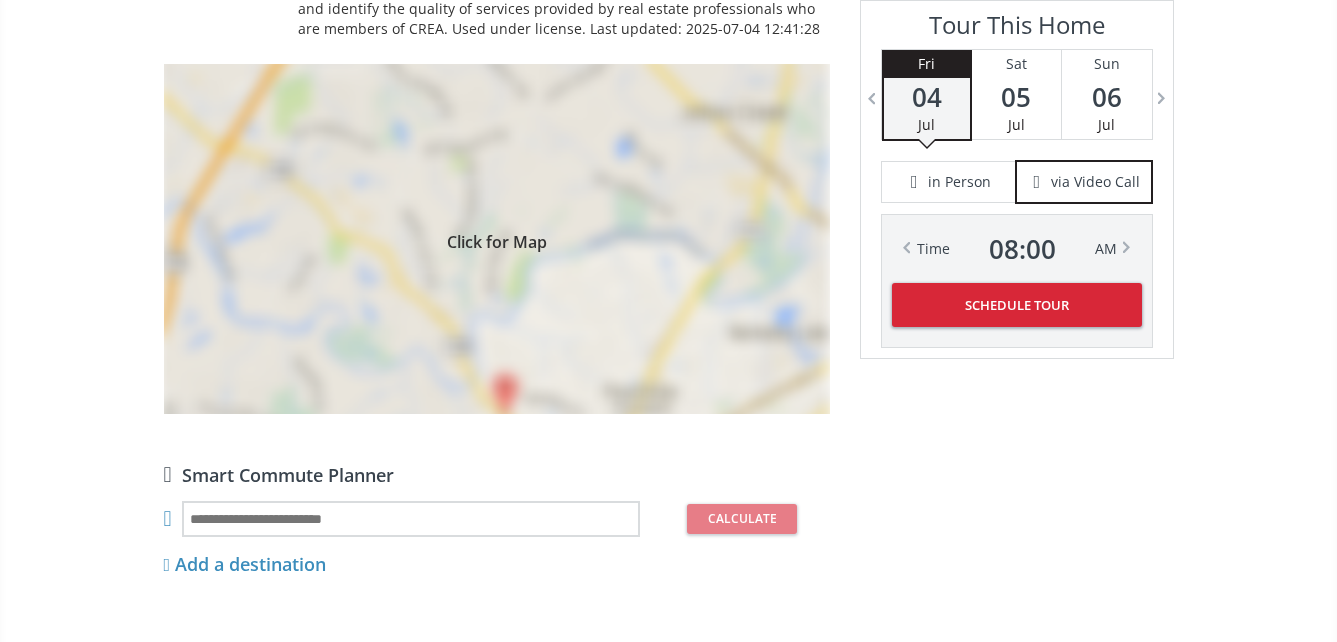 click on "Click for Map" at bounding box center (497, 239) 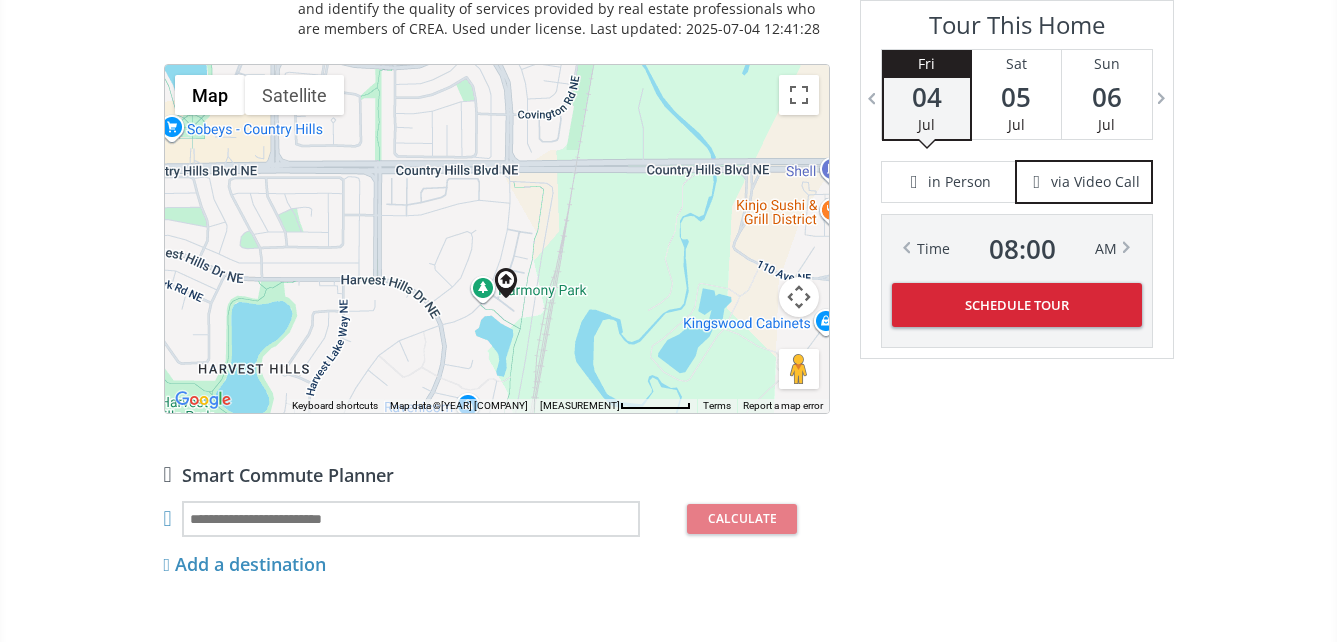 drag, startPoint x: 511, startPoint y: 260, endPoint x: 522, endPoint y: 326, distance: 66.910385 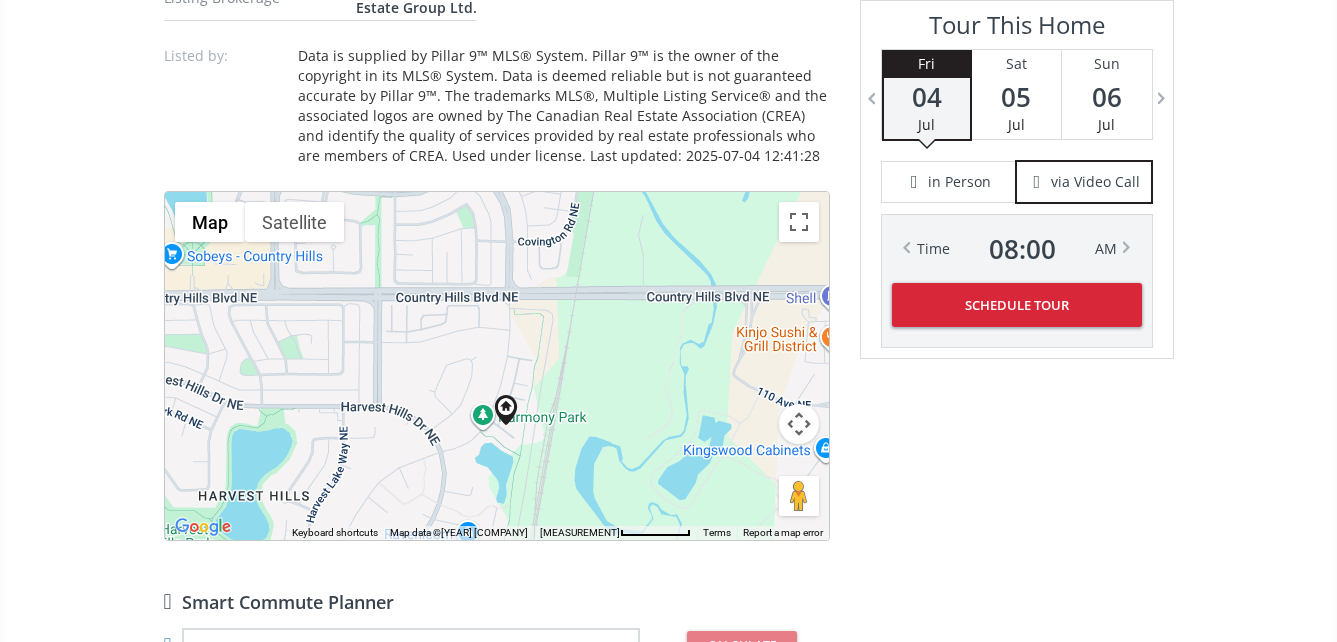 scroll, scrollTop: 1700, scrollLeft: 0, axis: vertical 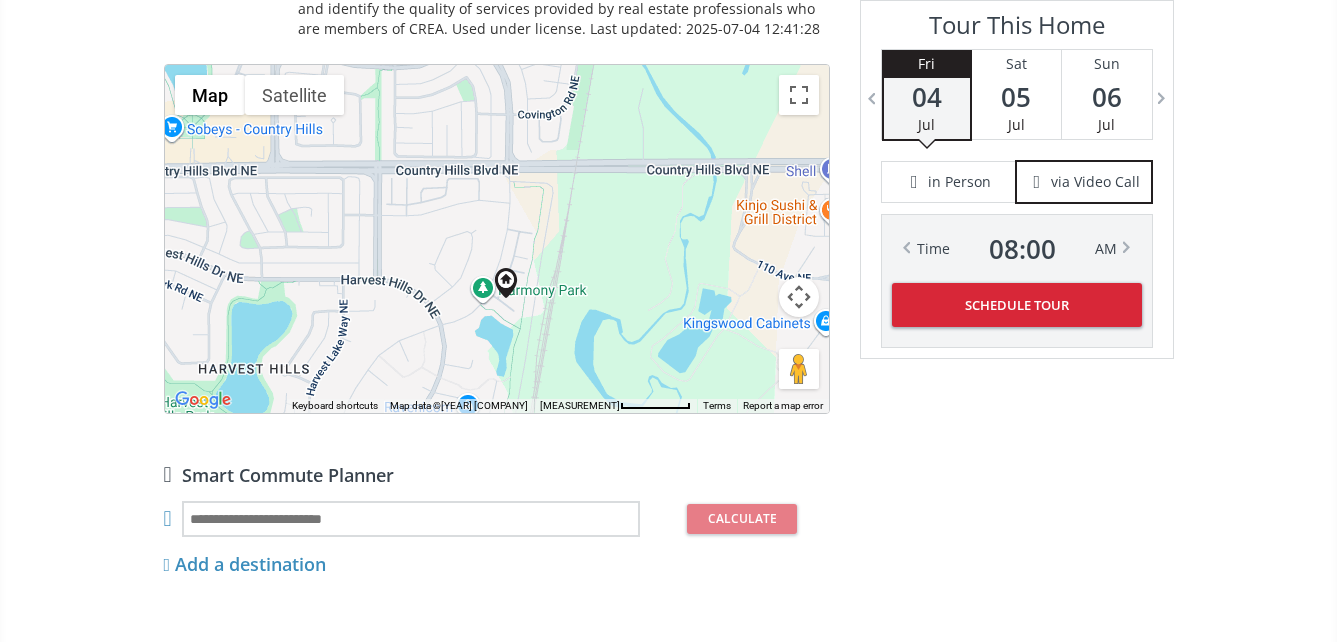 click on "To navigate, press the arrow keys." at bounding box center (497, 239) 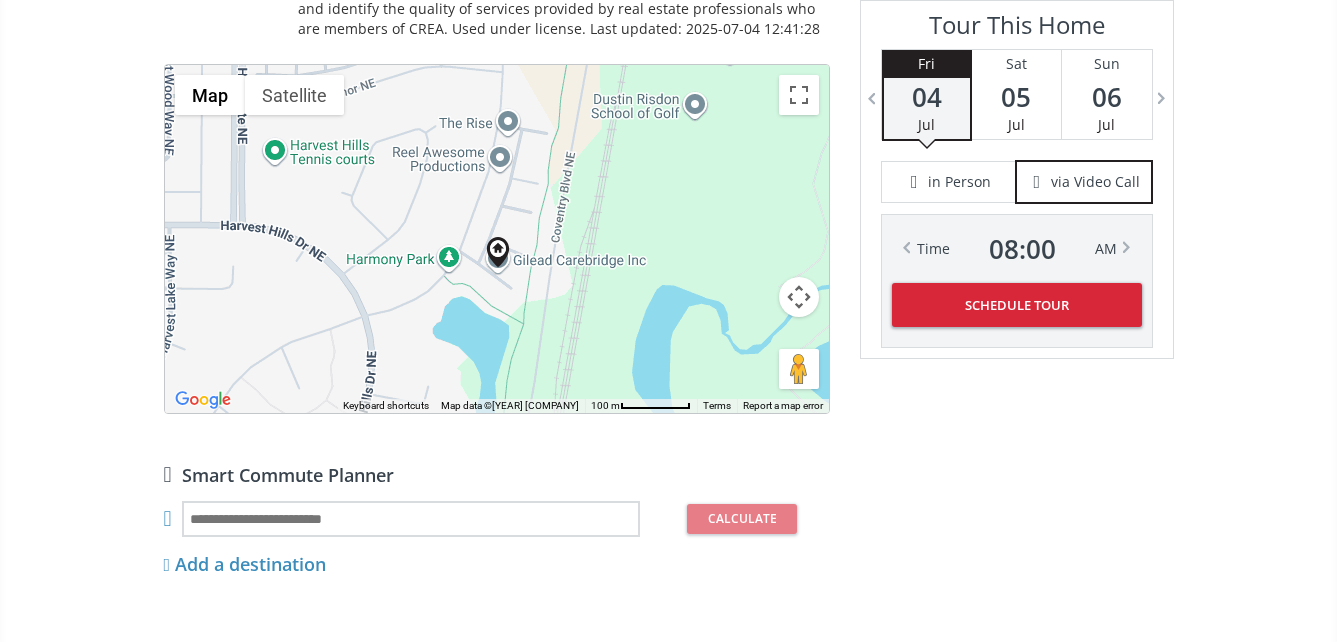 drag, startPoint x: 518, startPoint y: 285, endPoint x: 516, endPoint y: 206, distance: 79.025314 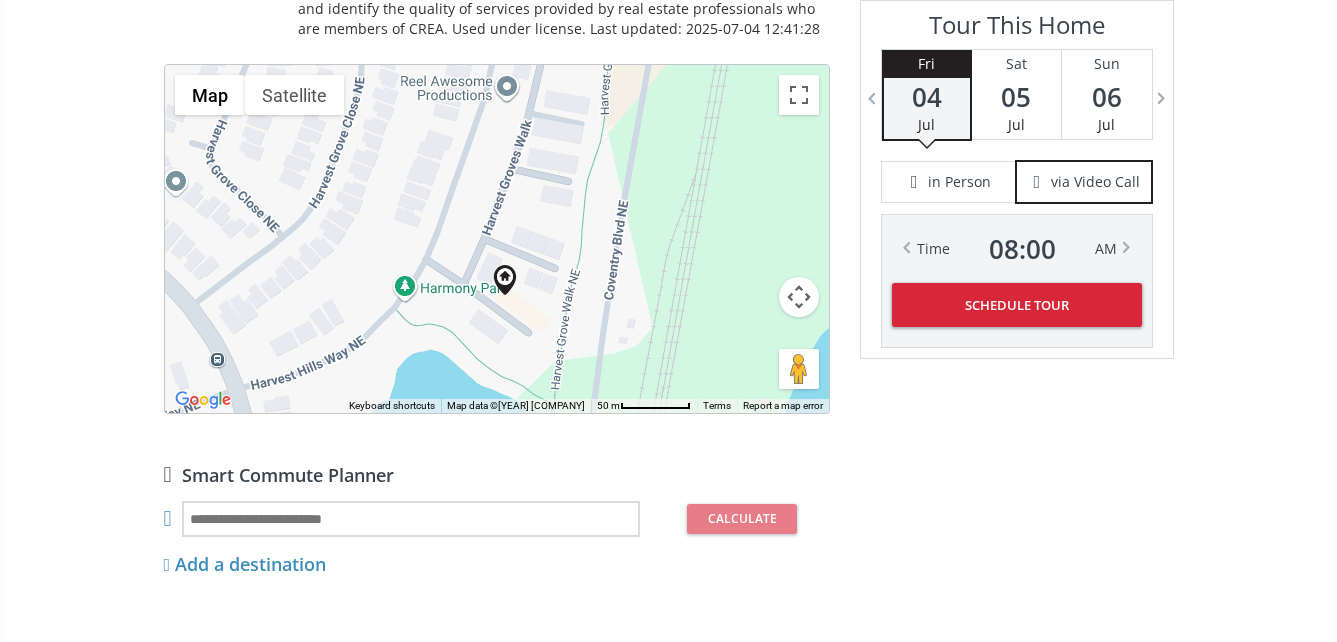 drag, startPoint x: 534, startPoint y: 255, endPoint x: 552, endPoint y: 228, distance: 32.449963 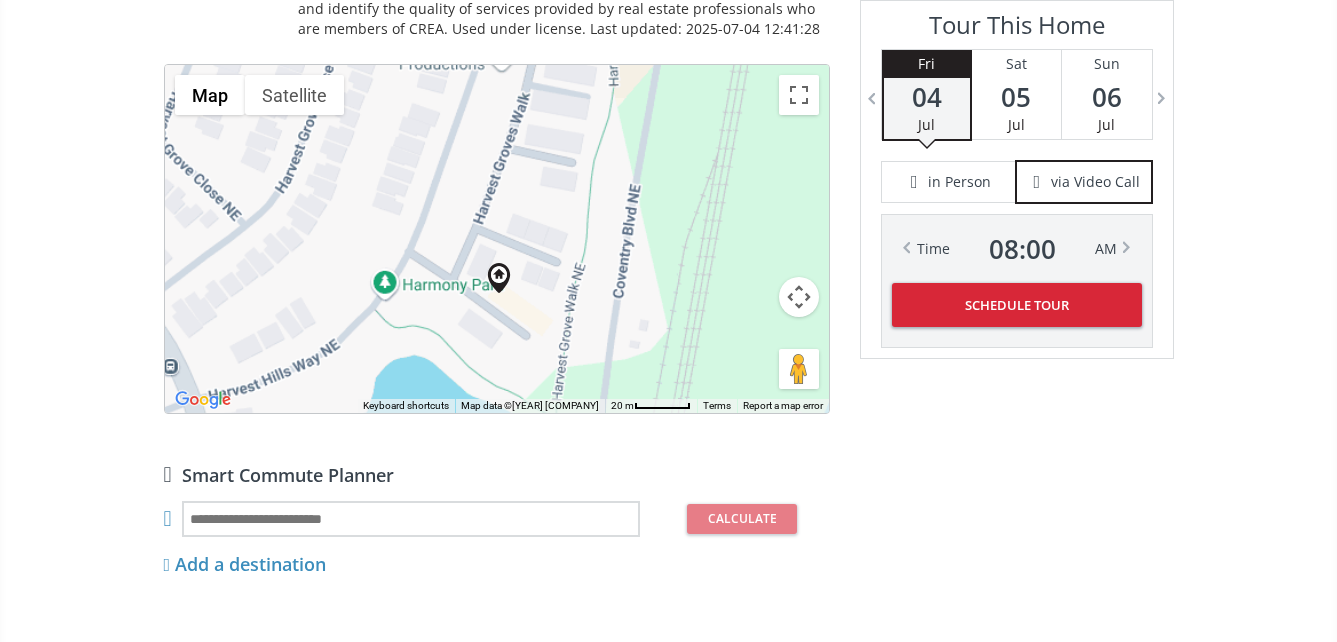click on "To navigate, press the arrow keys." at bounding box center [497, 239] 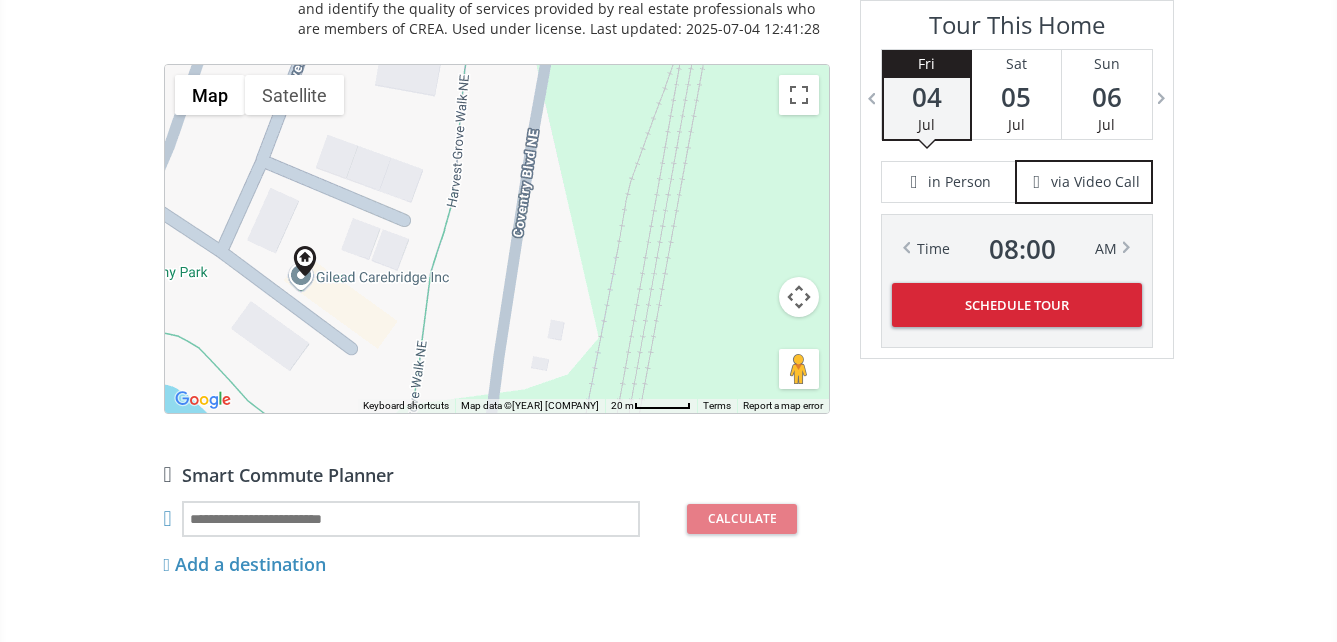 drag, startPoint x: 583, startPoint y: 352, endPoint x: 415, endPoint y: 348, distance: 168.0476 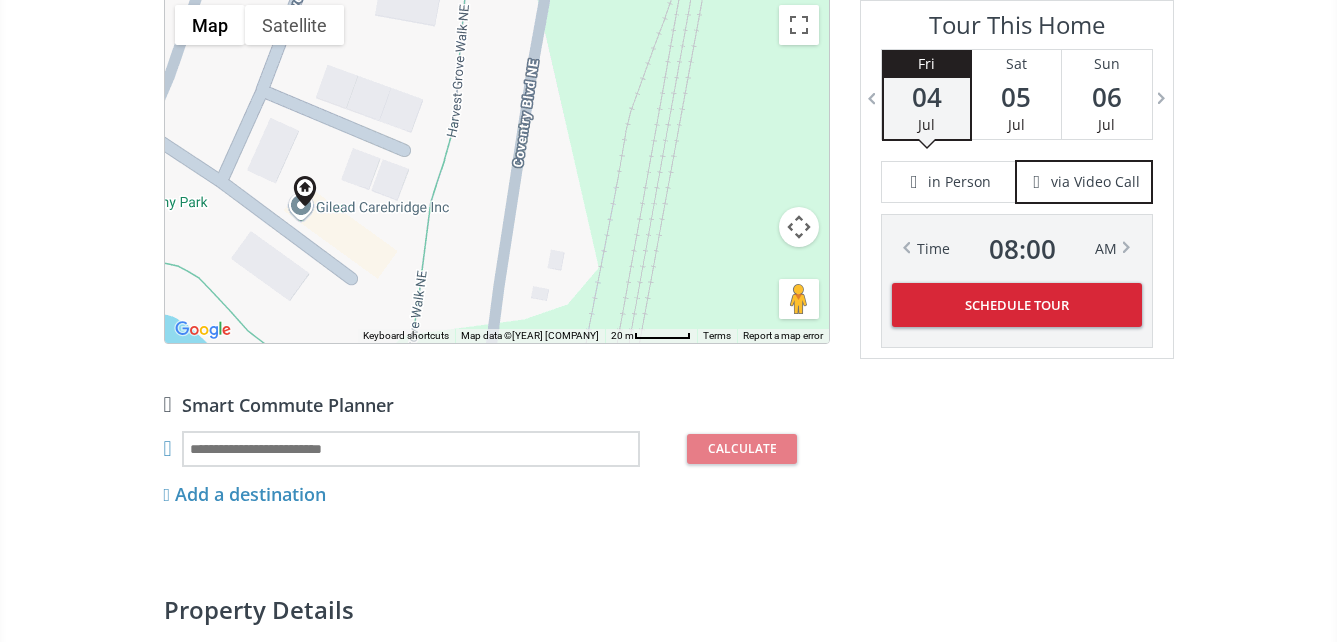 scroll, scrollTop: 1800, scrollLeft: 0, axis: vertical 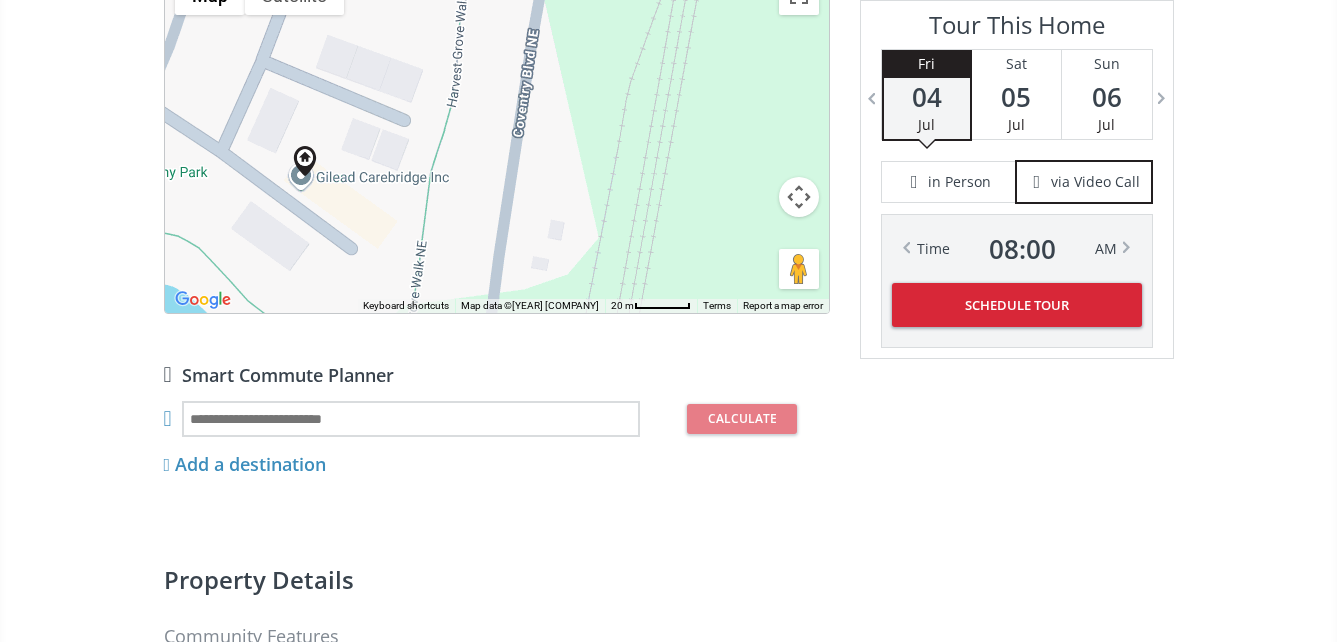 click at bounding box center [799, 197] 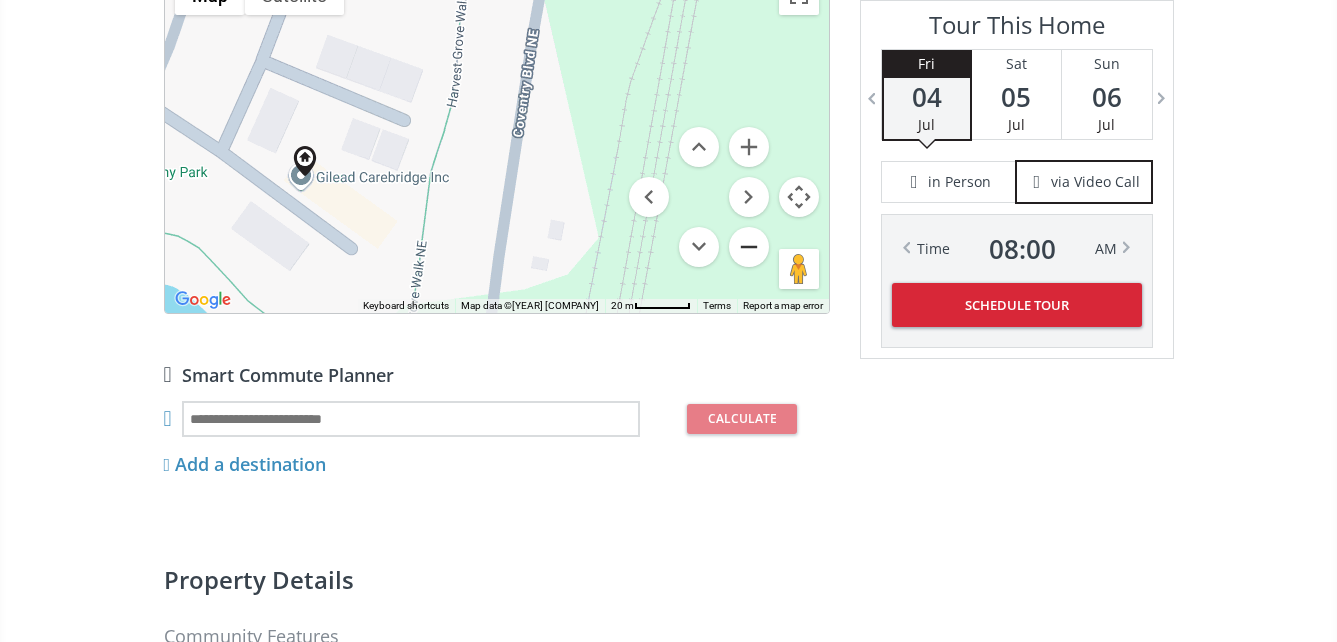 click at bounding box center [749, 247] 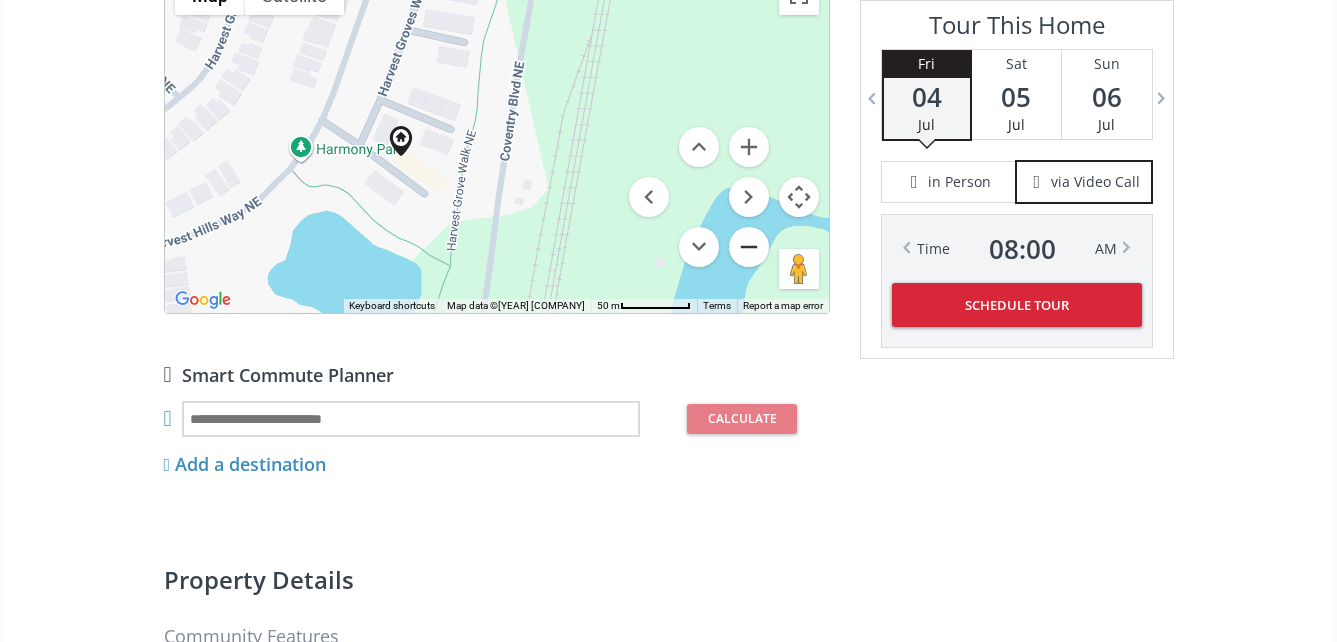 click at bounding box center (749, 247) 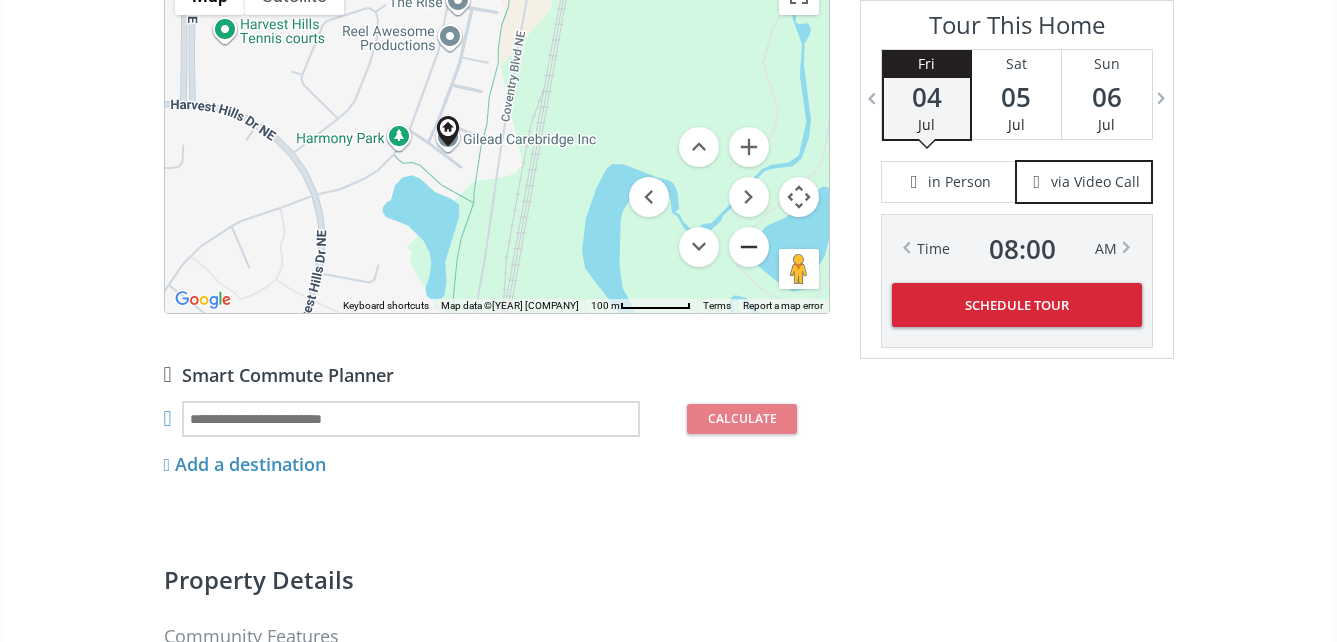click at bounding box center (749, 247) 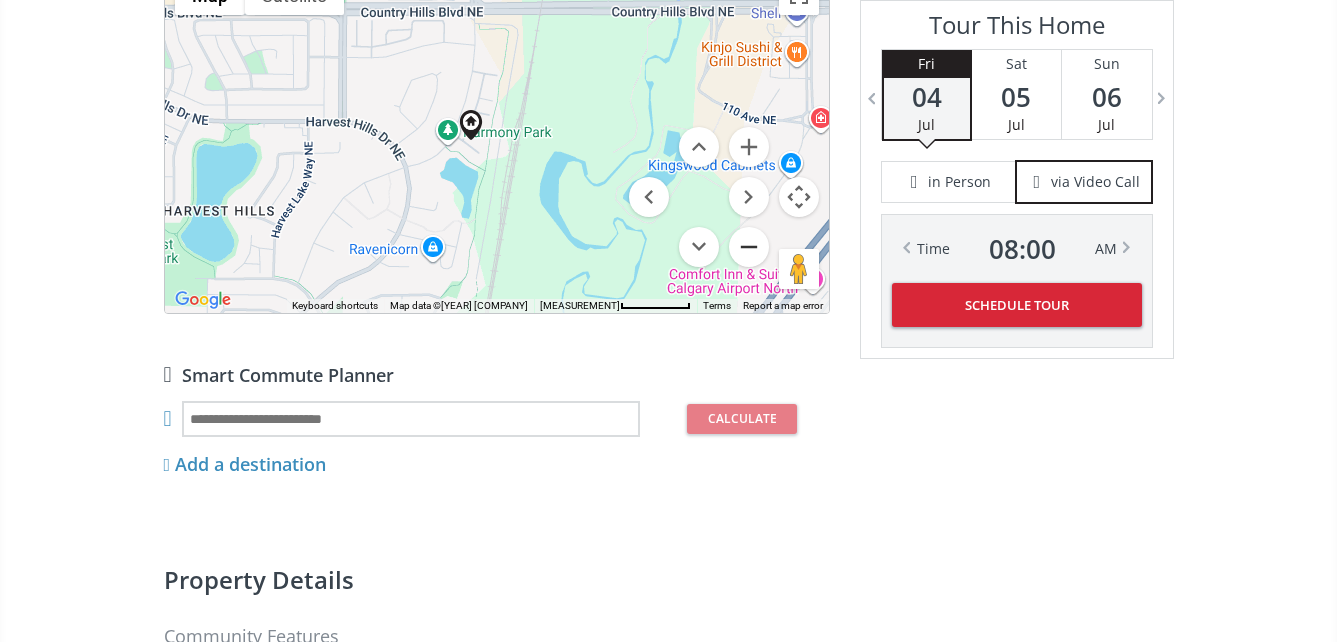 click at bounding box center (749, 247) 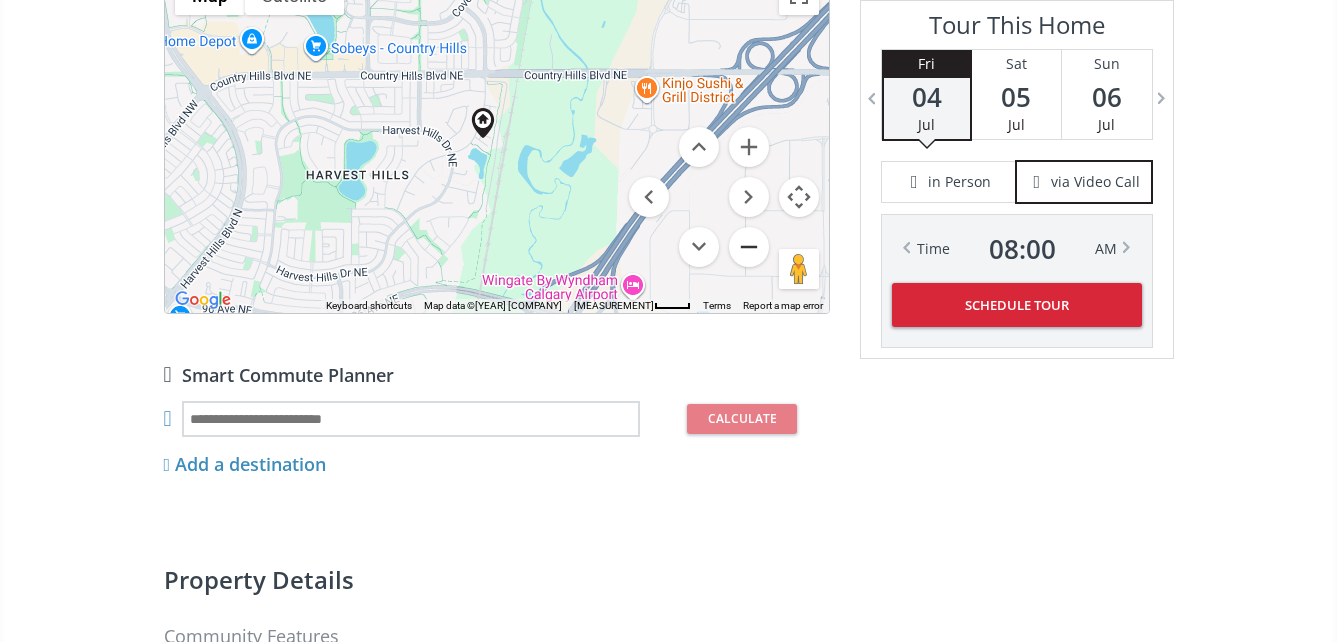 click at bounding box center (749, 247) 